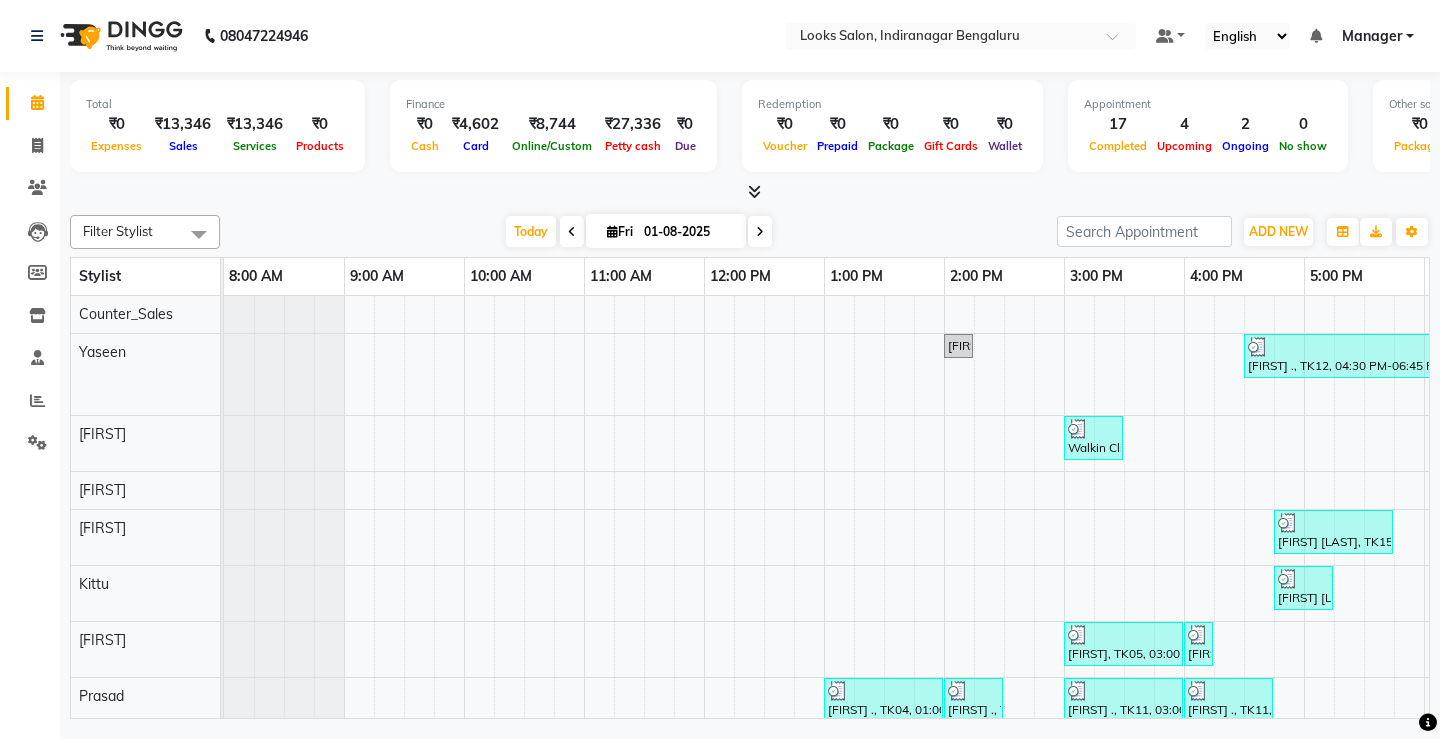 scroll, scrollTop: 0, scrollLeft: 0, axis: both 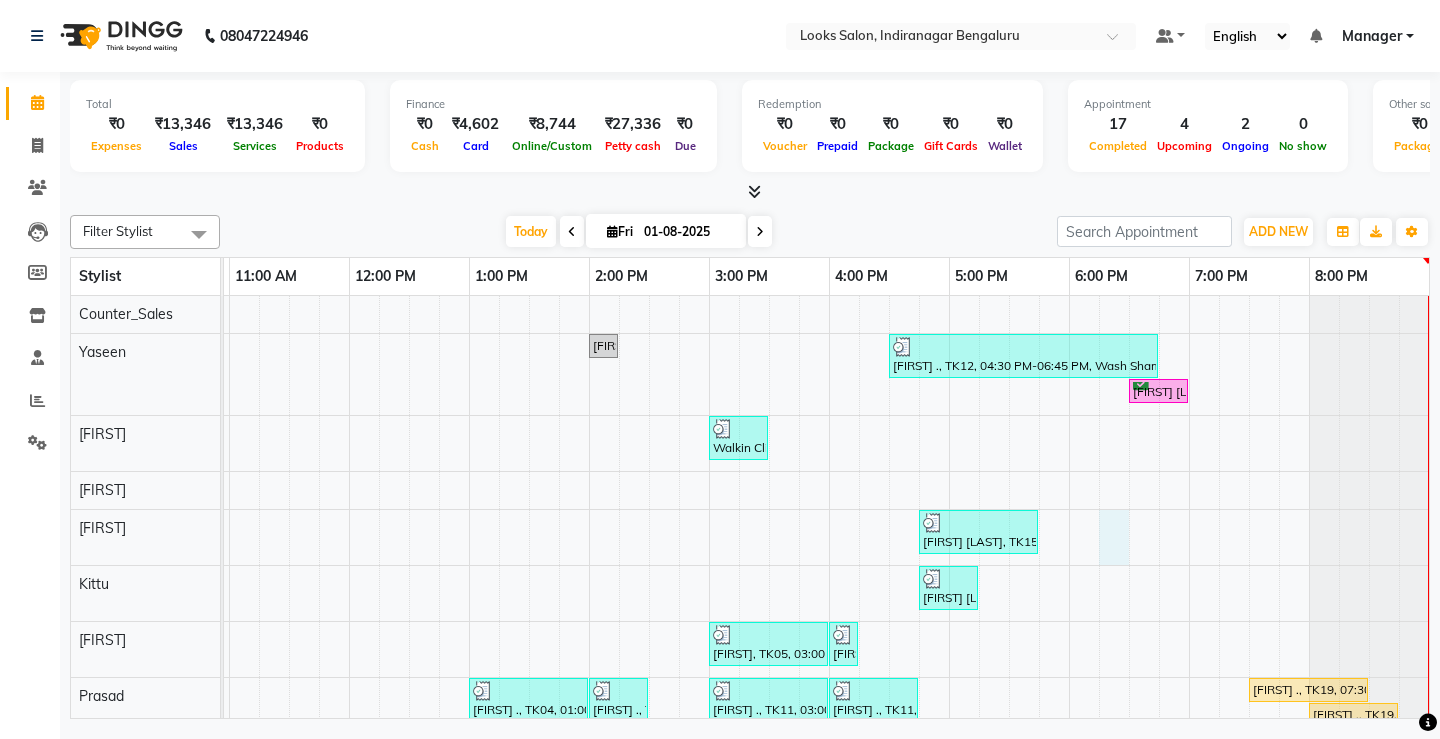 click on "[FIRST] ., TK01, 02:00 PM-02:15 PM, Director Cut(M)     [FIRST] ., TK12, 04:30 PM-06:45 PM, Wash Shampoo(F),Blow Dry Stylist(F)* (₹400)     [FIRST] [LAST], TK17, 06:30 PM-07:00 PM, Wash Shampoo(F)     Walkin Client Indiranagar BLR, TK10, 03:00 PM-03:30 PM, K Wash Shampoo(F)     [FIRST] [LAST], TK15, 04:45 PM-05:45 PM, Cr.Stylist Cut(F) (₹2000)     [FIRST] [LAST], TK16, 04:45 PM-05:15 PM, Wash Shampoo(F)     [FIRST], TK05, 03:00 PM-04:00 PM, Sr.Stylist Cut(M)     [FIRST], TK05, 04:00 PM-04:15 PM, Beard Styling     [FIRST] ., TK04, 01:00 PM-02:00 PM, Sr.Stylist Cut(M)     [FIRST] ., TK04, 02:00 PM-02:30 PM, Beard Trimming     [FIRST] ., TK11, 03:00 PM-04:00 PM, Sr.Stylist Cut(M)     [FIRST] ., TK11, 04:00 PM-04:45 PM, Beard Styling    [FIRST] ., TK19, 07:30 PM-08:30 PM, Sr.Stylist Cut(M)    [FIRST] ., TK19, 08:00 PM-08:45 PM, Beard Styling     [FIRST] ., TK07, 02:30 PM-03:00 PM, Classic Manicure(F)     [FIRST] ., TK07, 03:00 PM-03:30 PM, Eyebrows & Upperlips     [FIRST] ., TK07, 03:30 PM-04:00 PM, Chin Threading" at bounding box center [649, 661] 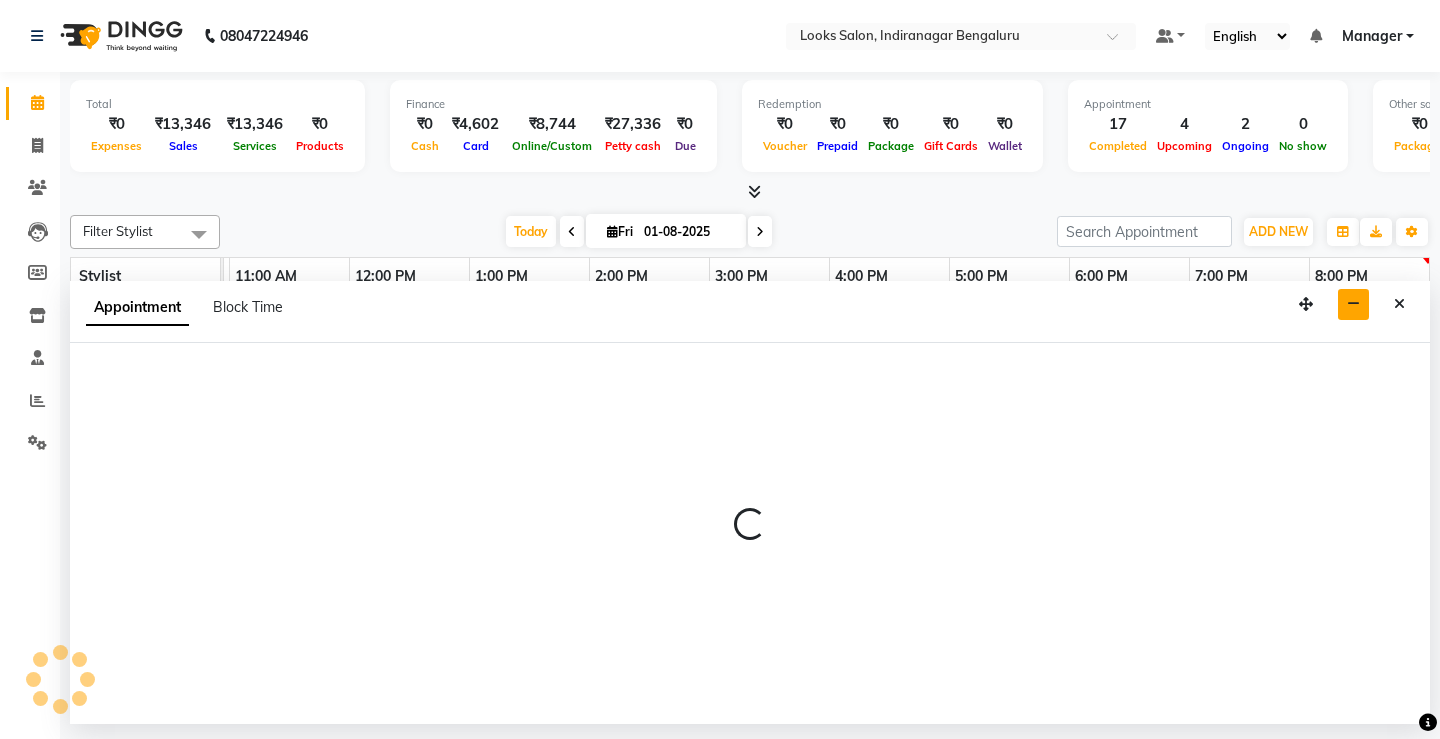 select on "87783" 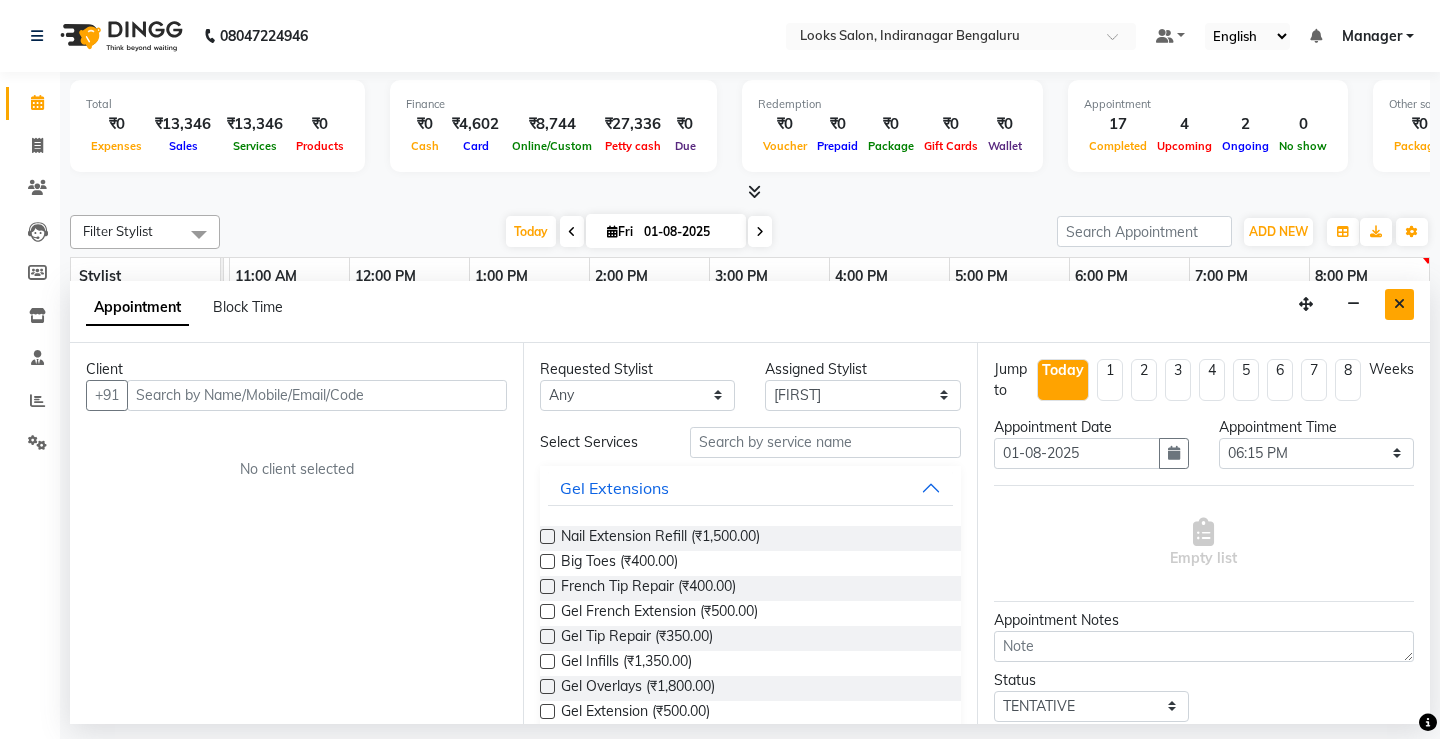 click at bounding box center [1399, 304] 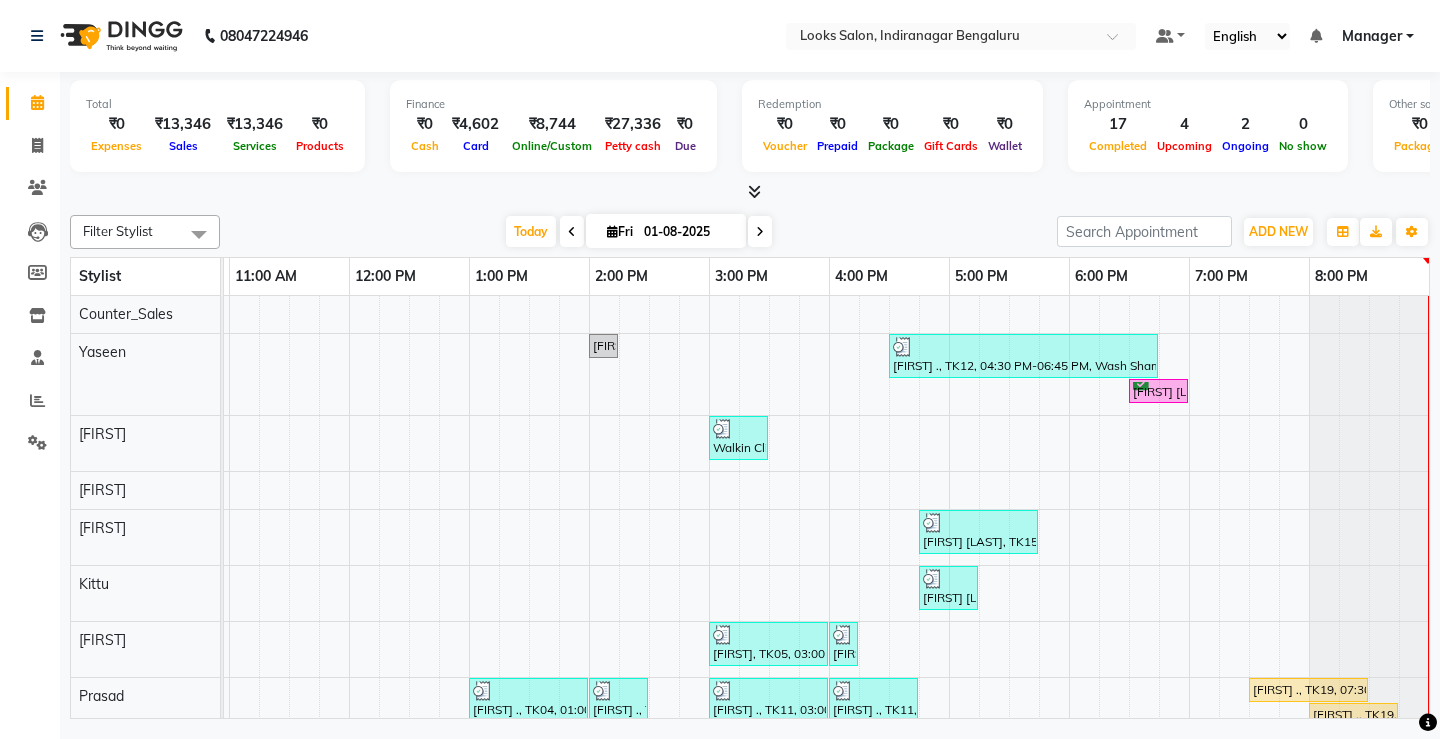 scroll, scrollTop: 92, scrollLeft: 370, axis: both 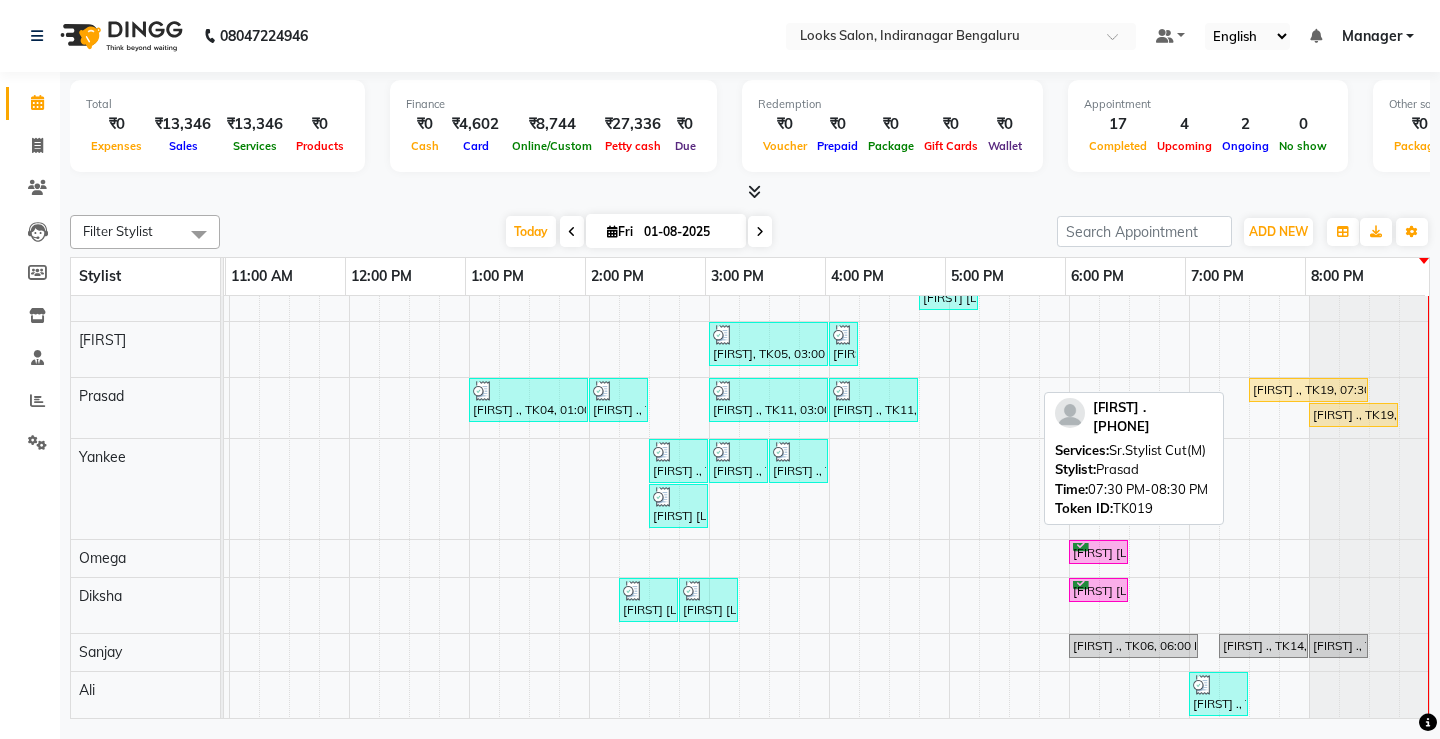 click on "[FIRST] ., TK19, 07:30 PM-08:30 PM, Sr.Stylist Cut(M)" at bounding box center (1308, 390) 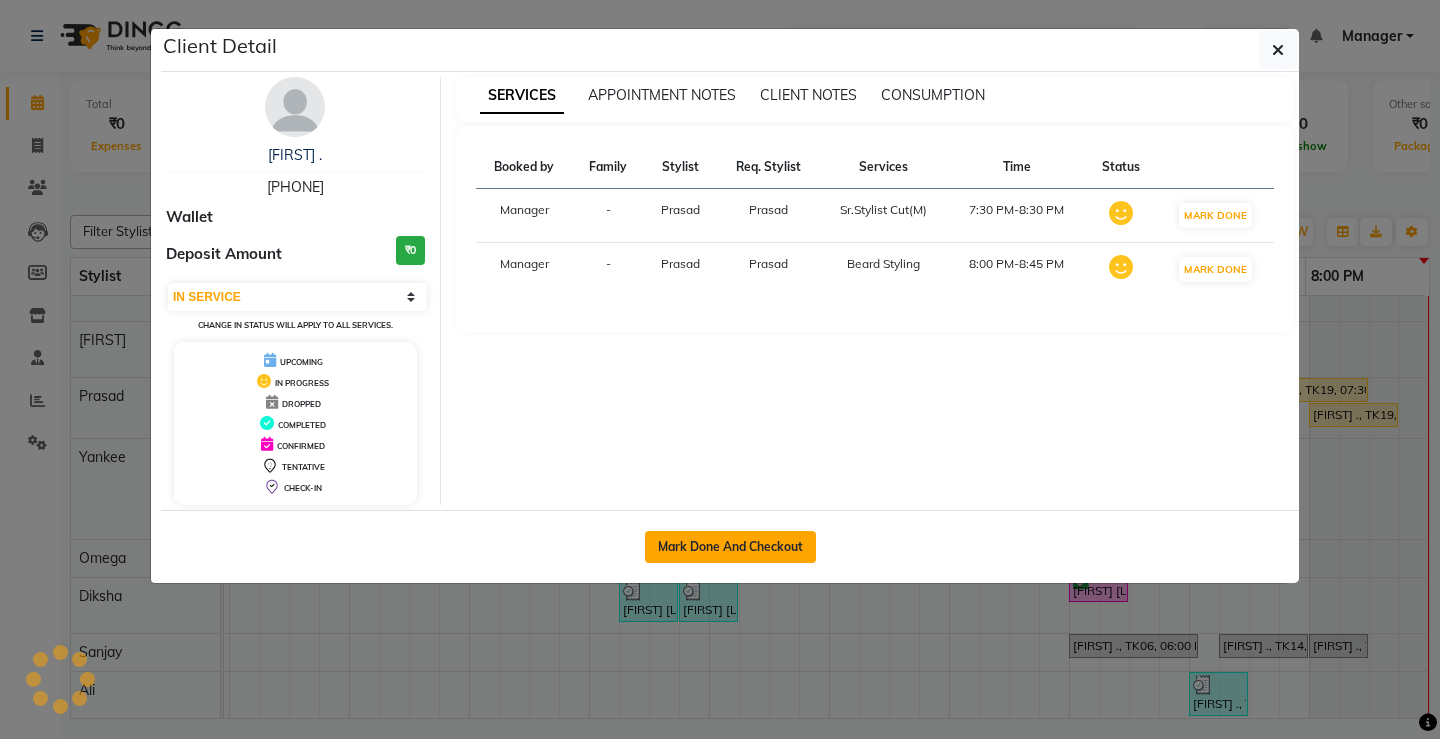 click on "Mark Done And Checkout" 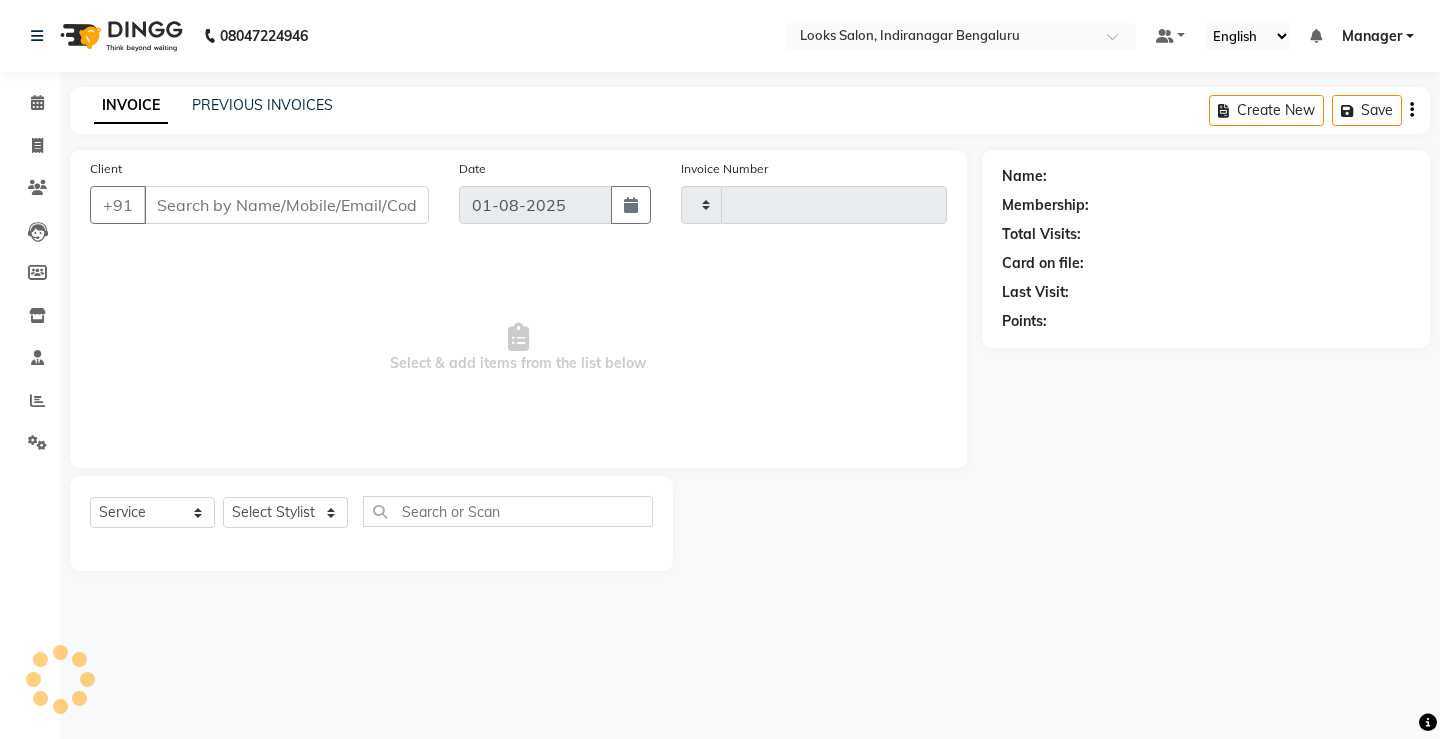 type on "2828" 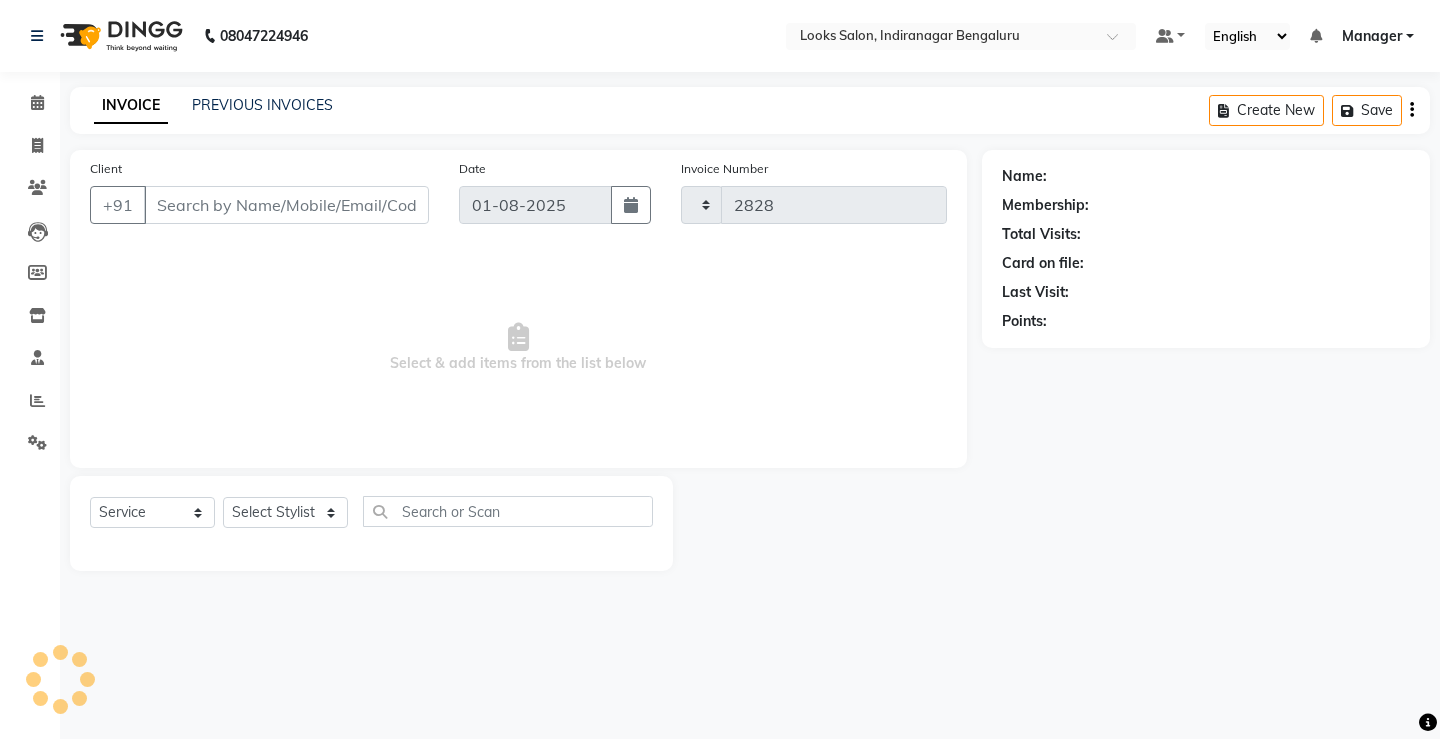 select on "3" 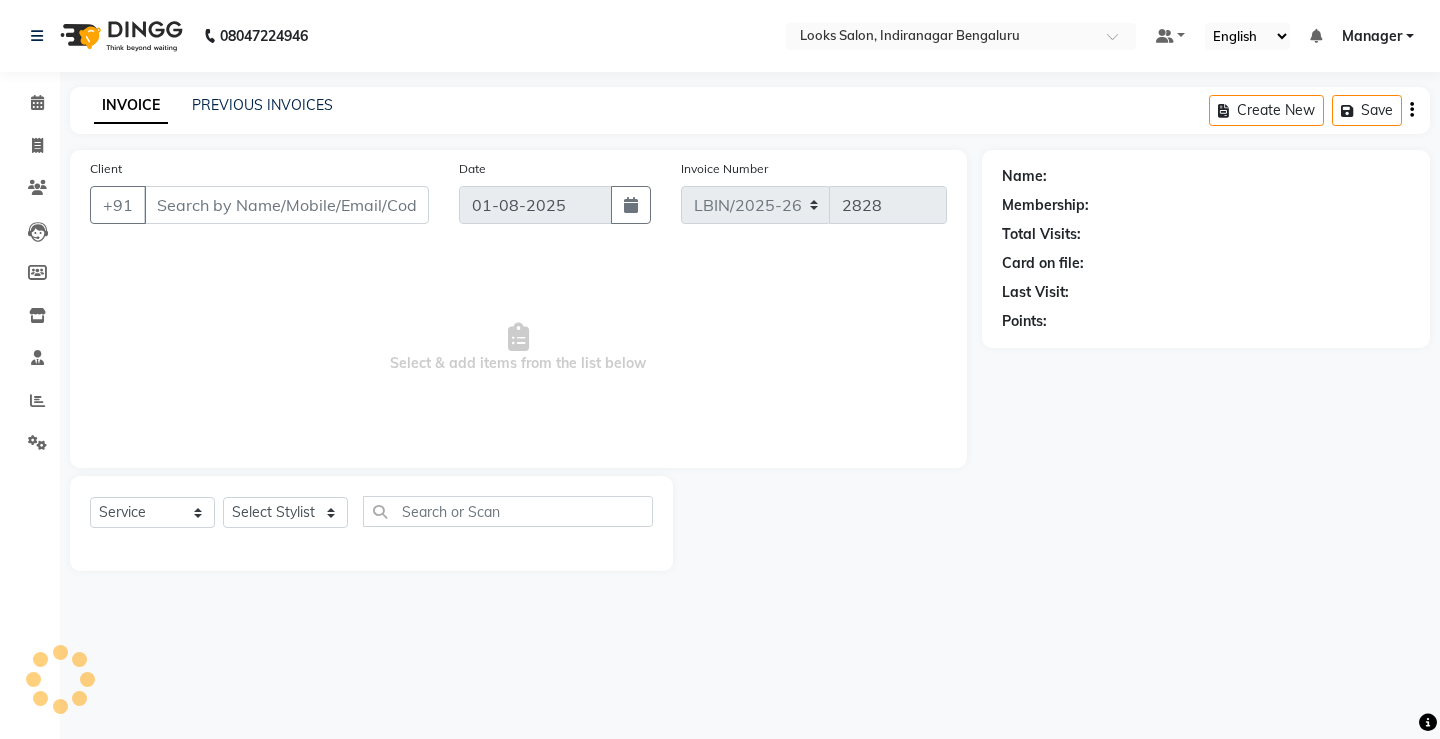 type on "[PHONE]" 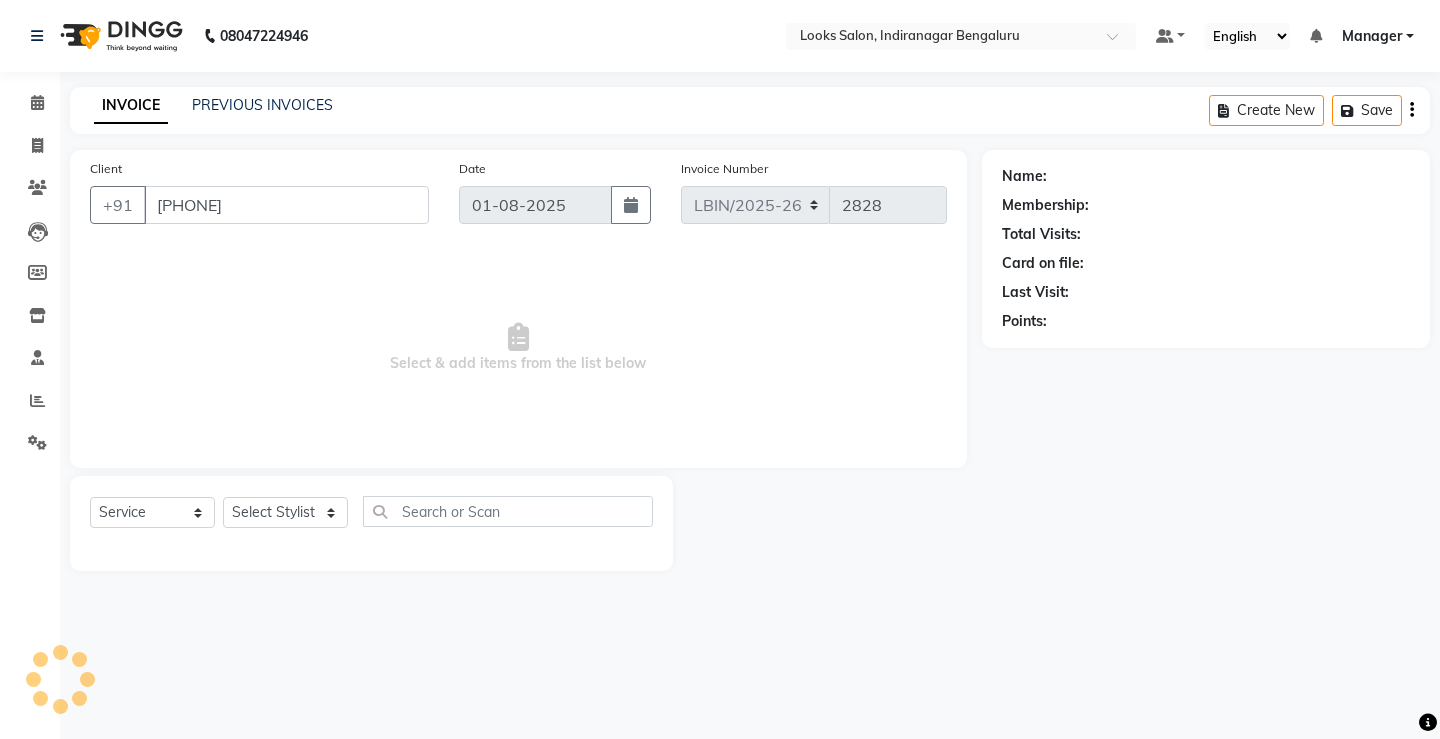 select on "87786" 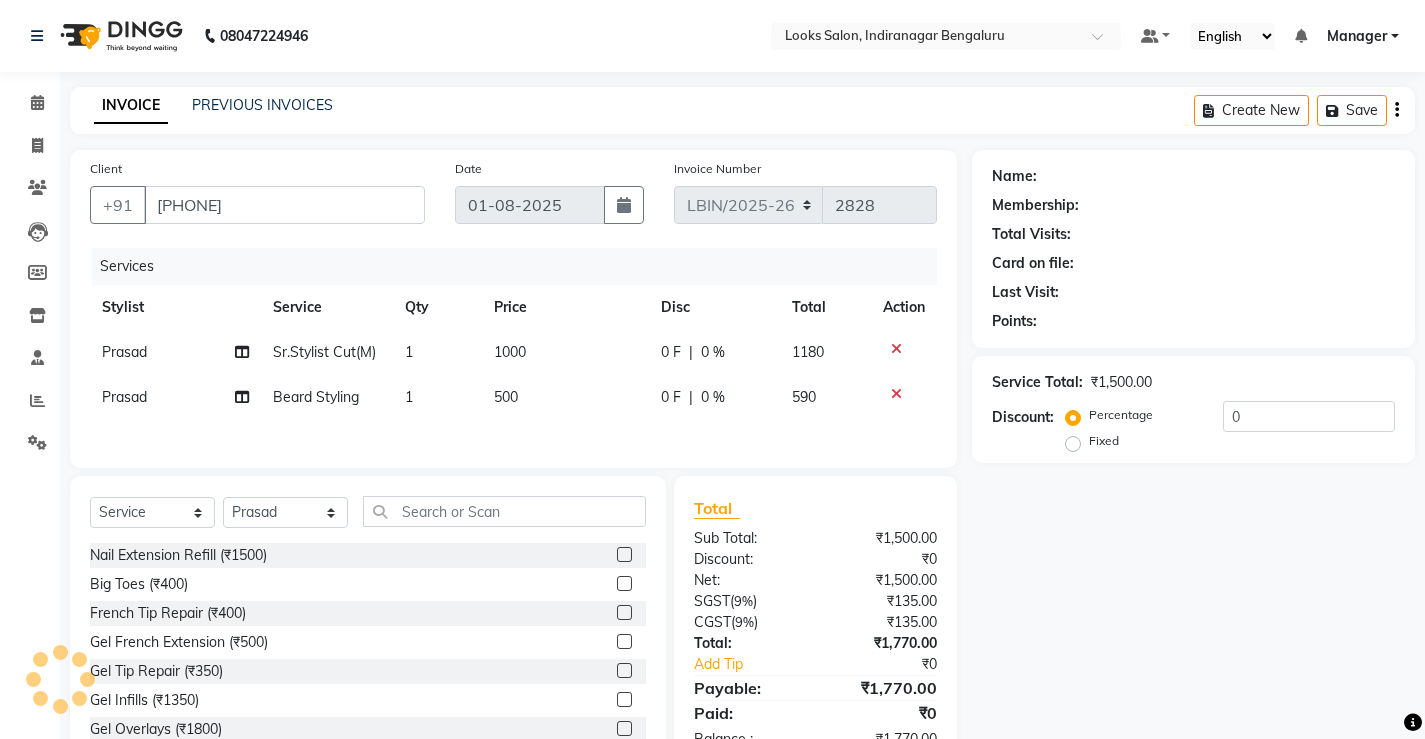 select on "1: Object" 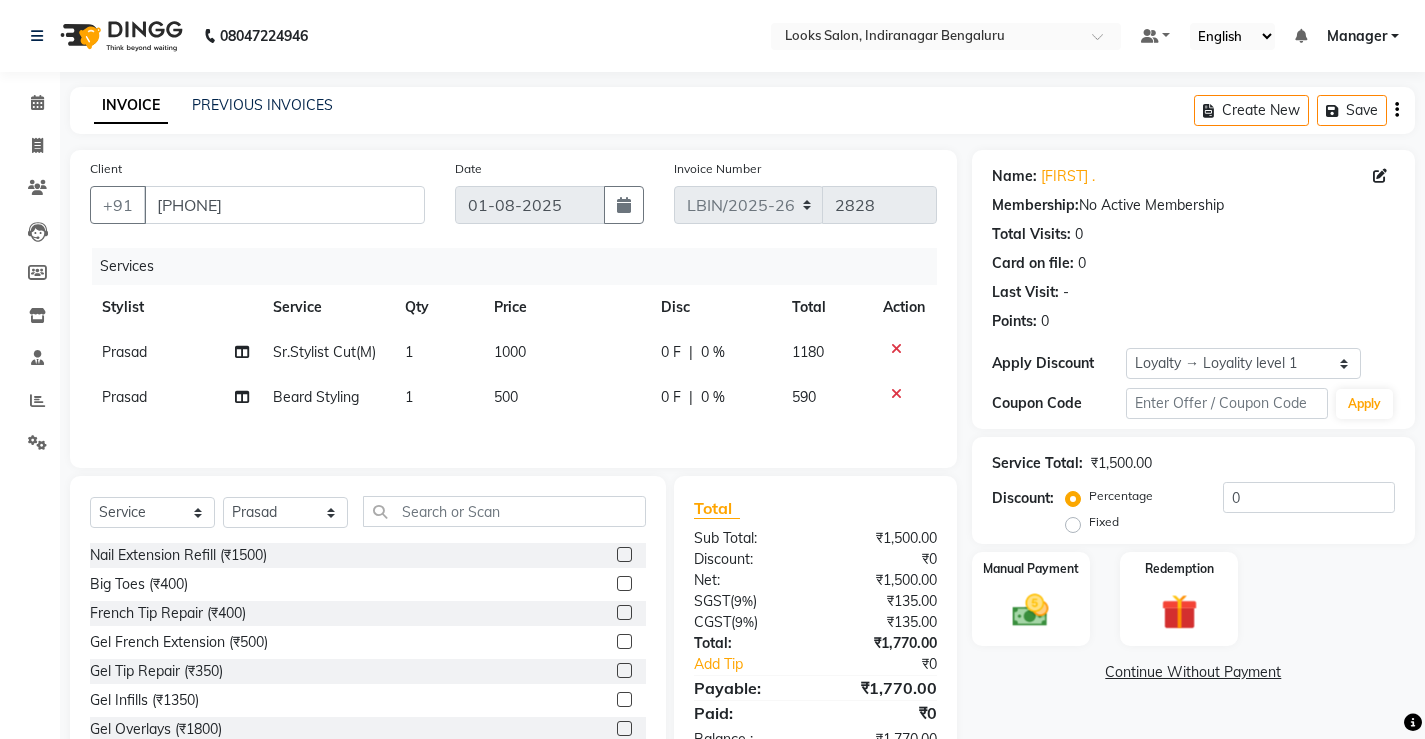 click on "500" 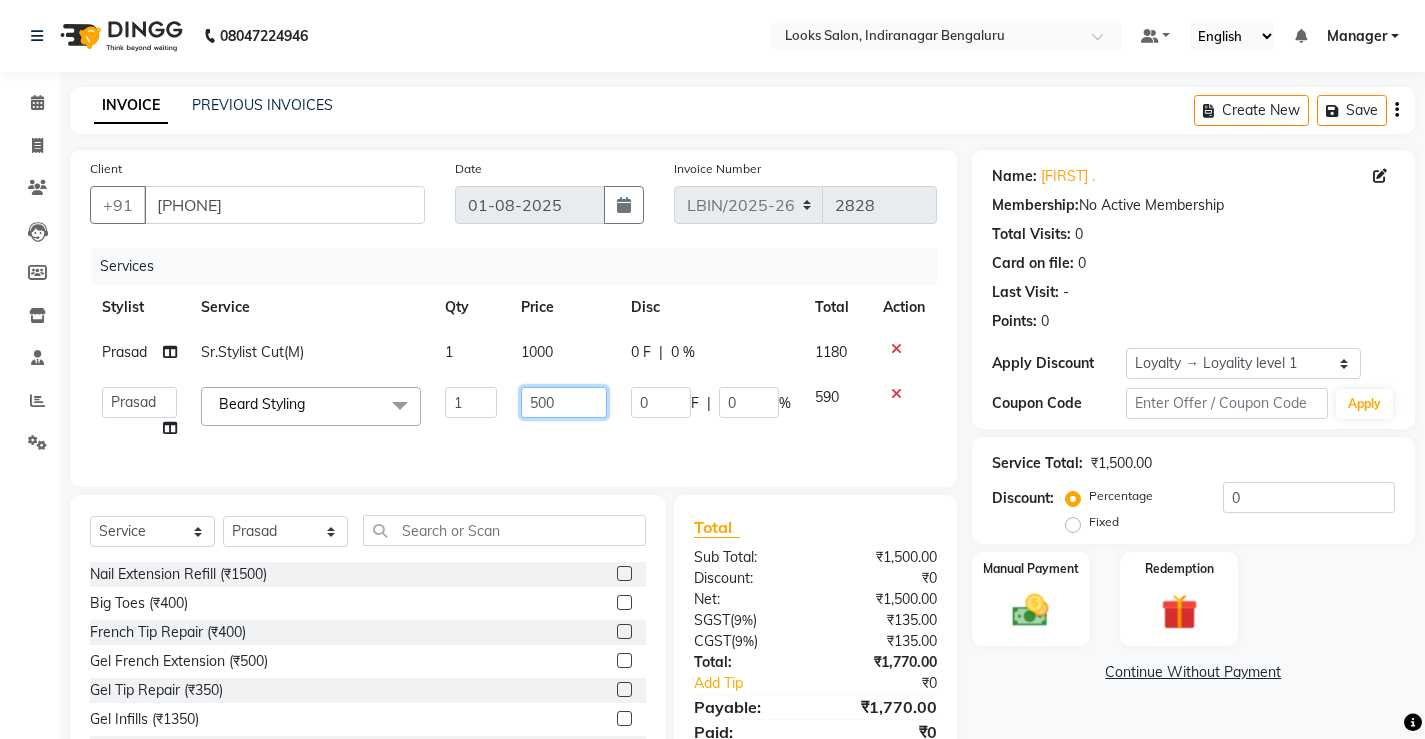 click on "500" 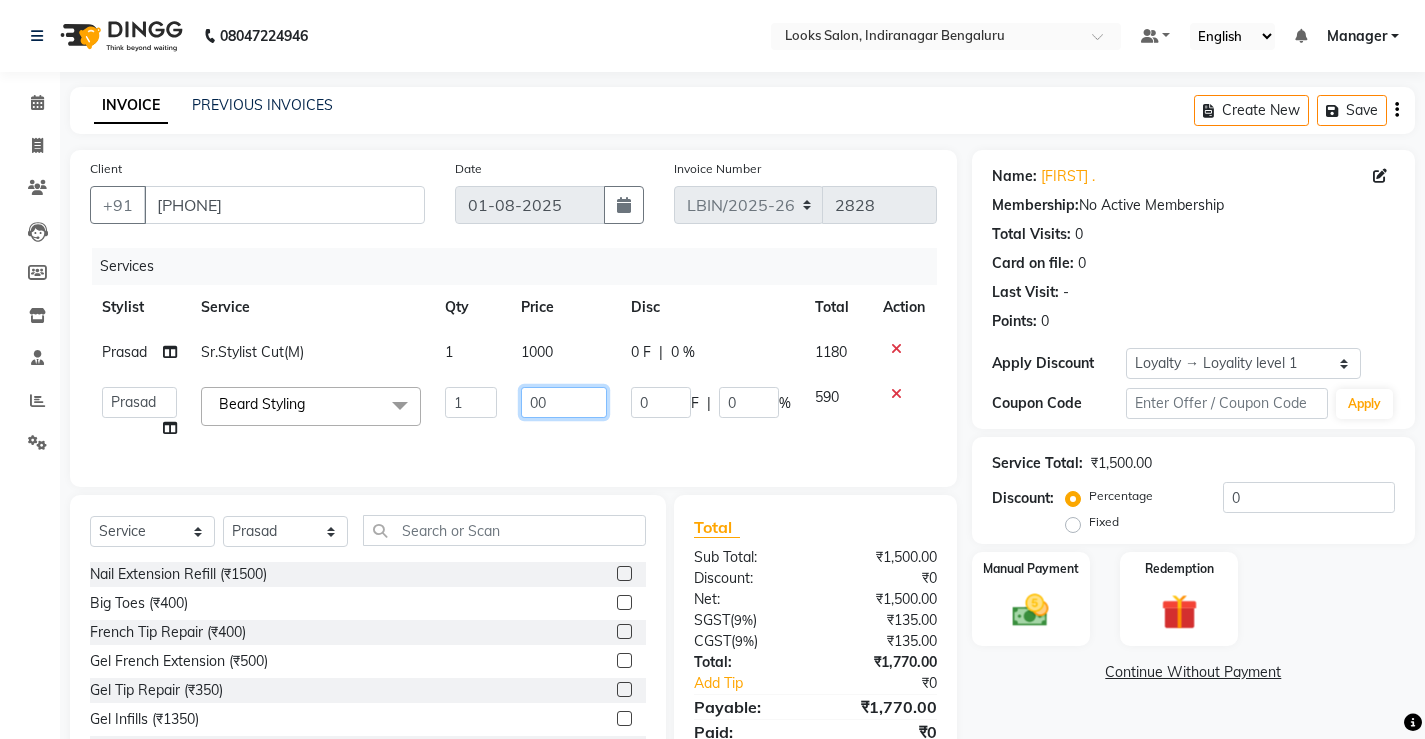 type on "400" 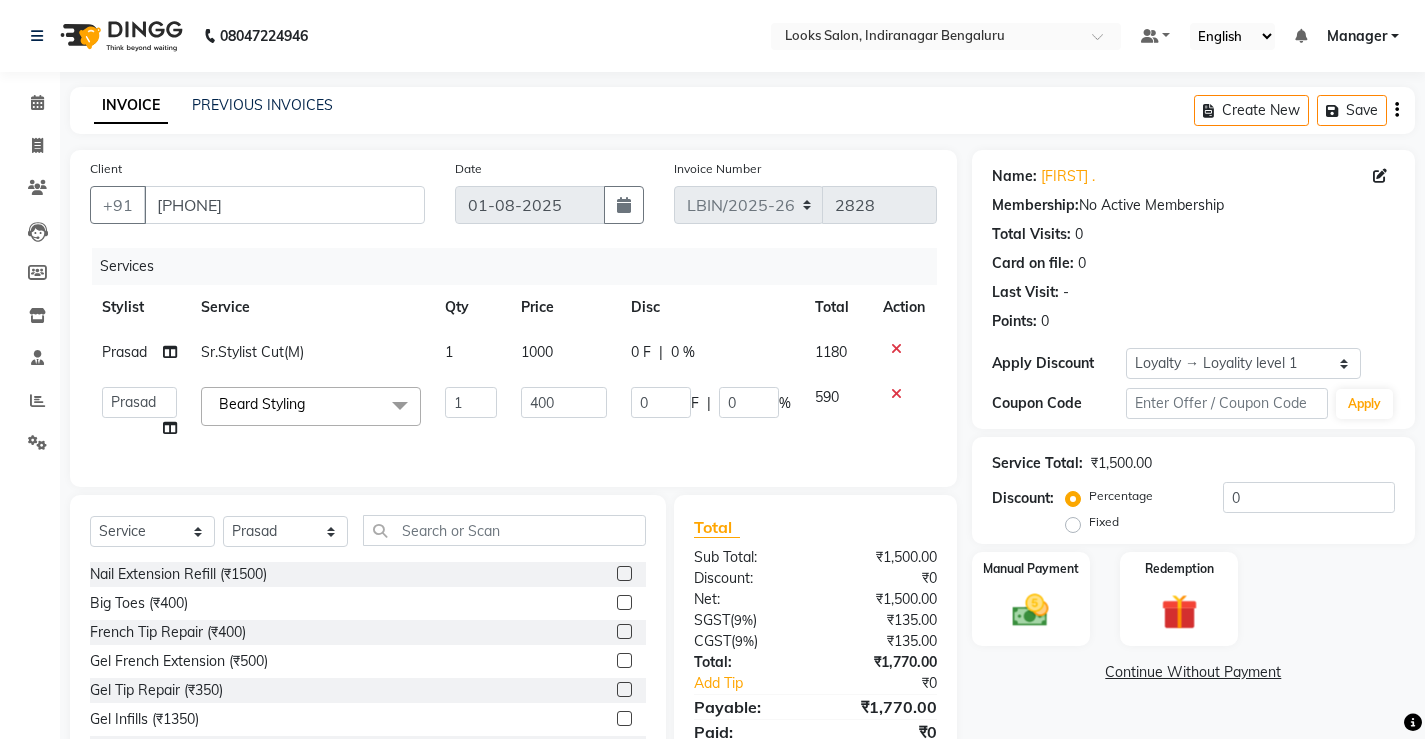 click on "Services Stylist Service Qty Price Disc Total Action [FIRST] Sr.Stylist Cut(M) 1 1000 0 F | 0 % 1180 Ali [FIRST] Counter_Sales Diksha Kittu Manager Mandeep Nerika Omega Prasad Sanjay Shara Yankee Yaseen Beard Styling x Nail Extension Refill (₹1500) Big Toes (₹400) French Tip Repair (₹400) Gel French Extension (₹500) Gel Tip Repair (₹350) Gel Infills (₹1350) Gel Overlays (₹1800) Gel Extension (₹500) Gel Nail Removal (₹150) Natural Nail Extensions (₹3300) French Nail Extensions (₹3500) Gel Polish Removal (₹600) Extension Removal (₹1000) Nail Art Recruiter (₹500) French Ombre Gel Polish (₹2500) Nail Art Nedle (₹600) Cutical Care (₹250) Nail Art Brush (₹500) French Gel Polish (₹2000) French Glitter Gel Polish (₹2500) Gel Polish Touchup (₹1200) Nail Art Per Finger(F)* (₹400) 3D Nail Art Recruiter (₹600) Nail Art with Stones/Foil/Stickers per Finger (₹500) Acrylic Overlays (₹1000) Acrylic Removal (₹900)" 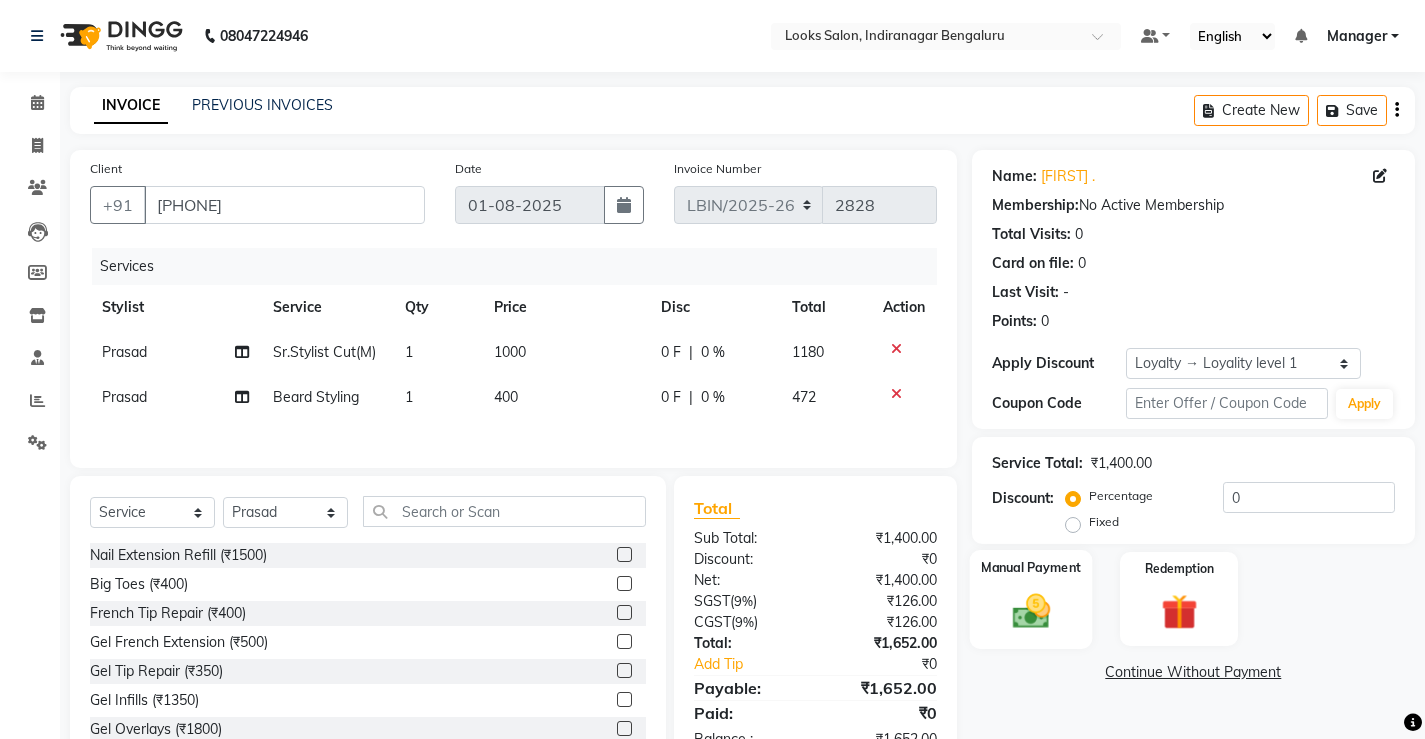 click 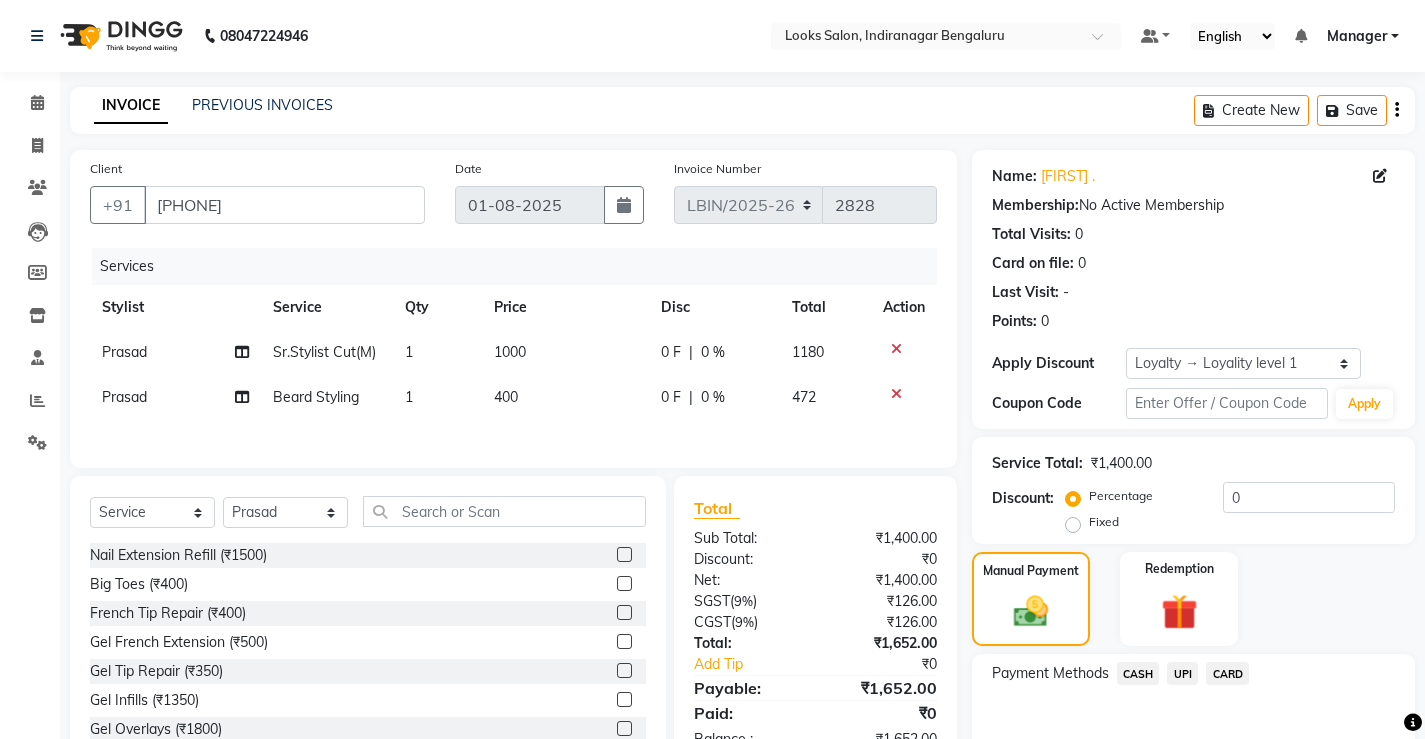 click on "UPI" 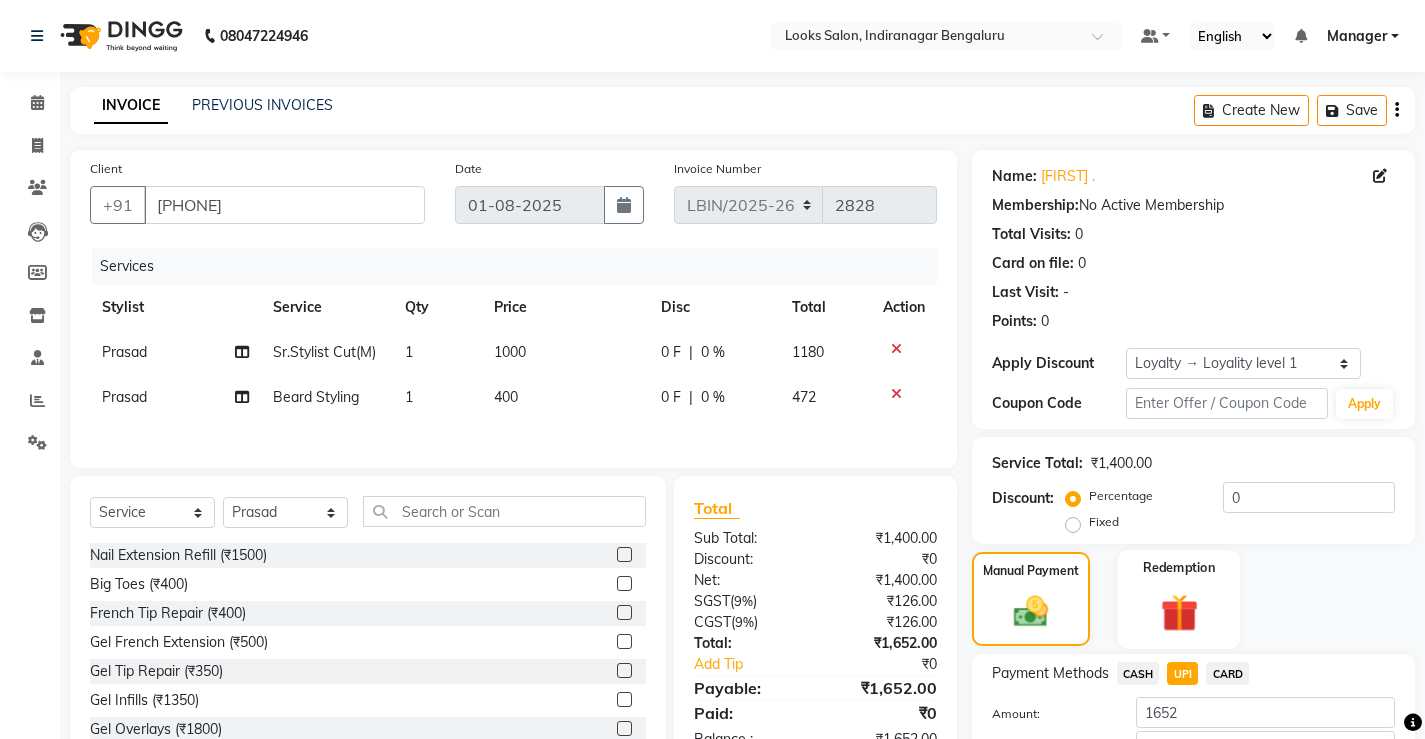 scroll, scrollTop: 135, scrollLeft: 0, axis: vertical 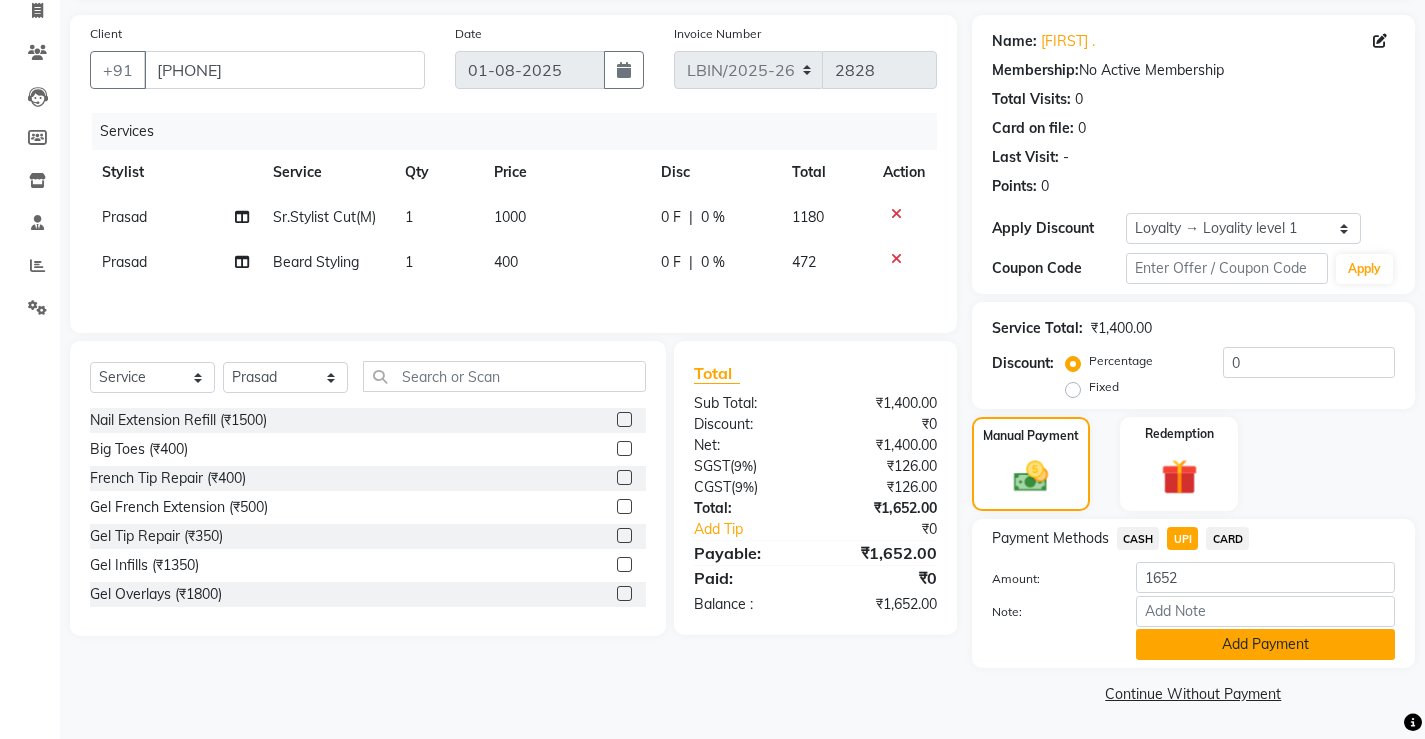 click on "Add Payment" 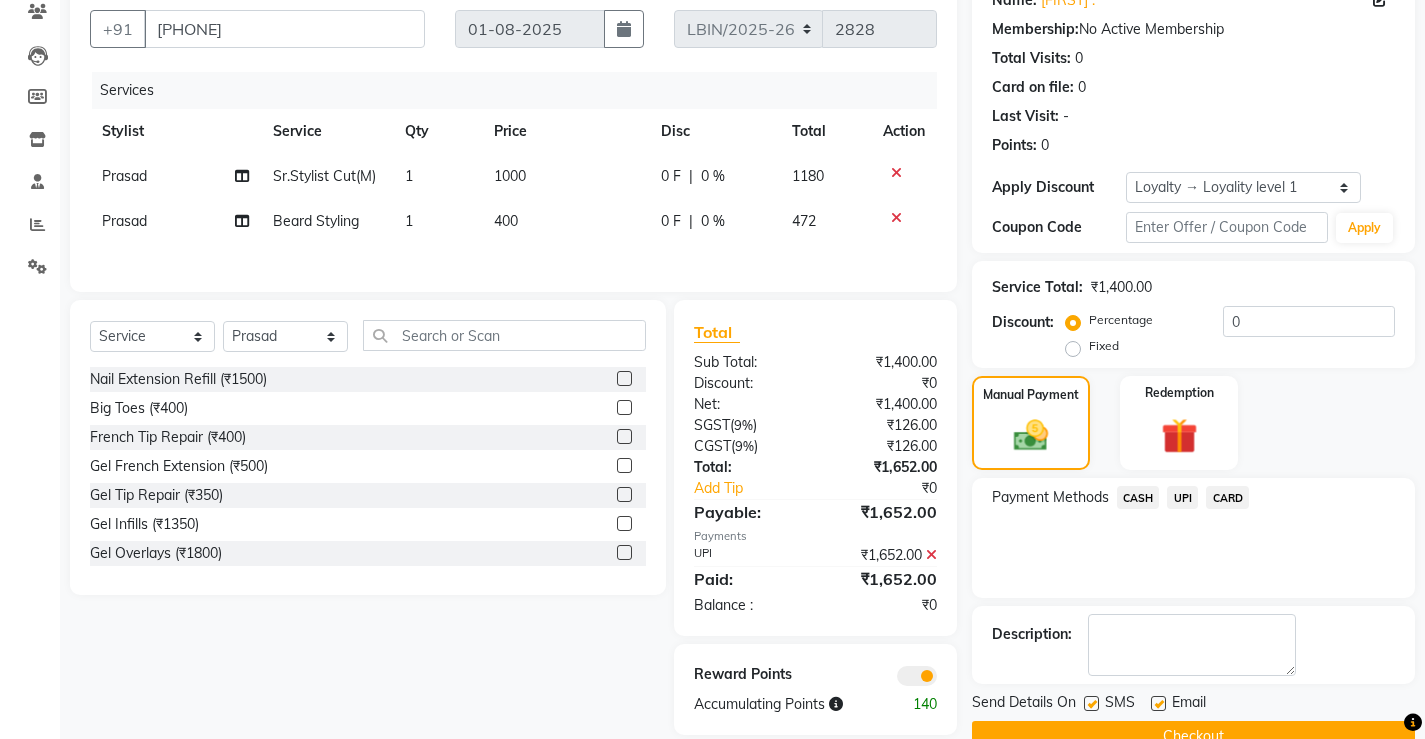 scroll, scrollTop: 219, scrollLeft: 0, axis: vertical 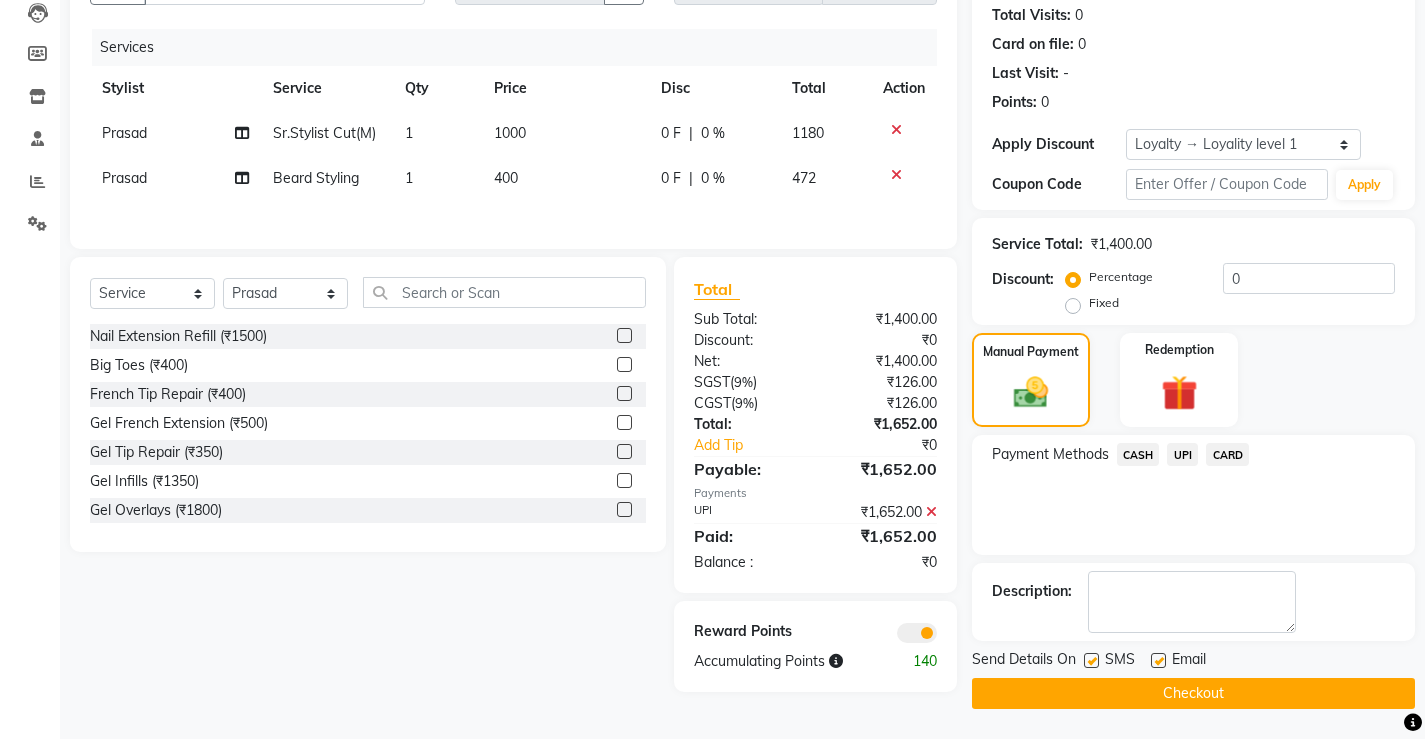 click on "Email" 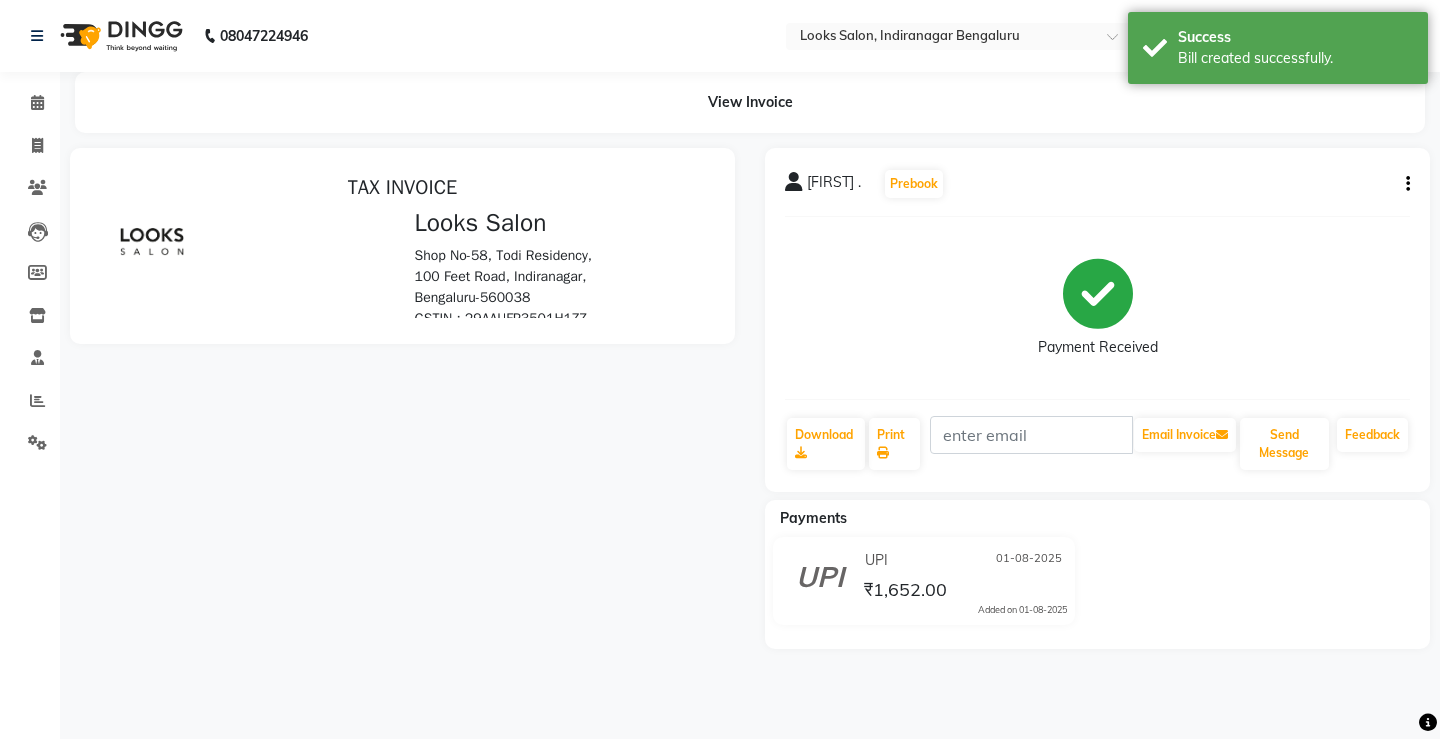 scroll, scrollTop: 0, scrollLeft: 0, axis: both 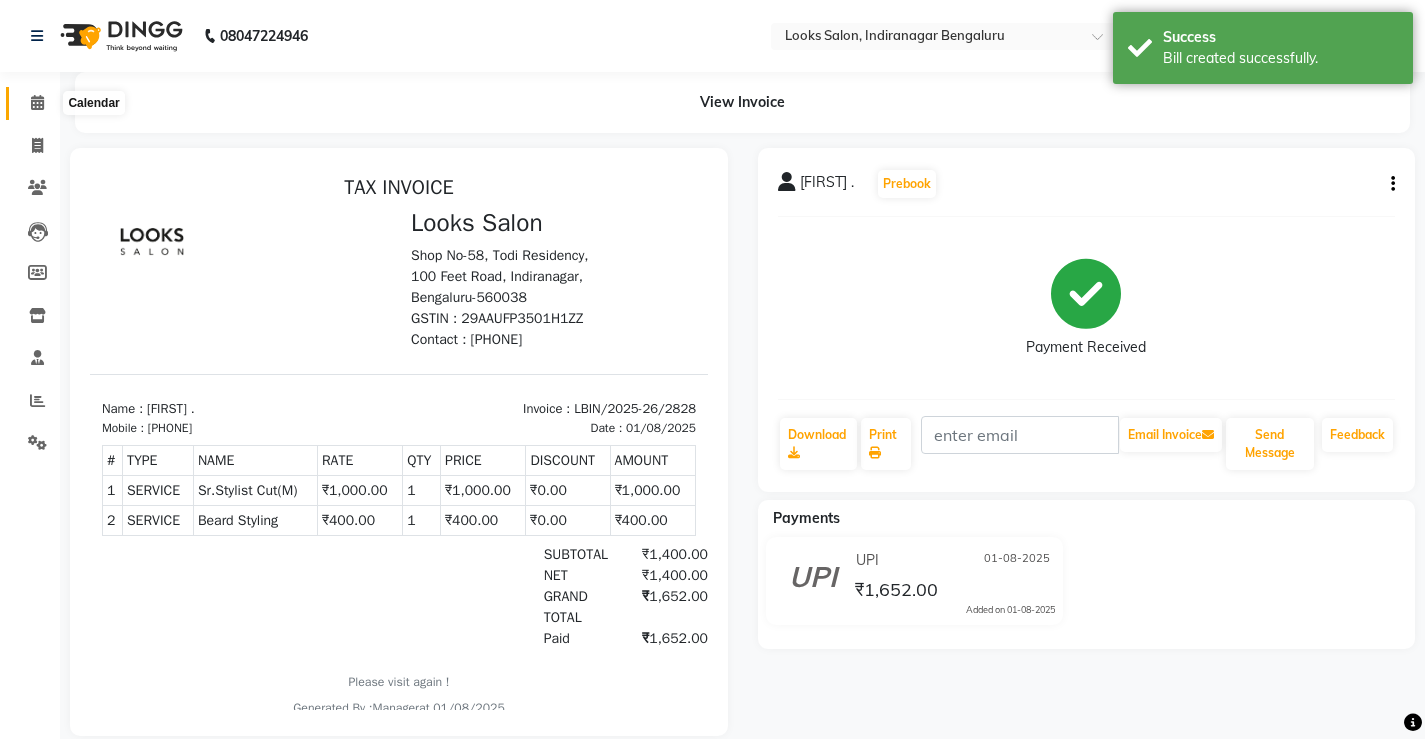click 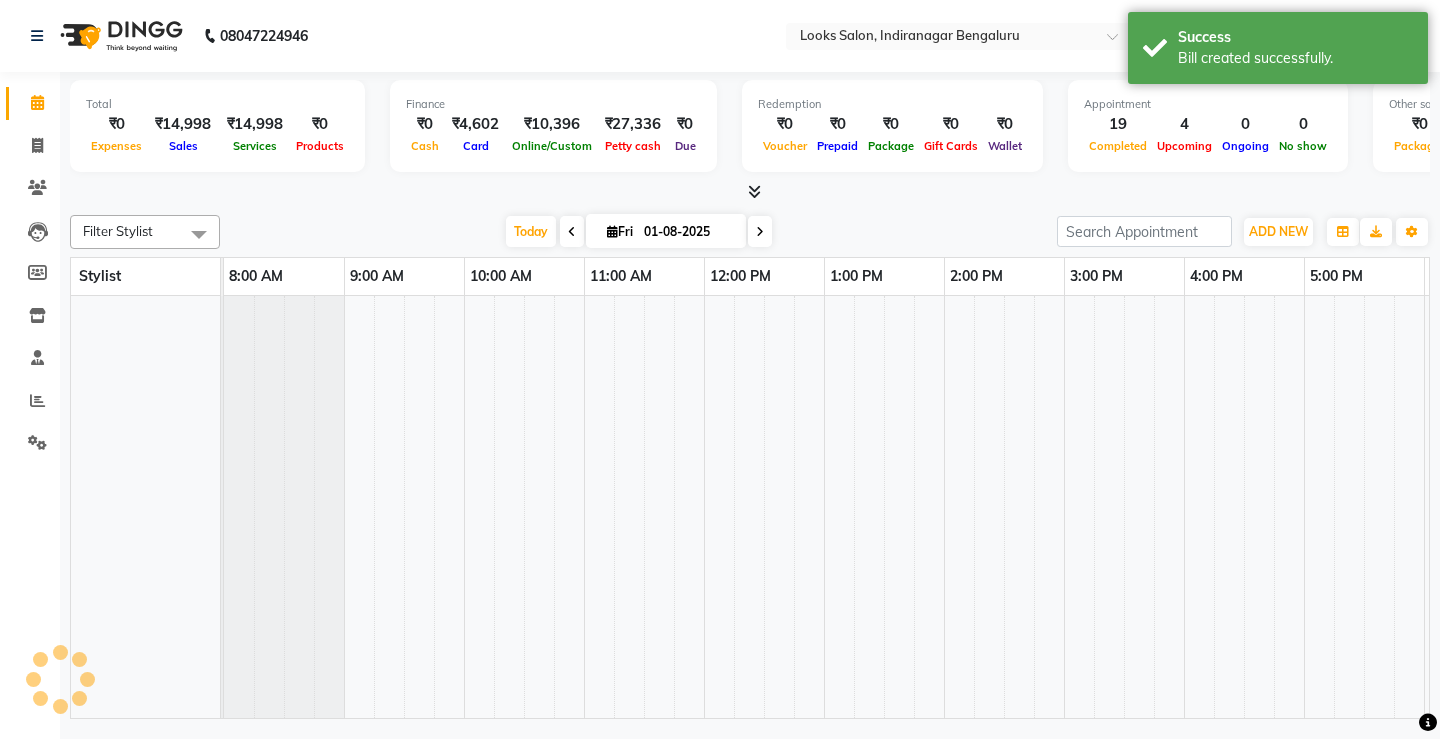 scroll, scrollTop: 0, scrollLeft: 0, axis: both 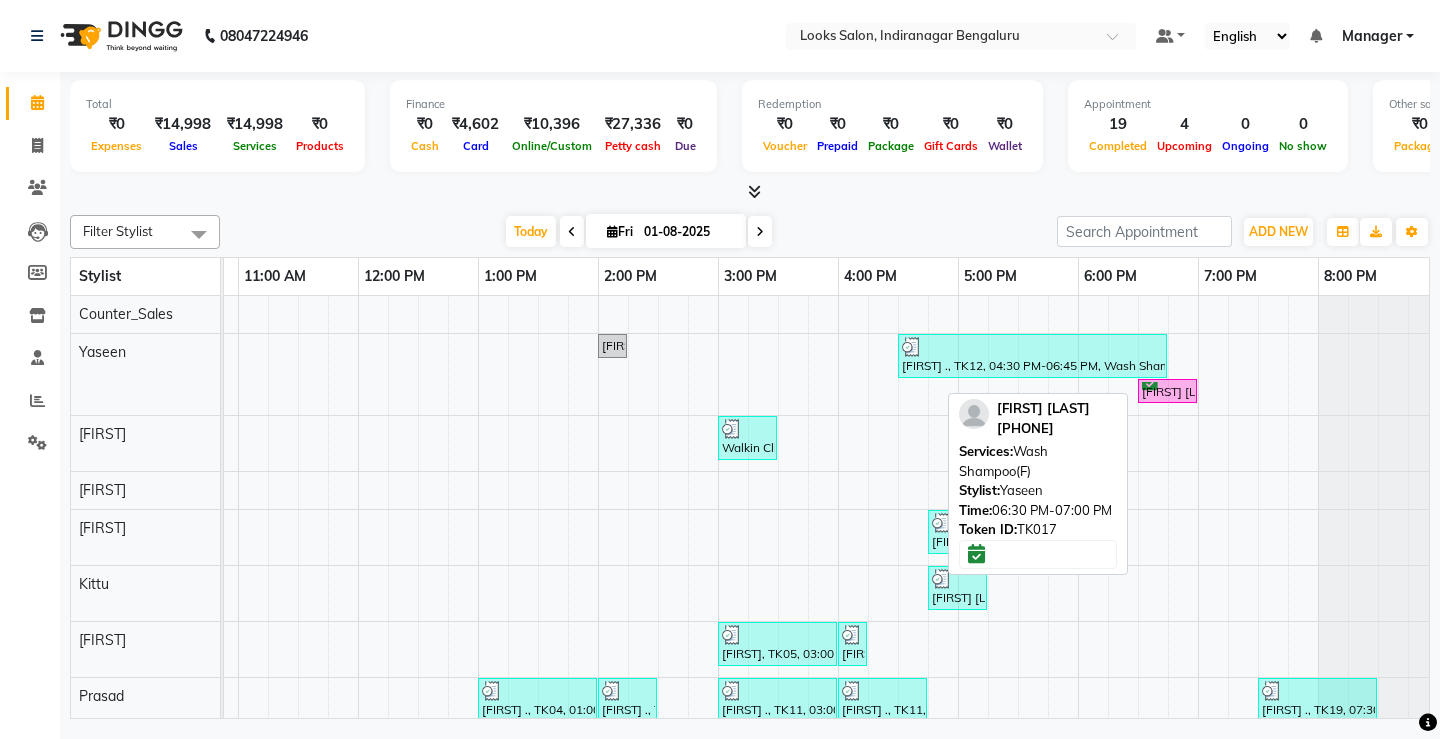 click on "[FIRST] [LAST], TK17, 06:30 PM-07:00 PM, Wash Shampoo(F)" at bounding box center (1167, 391) 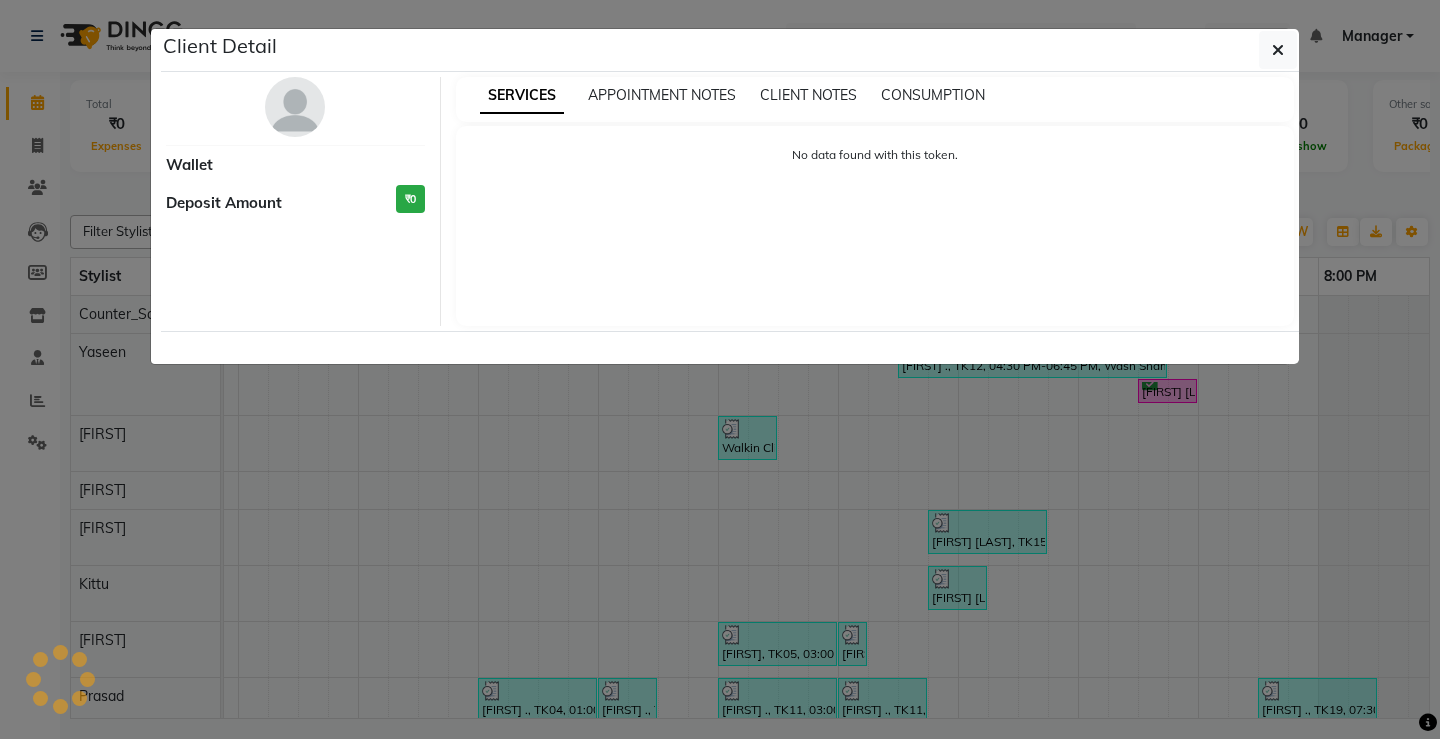 select on "6" 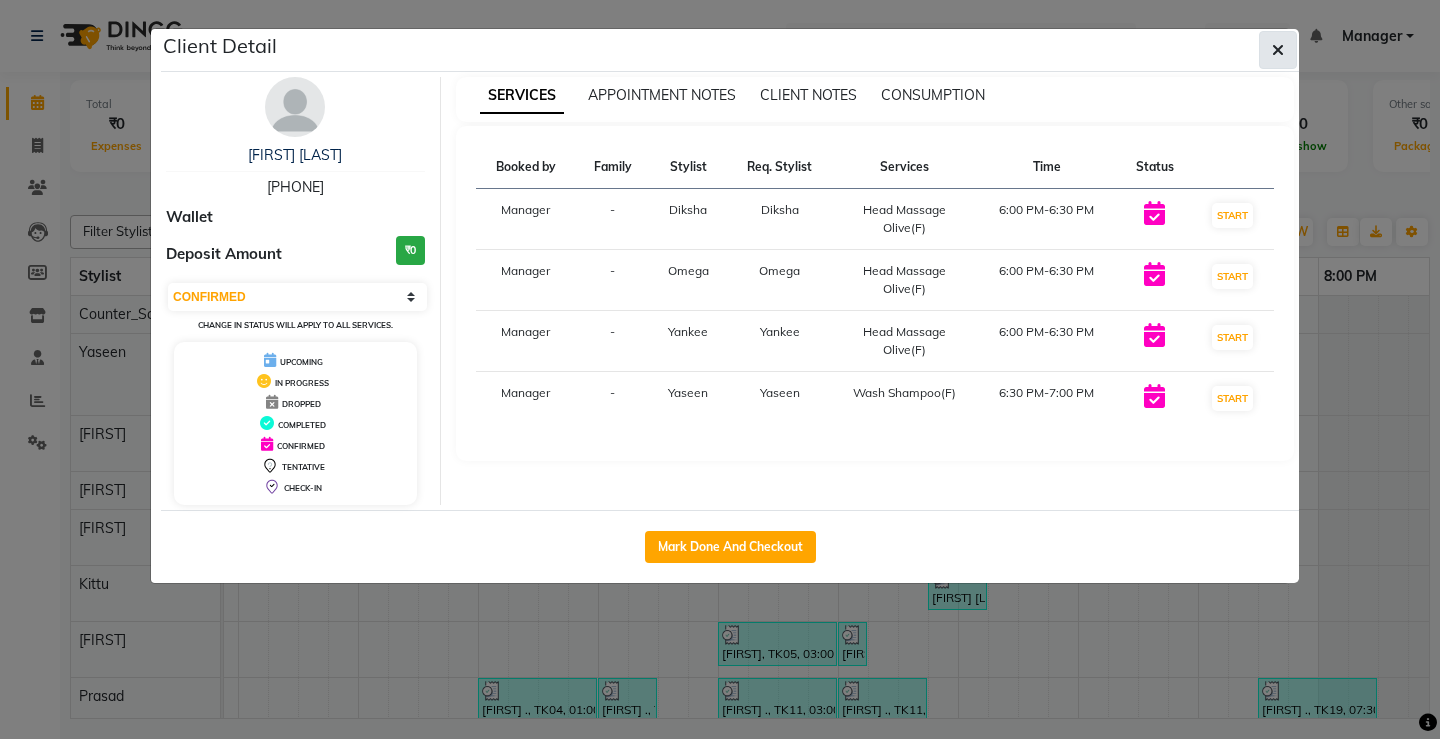 click 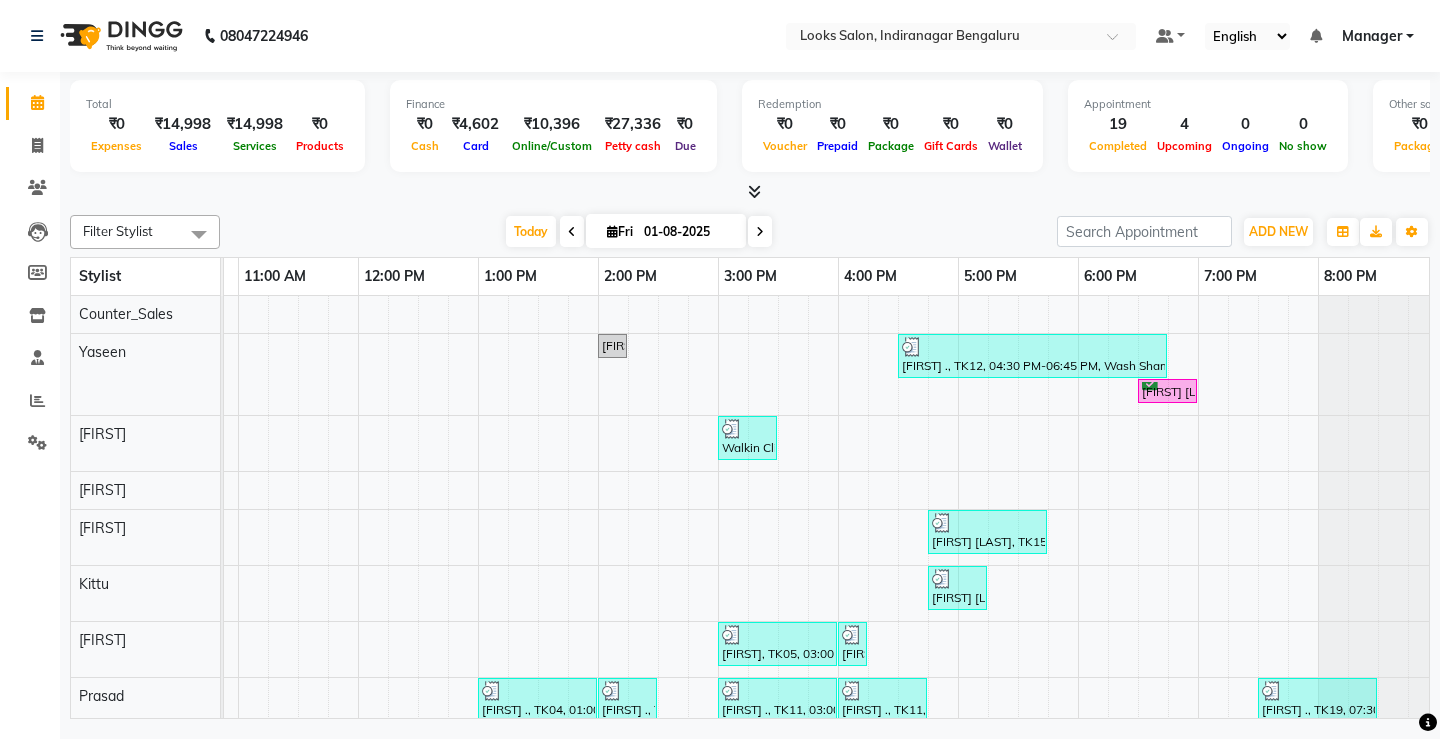 scroll, scrollTop: 203, scrollLeft: 346, axis: both 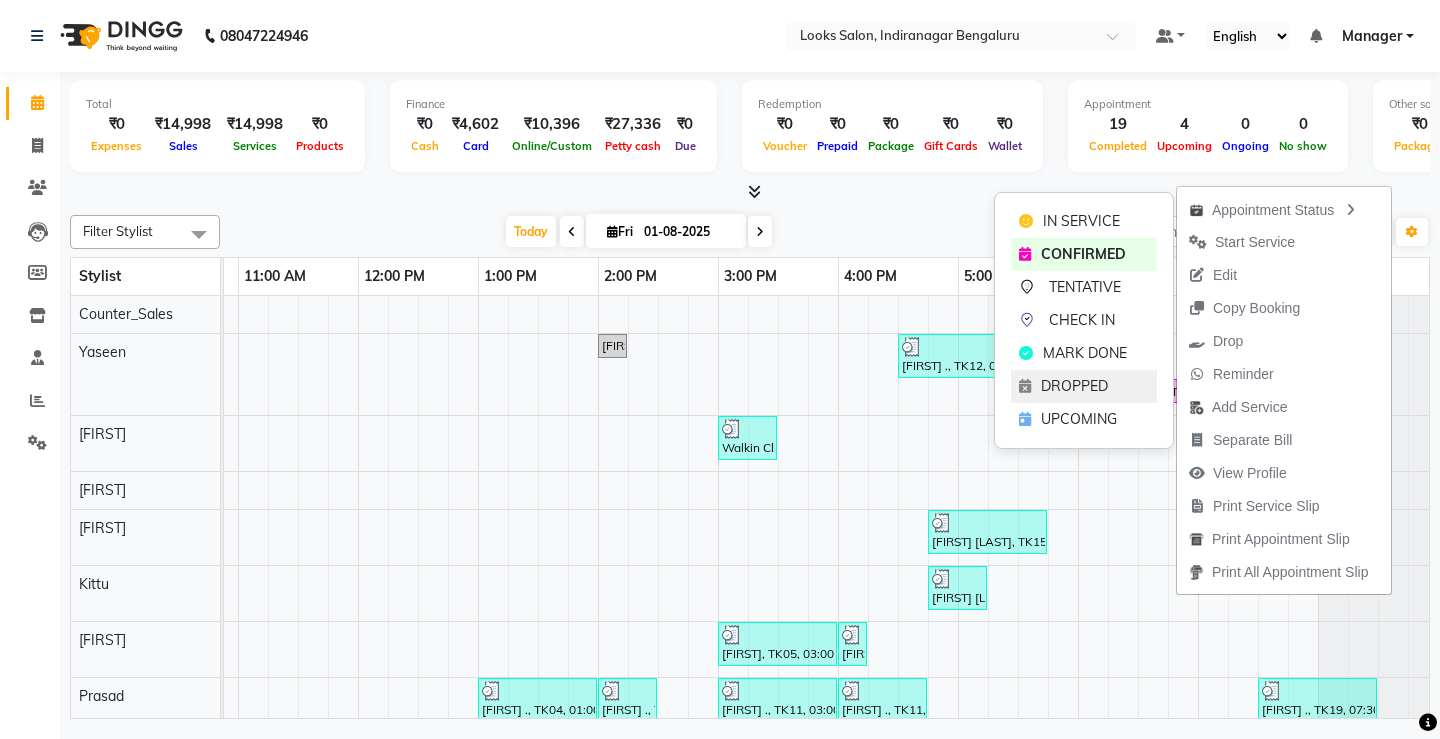 click on "DROPPED" 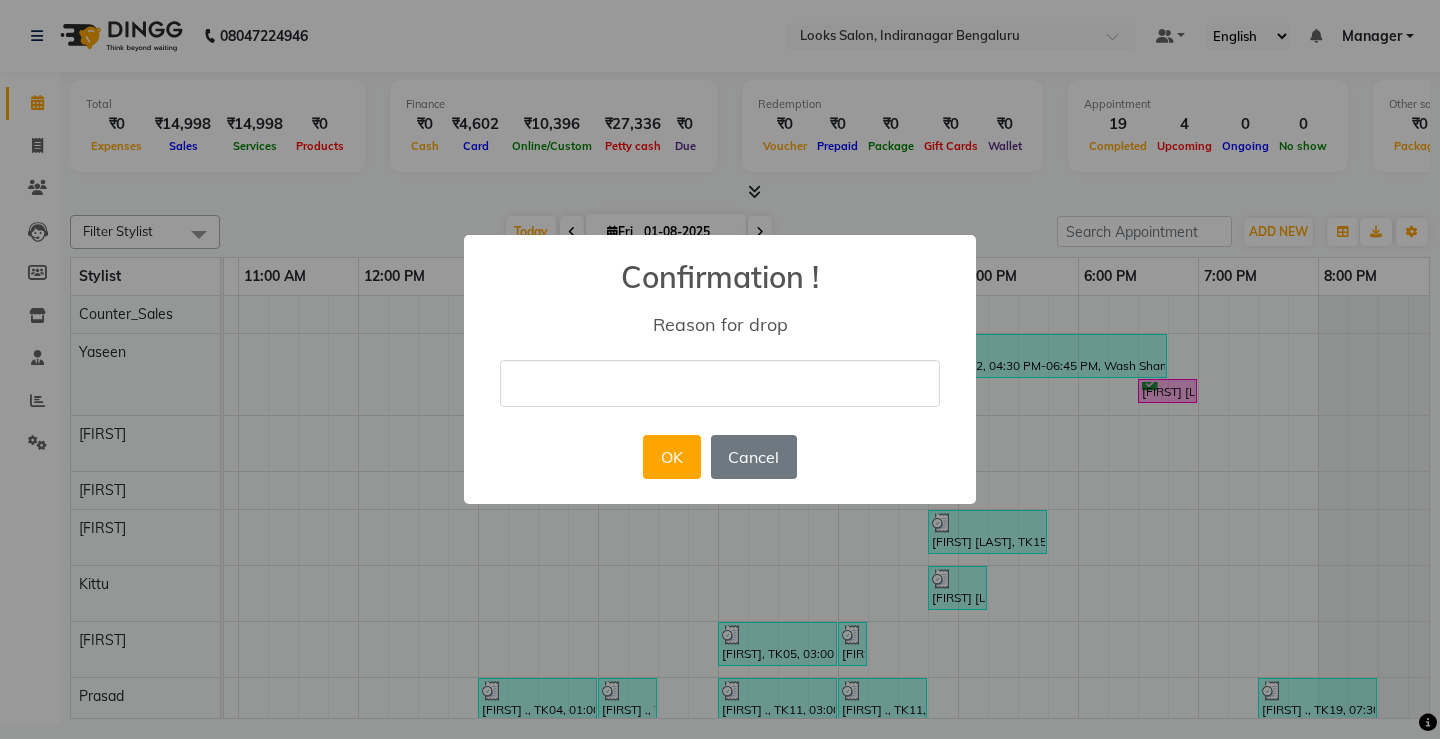 click at bounding box center (720, 383) 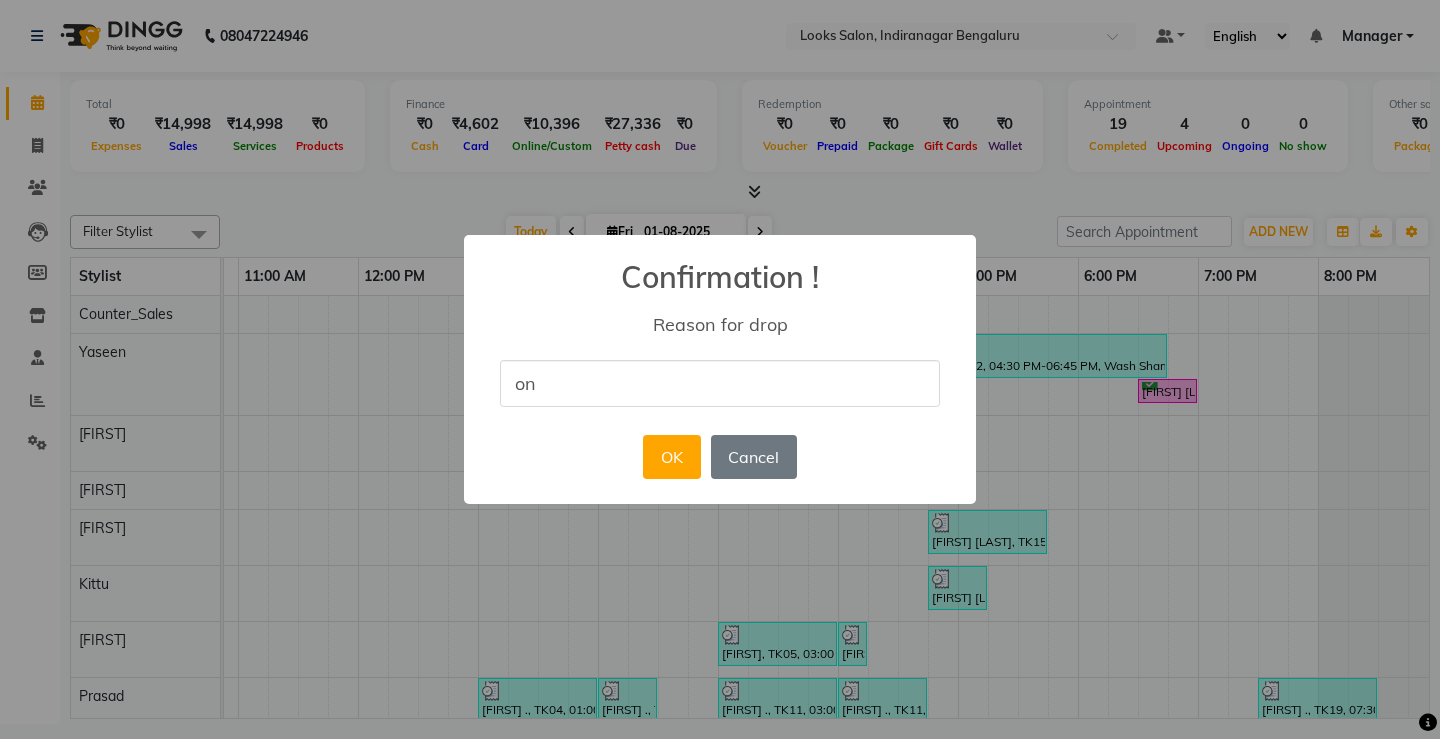 type on "o" 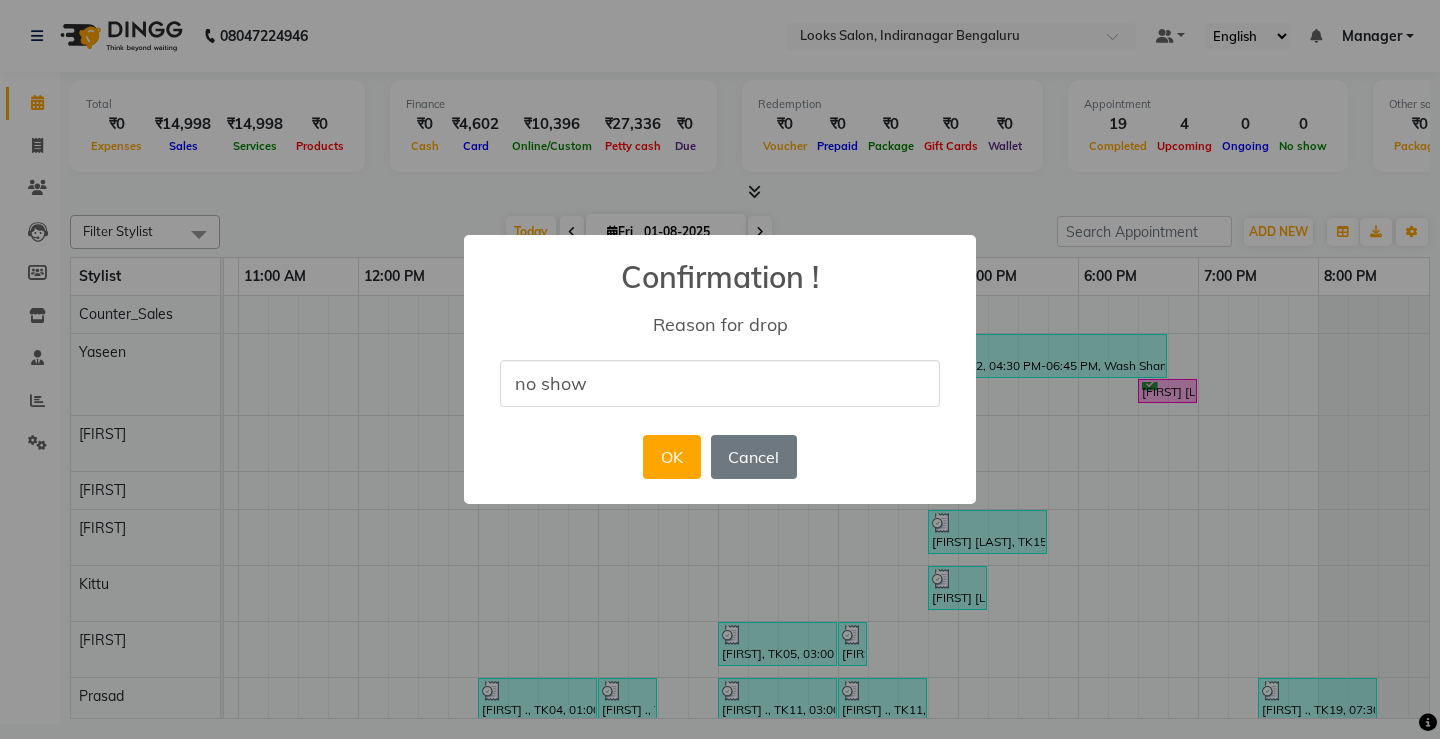 type on "no show" 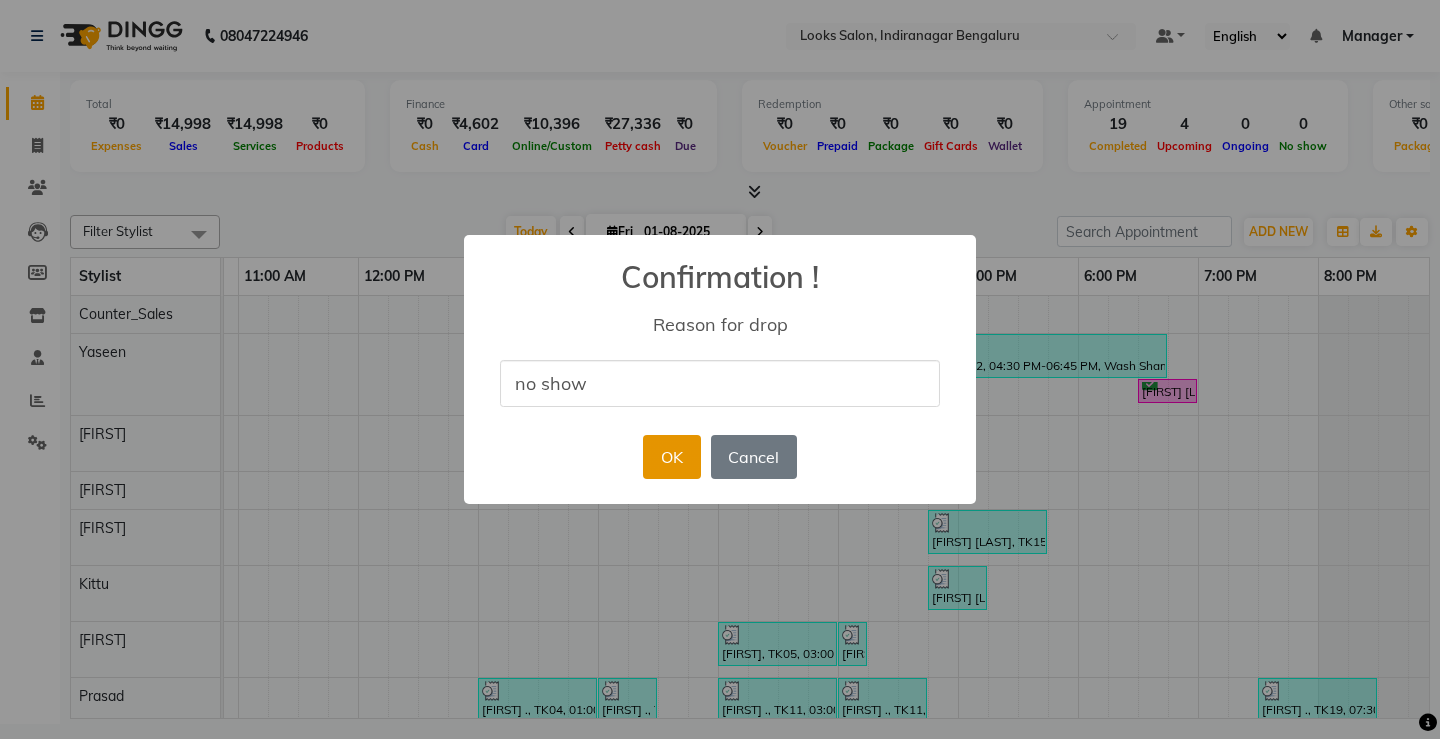 click on "OK" at bounding box center [671, 457] 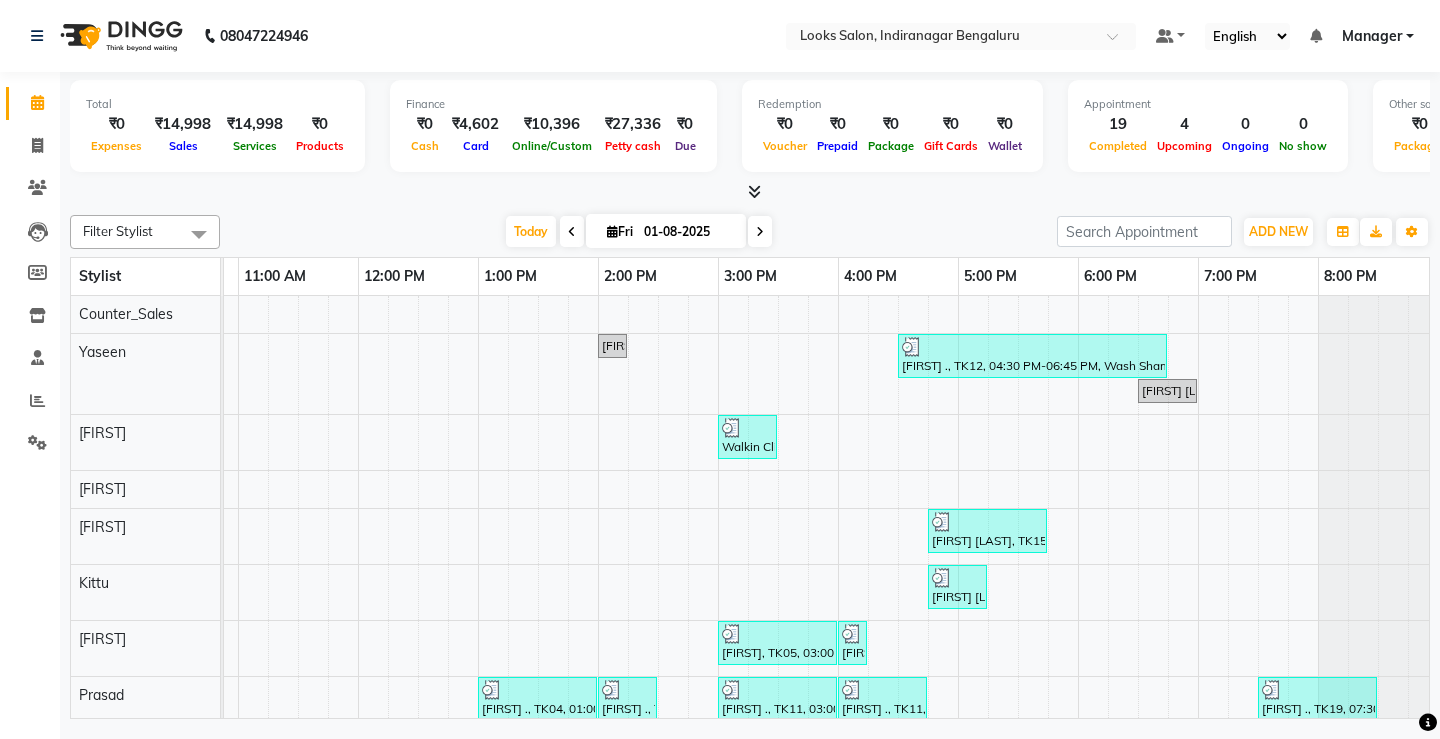 scroll, scrollTop: 100, scrollLeft: 346, axis: both 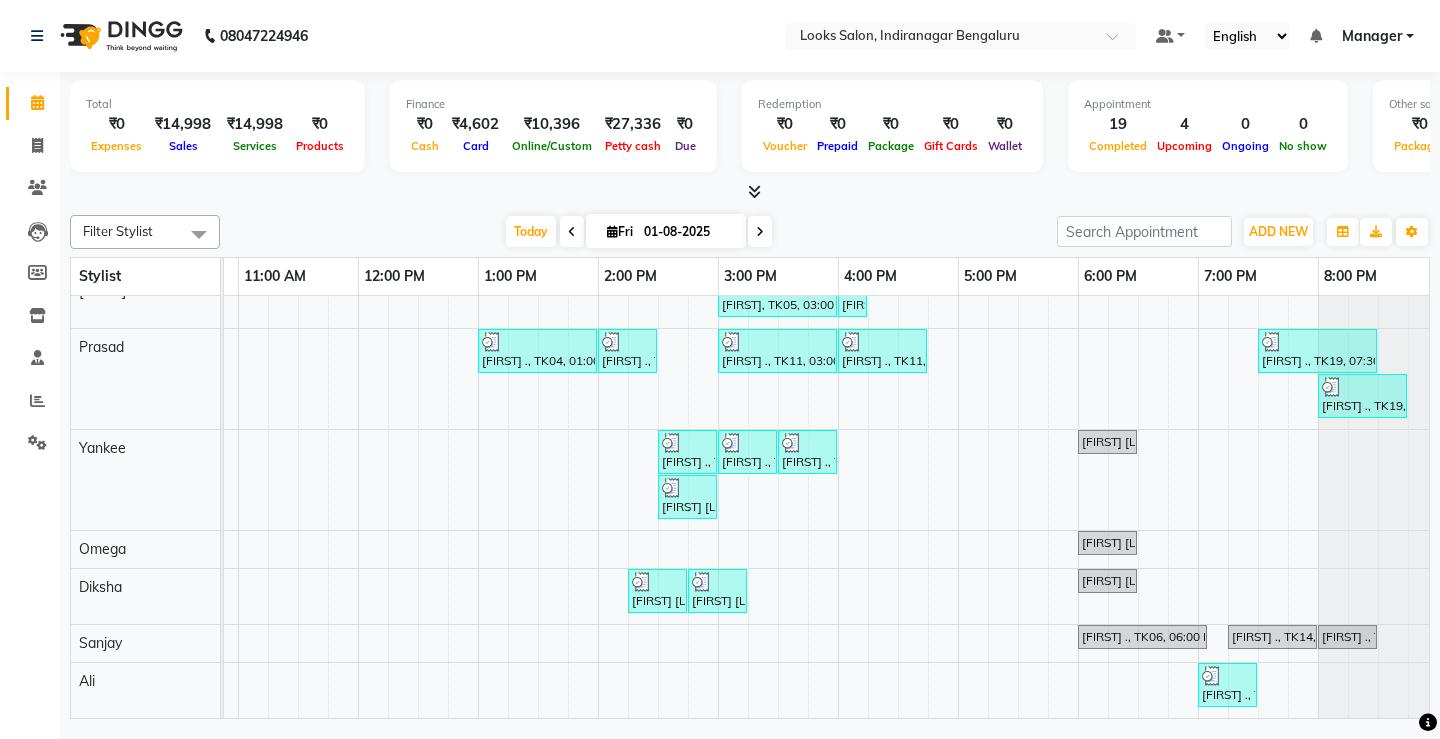 click on "[FIRST] ., TK01, 02:00 PM-02:15 PM, Director Cut(M)     [FIRST] ., TK12, 04:30 PM-06:45 PM, Wash Shampoo(F),Blow Dry Stylist(F)* (₹400)    [FIRST] [LAST], TK17, 06:30 PM-07:00 PM, Wash Shampoo(F)     Walkin Client Indiranagar BLR, TK10, 03:00 PM-03:30 PM, K Wash Shampoo(F)     [FIRST] [LAST], TK15, 04:45 PM-05:45 PM, Cr.Stylist Cut(F) (₹2000)     [FIRST] [LAST], TK16, 04:45 PM-05:15 PM, Wash Shampoo(F)     [FIRST], TK05, 03:00 PM-04:00 PM, Sr.Stylist Cut(M)     [FIRST], TK05, 04:00 PM-04:15 PM, Beard Styling     [FIRST] ., TK04, 01:00 PM-02:00 PM, Sr.Stylist Cut(M)     [FIRST] ., TK04, 02:00 PM-02:30 PM, Beard Trimming     [FIRST] ., TK11, 03:00 PM-04:00 PM, Sr.Stylist Cut(M)     [FIRST] ., TK11, 04:00 PM-04:45 PM, Beard Styling     [FIRST] ., TK19, 07:30 PM-08:30 PM, Sr.Stylist Cut(M)     [FIRST] ., TK19, 08:00 PM-08:45 PM, Beard Styling     [FIRST] ., TK07, 02:30 PM-03:00 PM, Classic Manicure(F)     [FIRST] ., TK07, 03:00 PM-03:30 PM, Eyebrows & Upperlips     [FIRST] ., TK07, 03:30 PM-04:00 PM, Chin Threading" at bounding box center (658, 333) 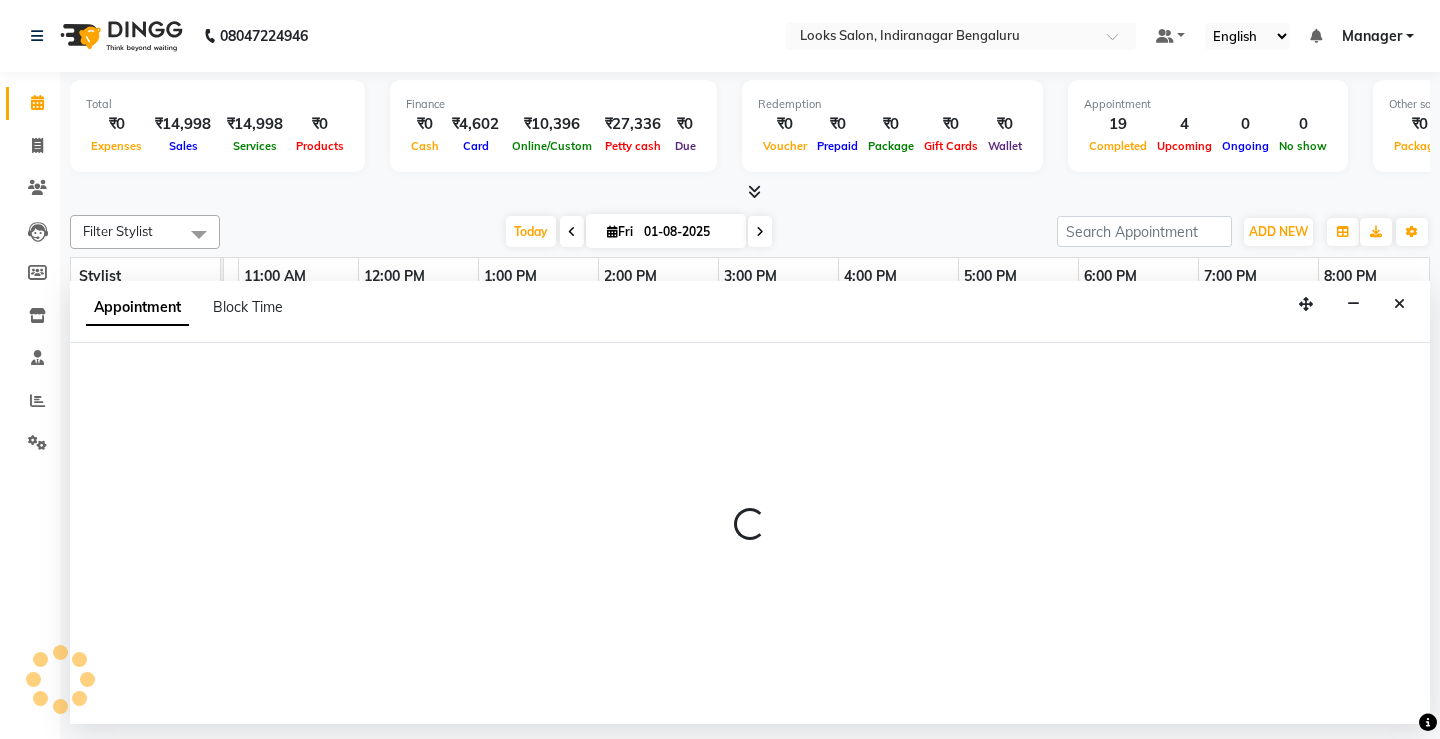 select on "87789" 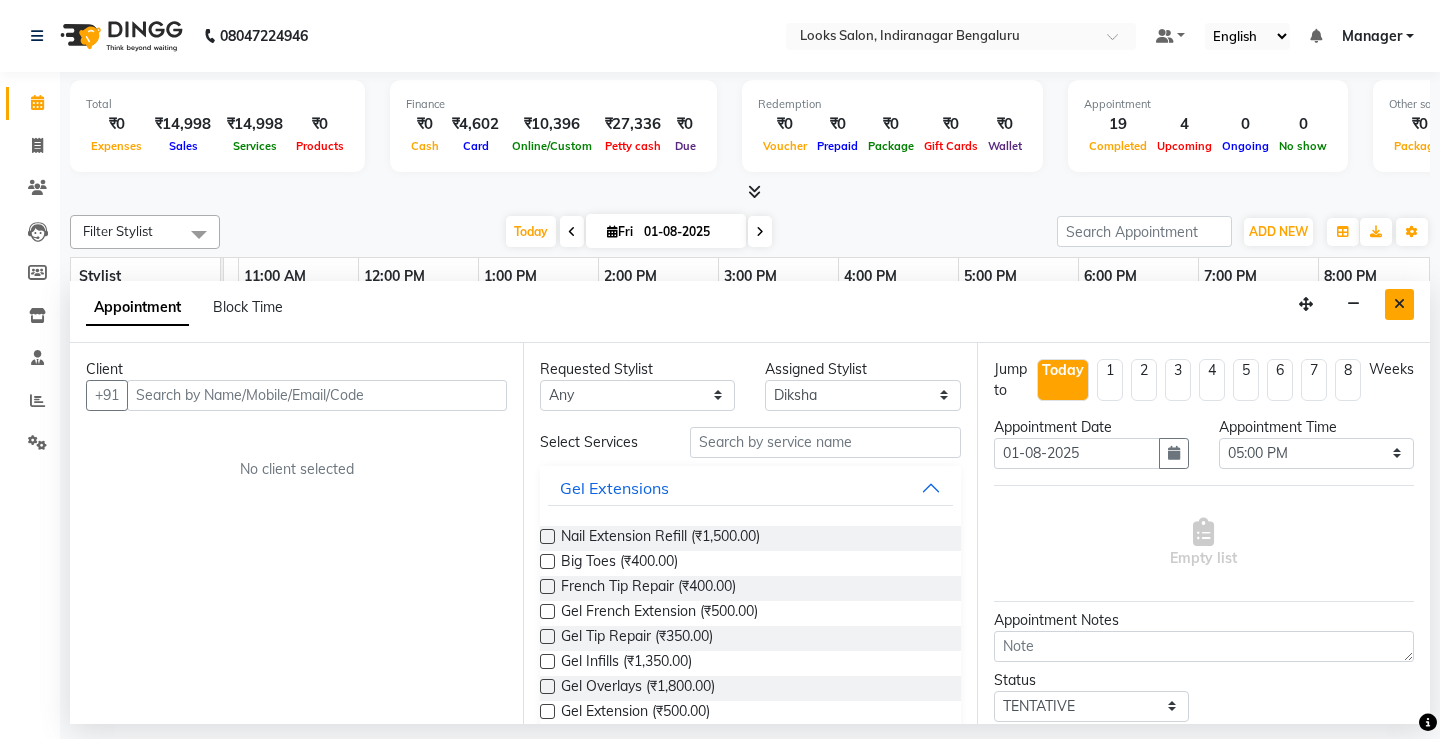 click at bounding box center (1399, 304) 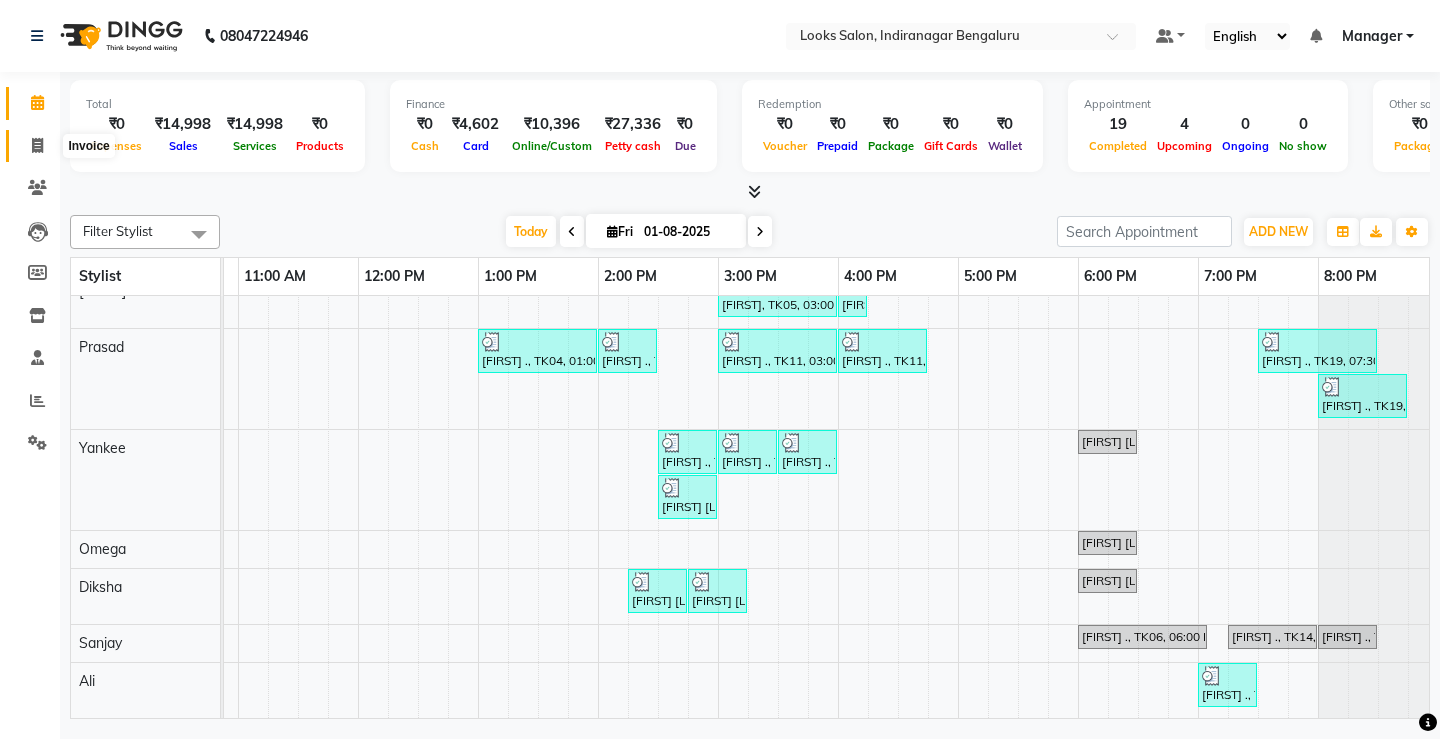 click 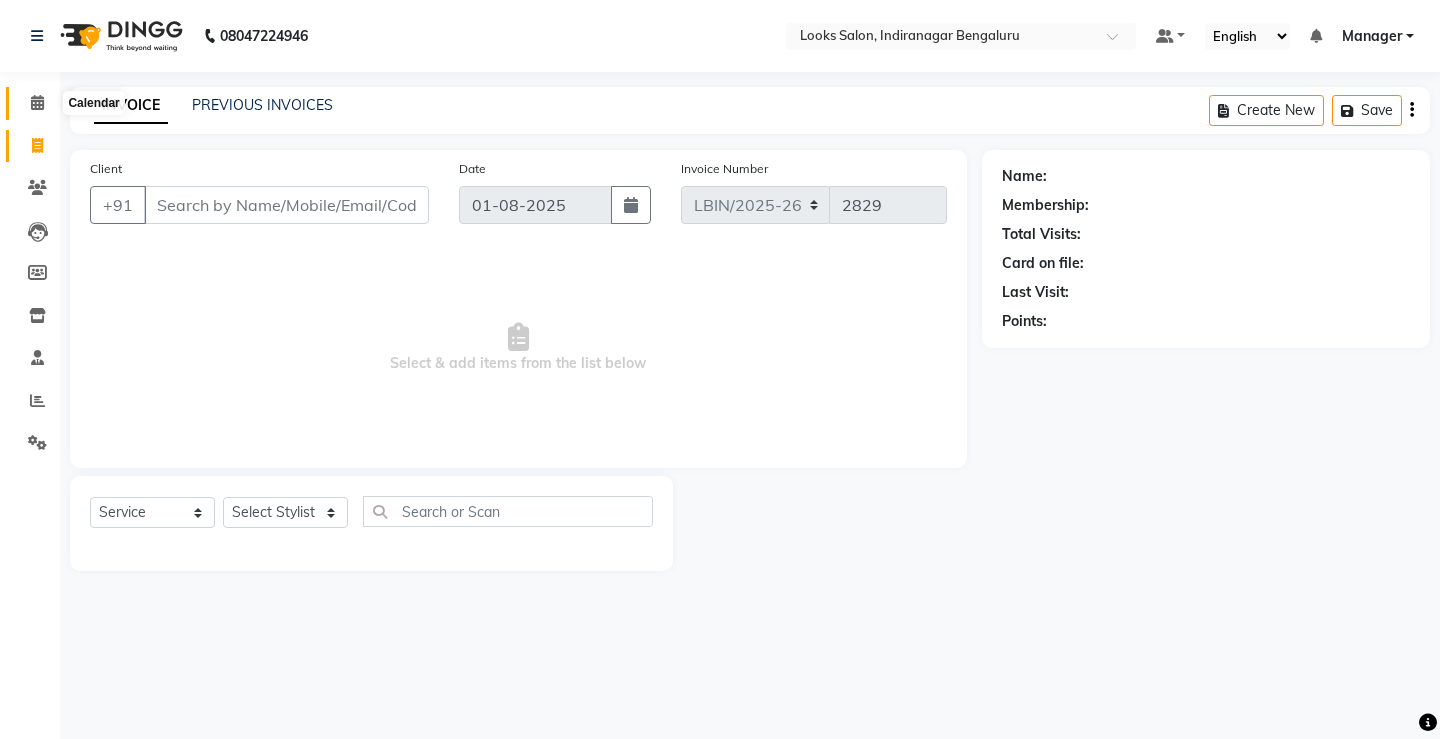 click 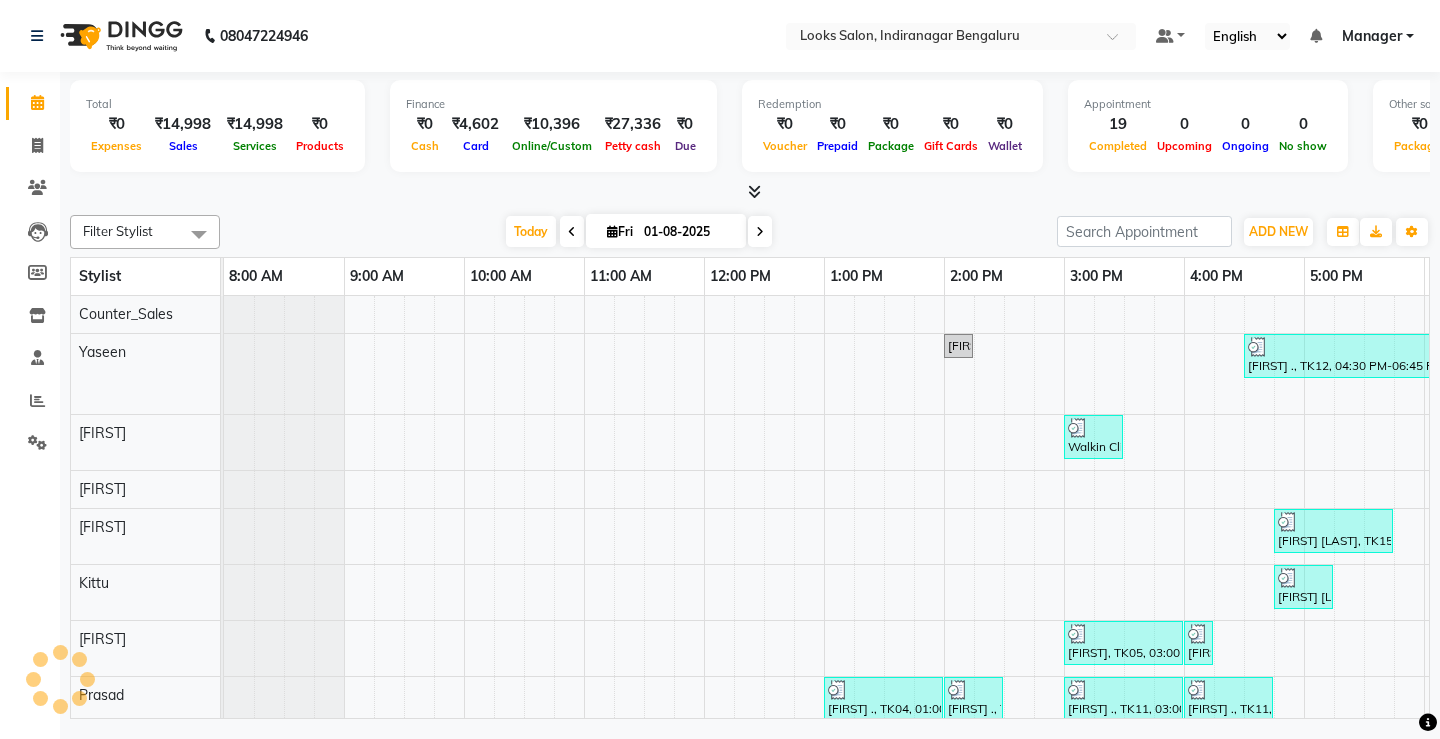scroll, scrollTop: 0, scrollLeft: 0, axis: both 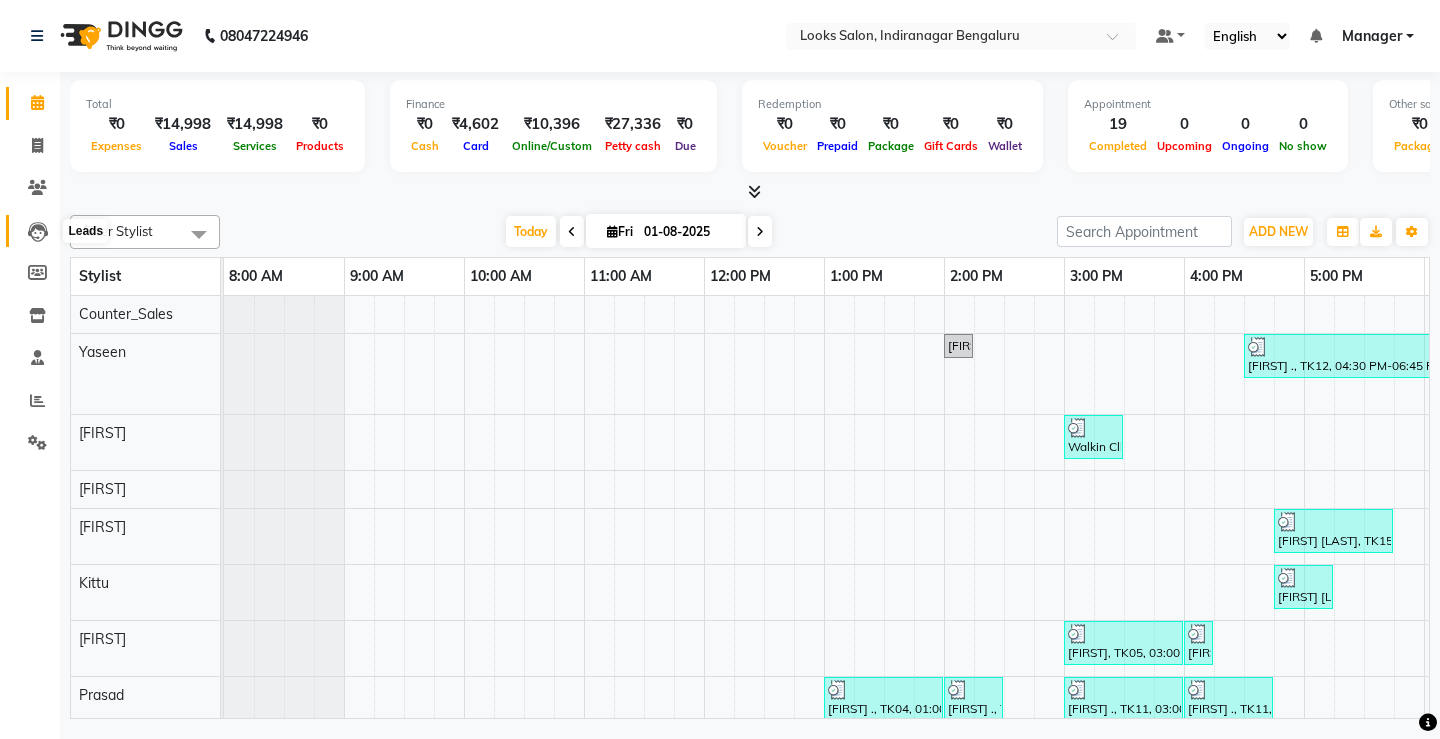click 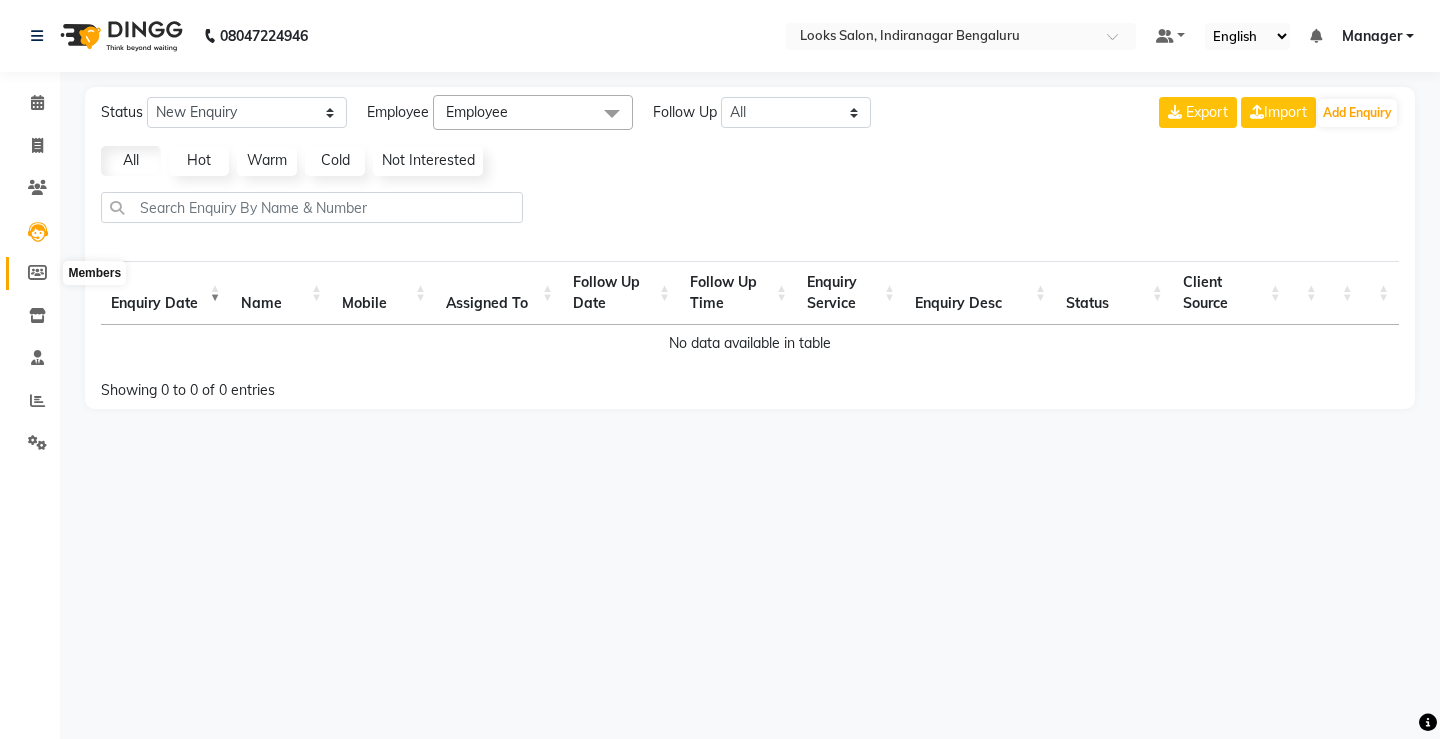 click 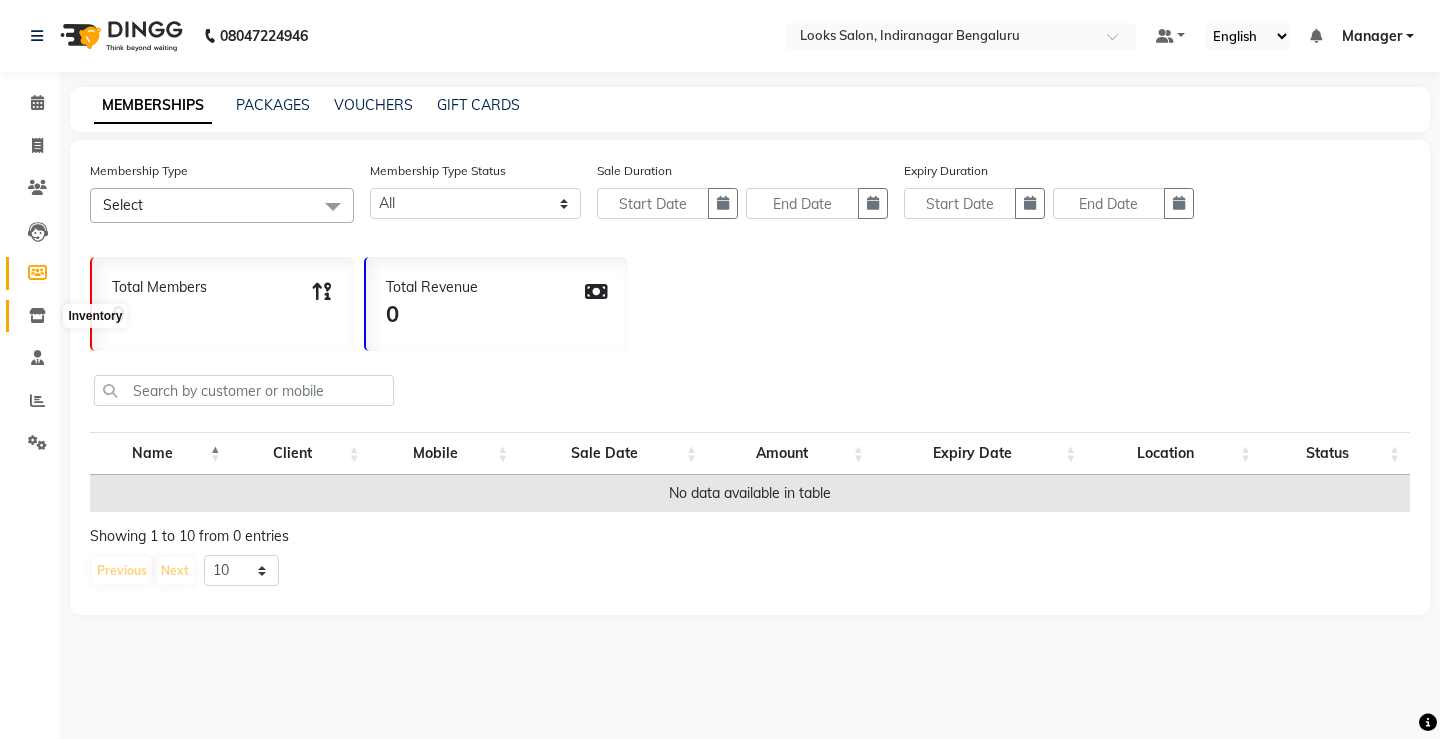 click 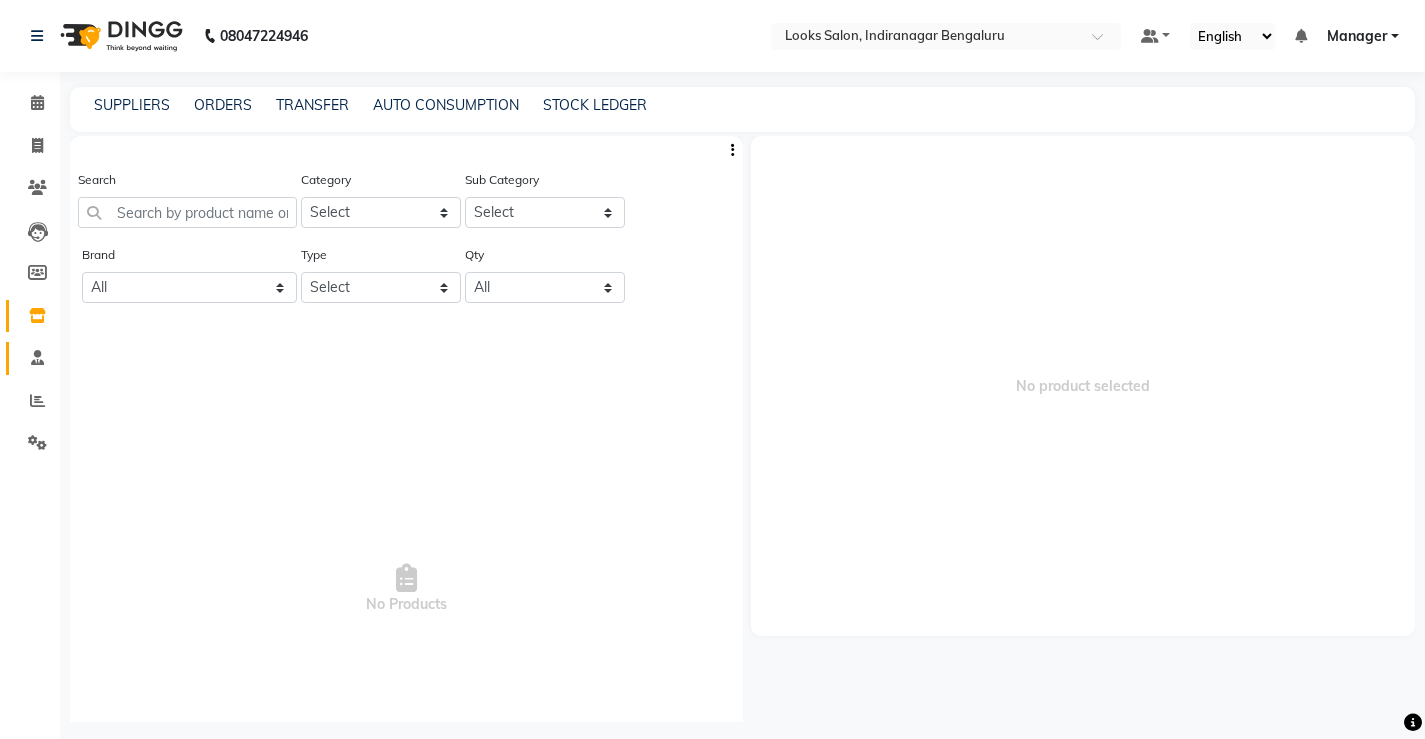 click 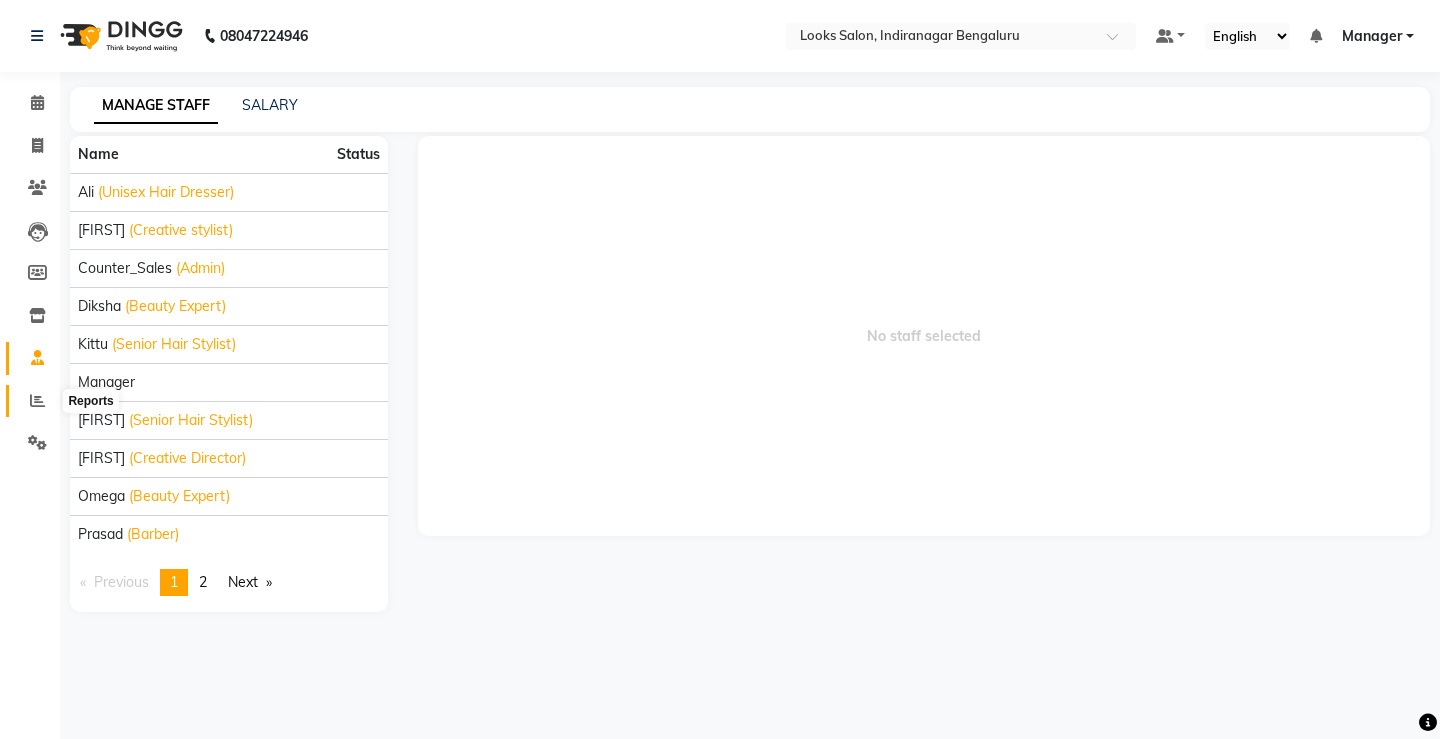click 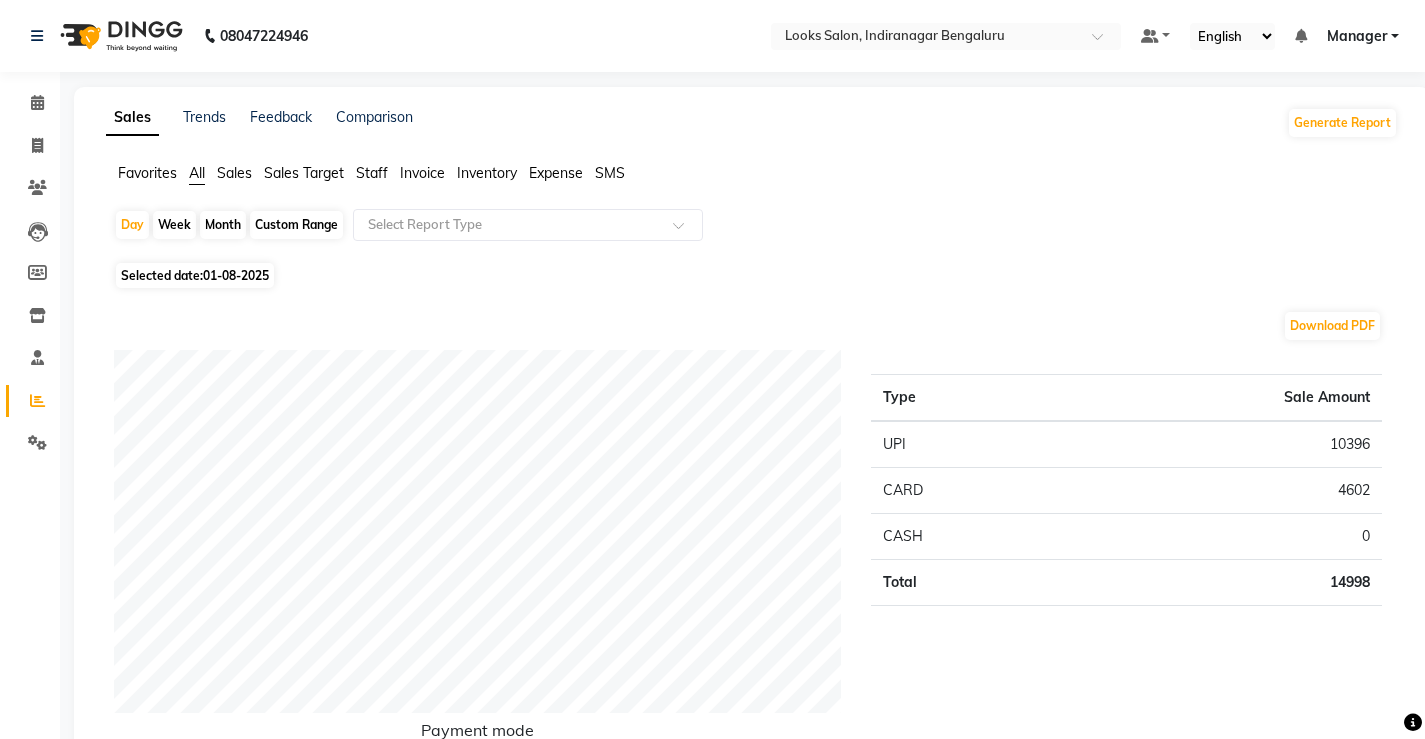 click on "Expense" 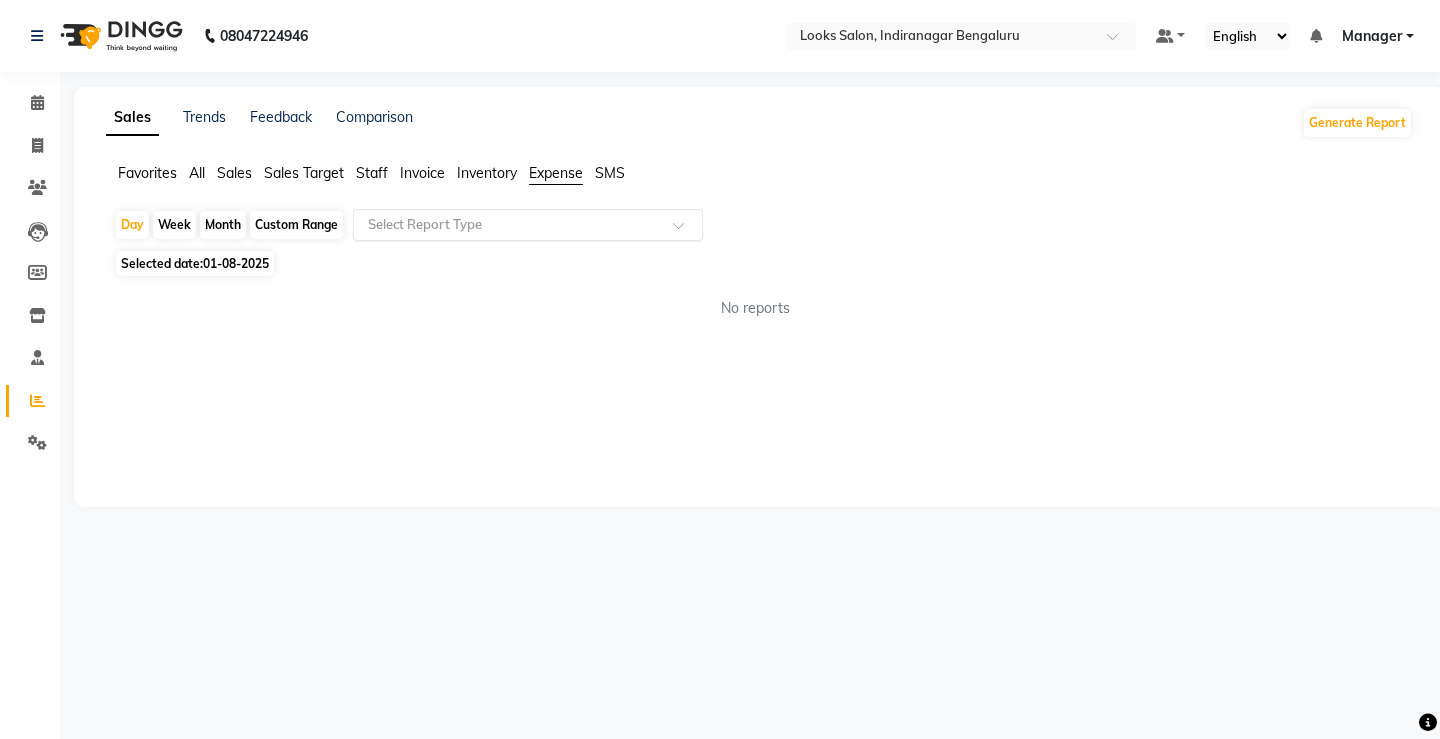 click 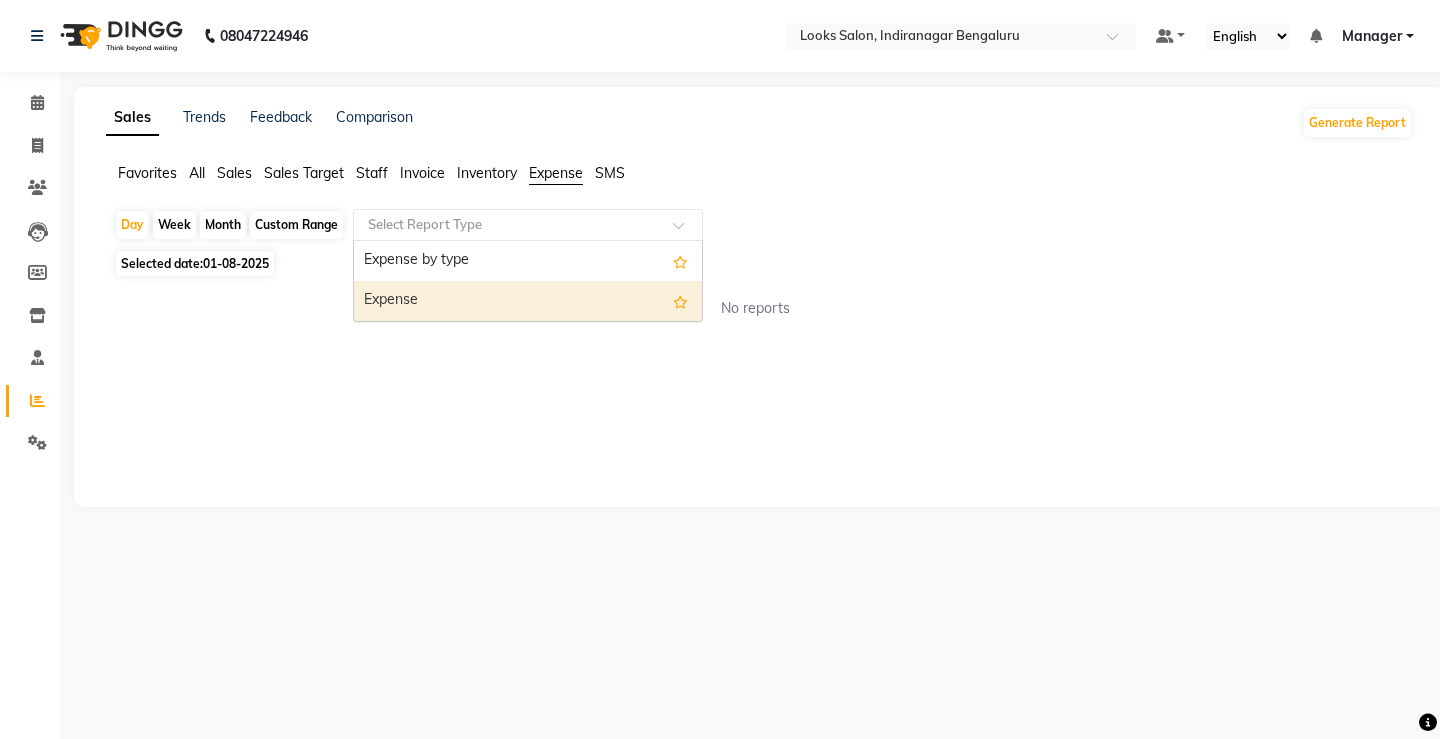 click on "Expense" at bounding box center (528, 301) 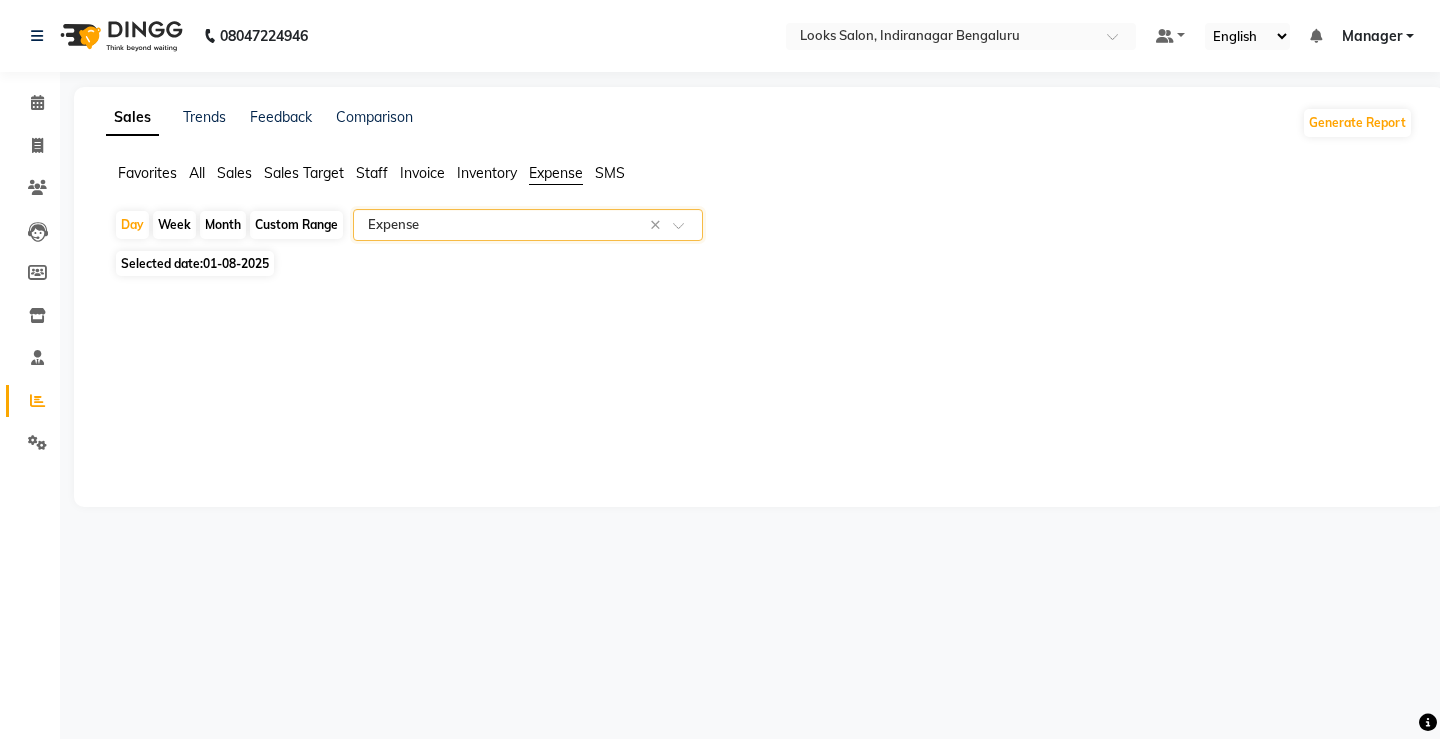click on "01-08-2025" 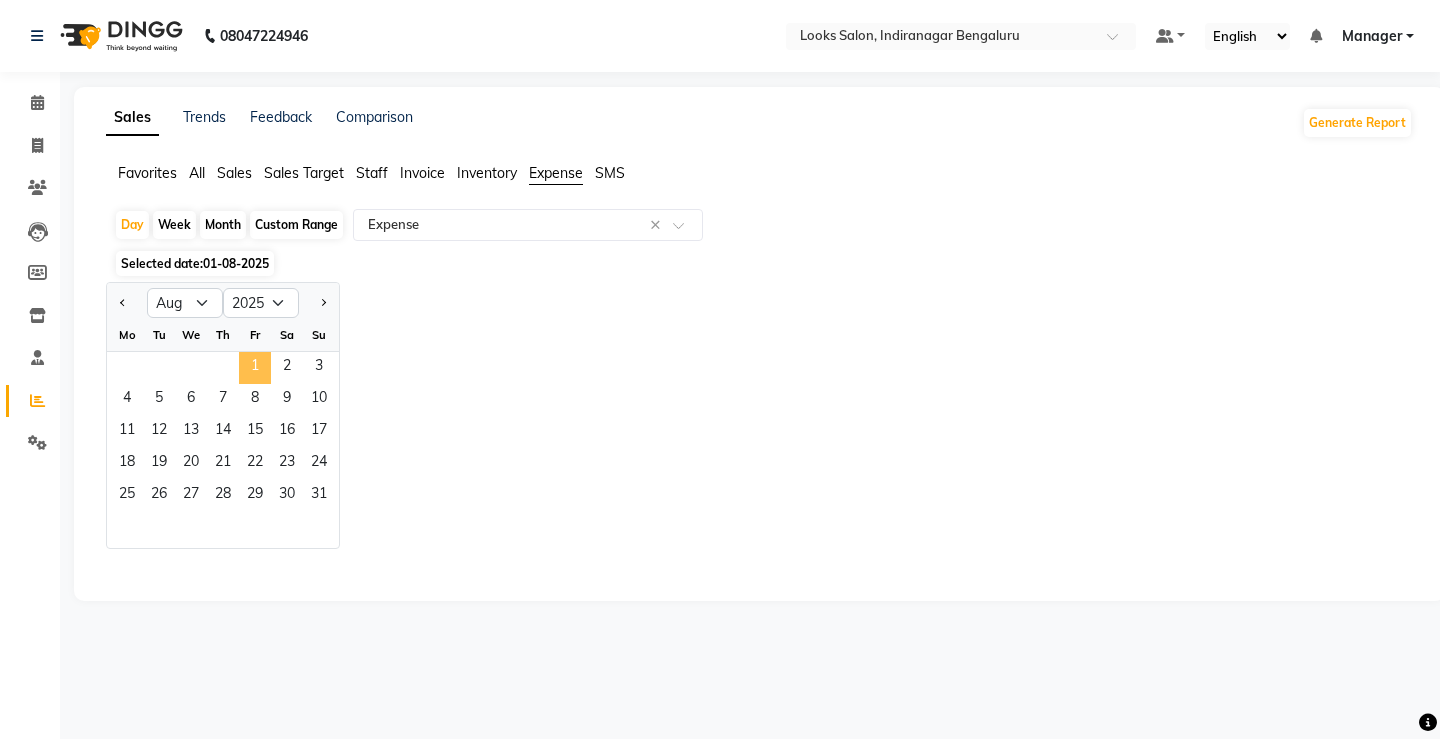 click on "1" 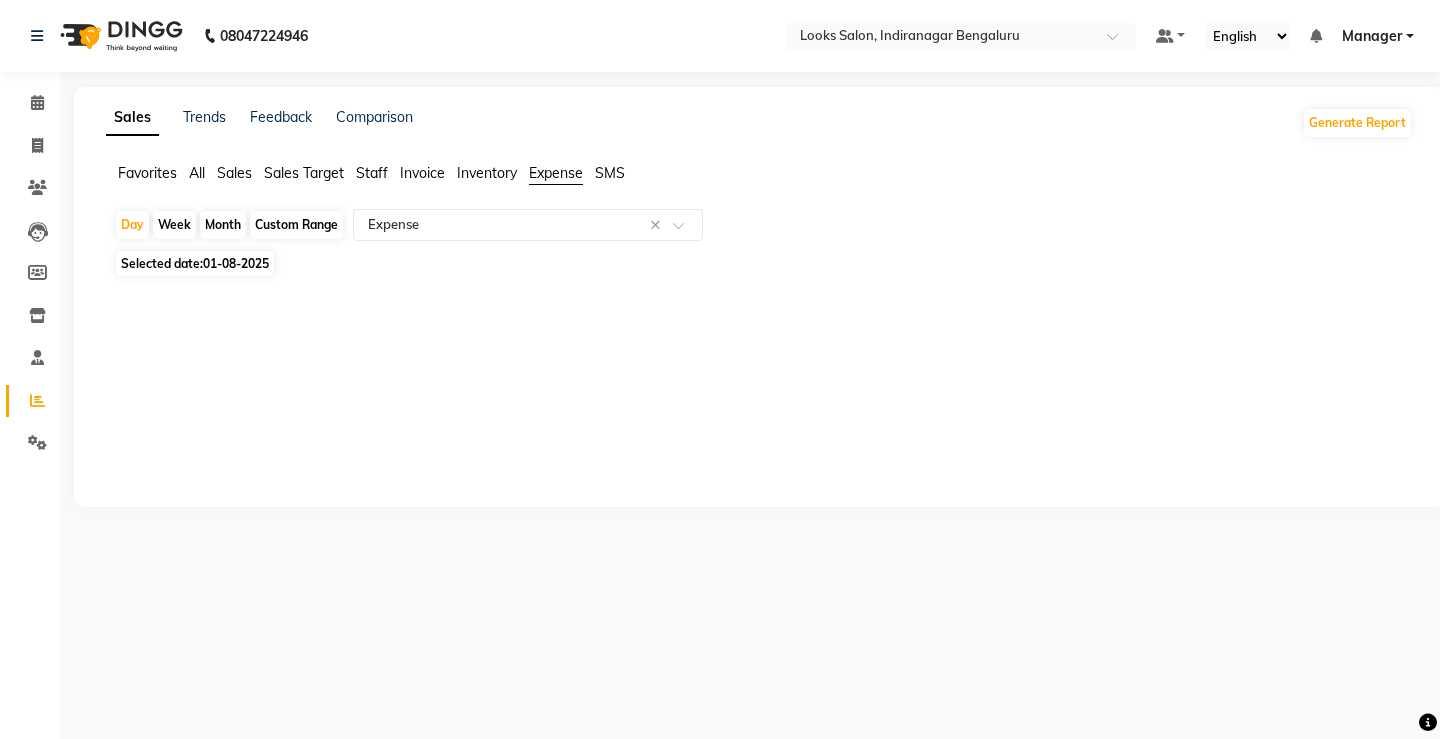 click on "Expense" 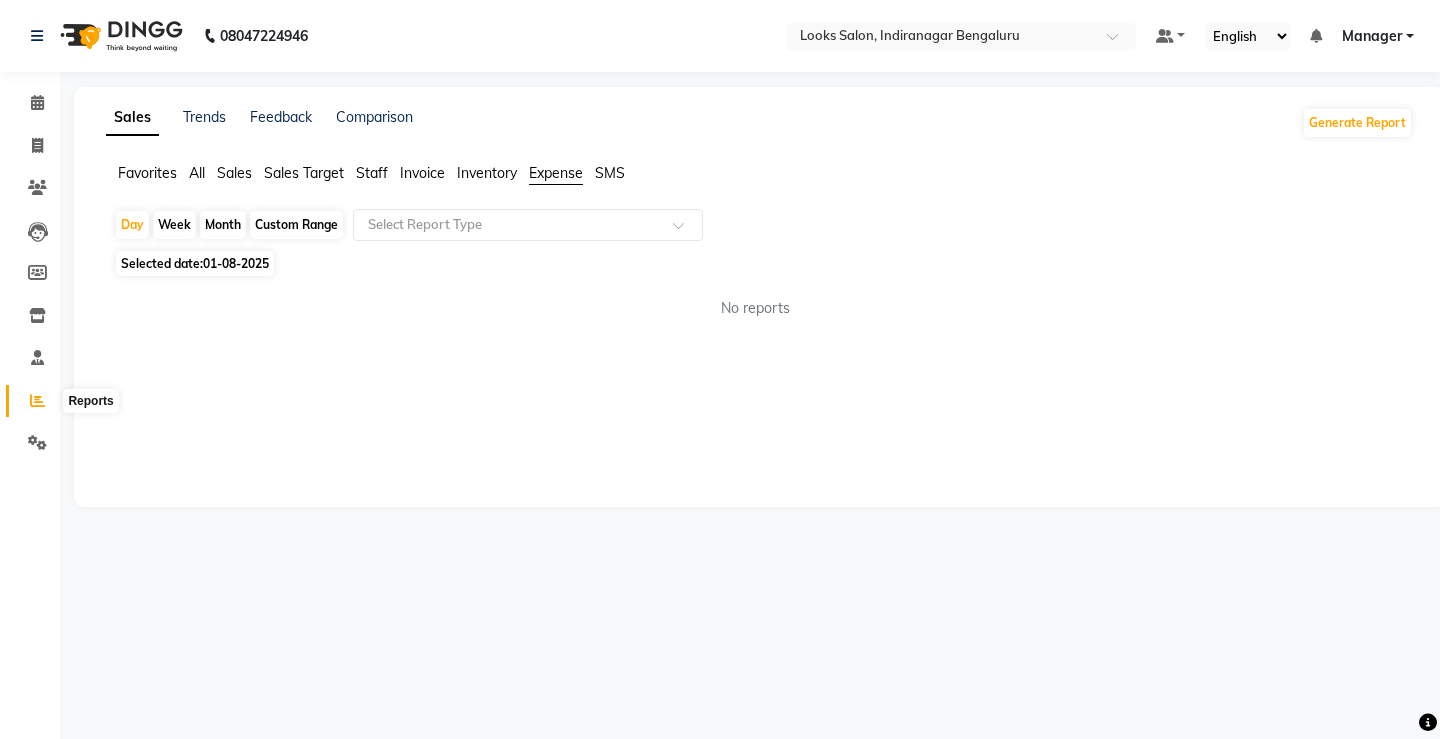 click 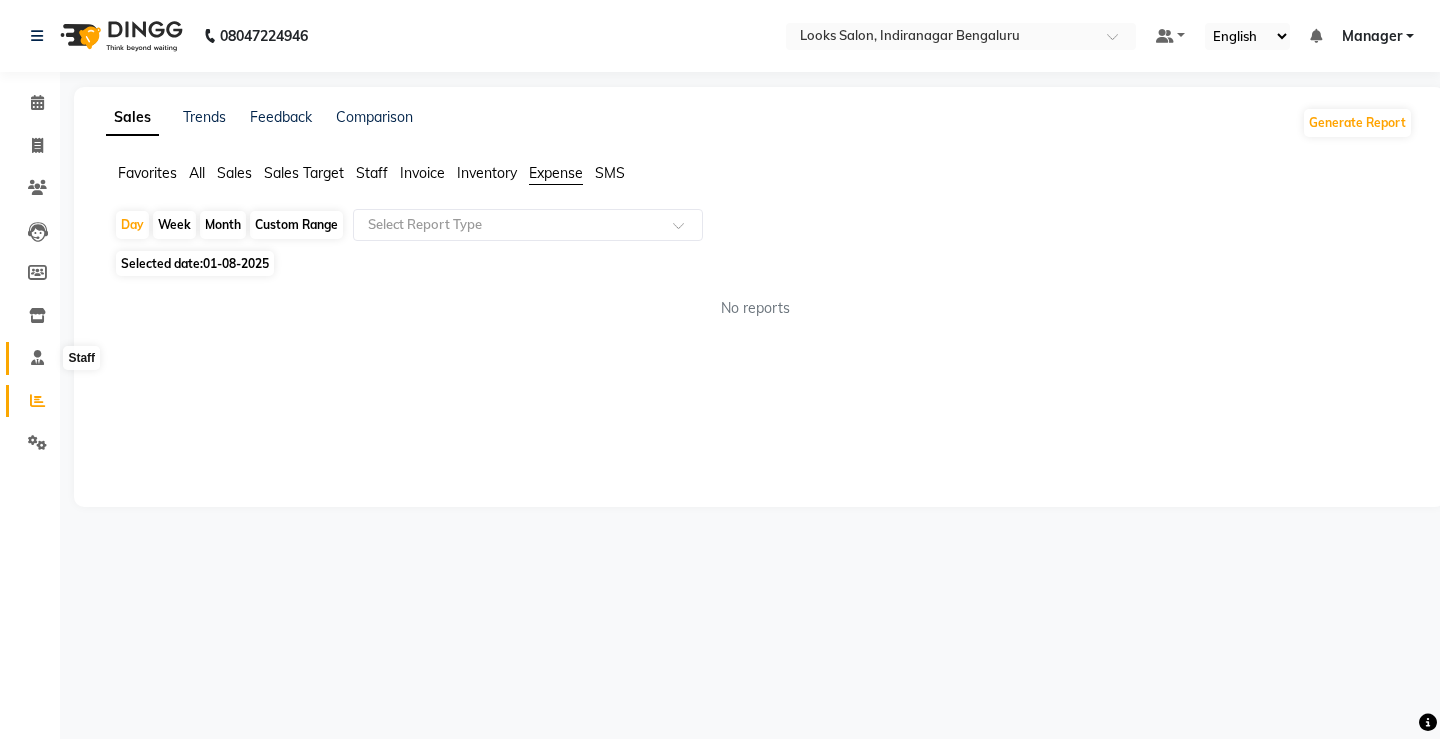 click 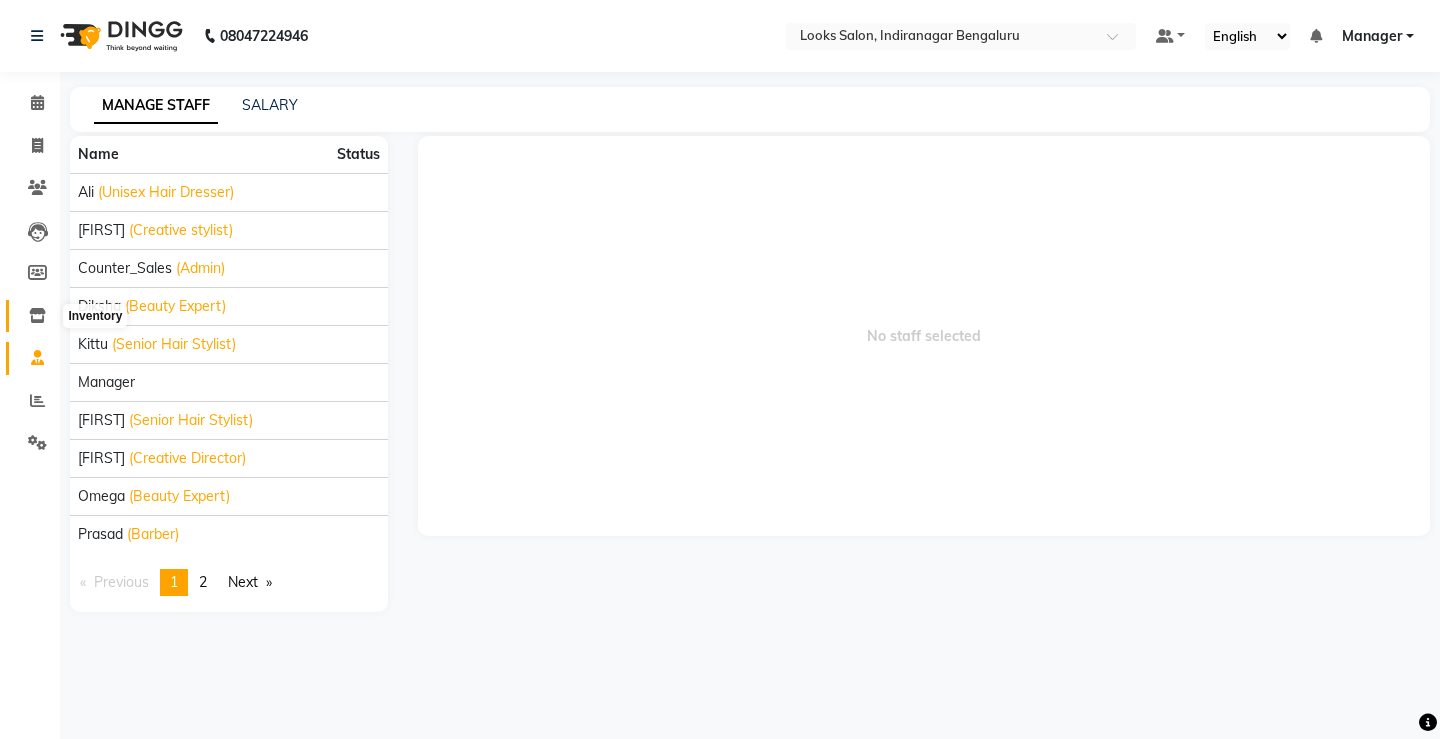 click 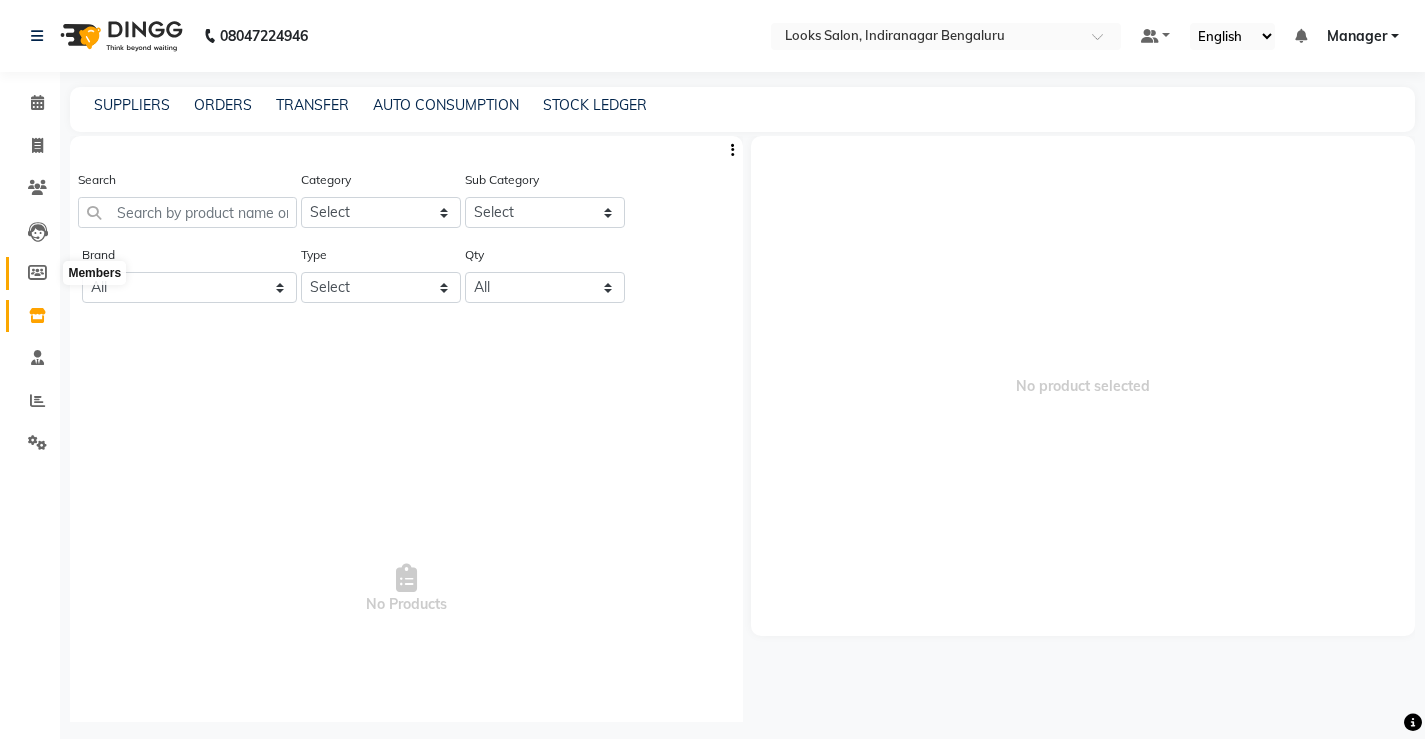 click 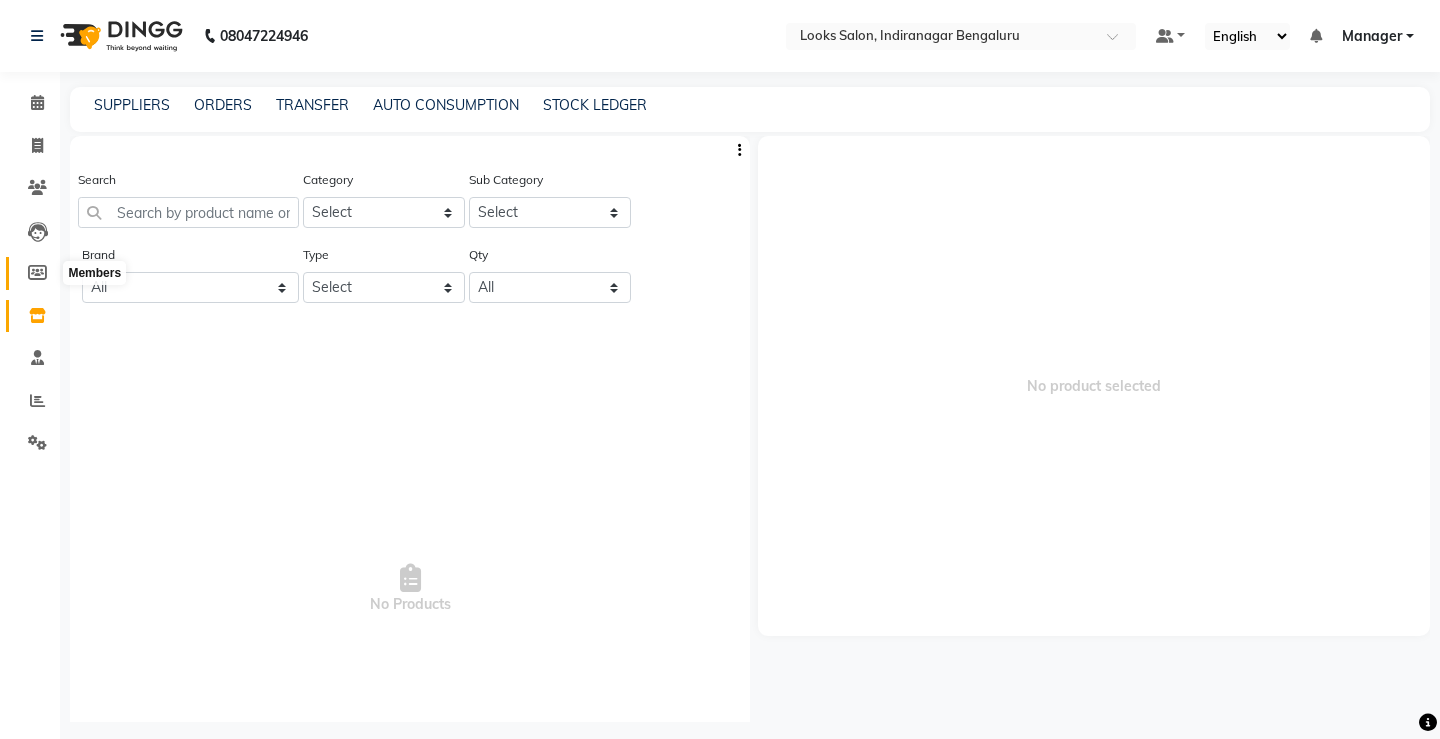 select 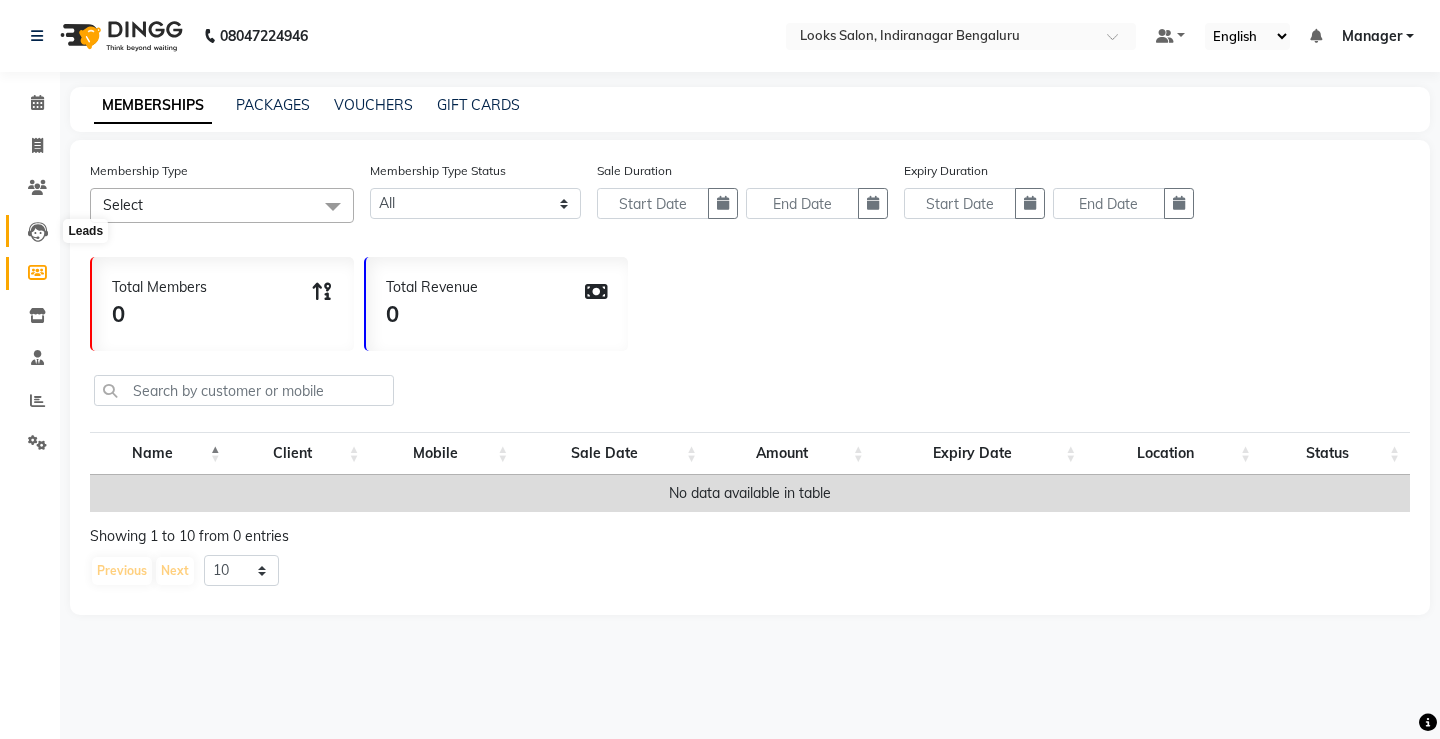 click 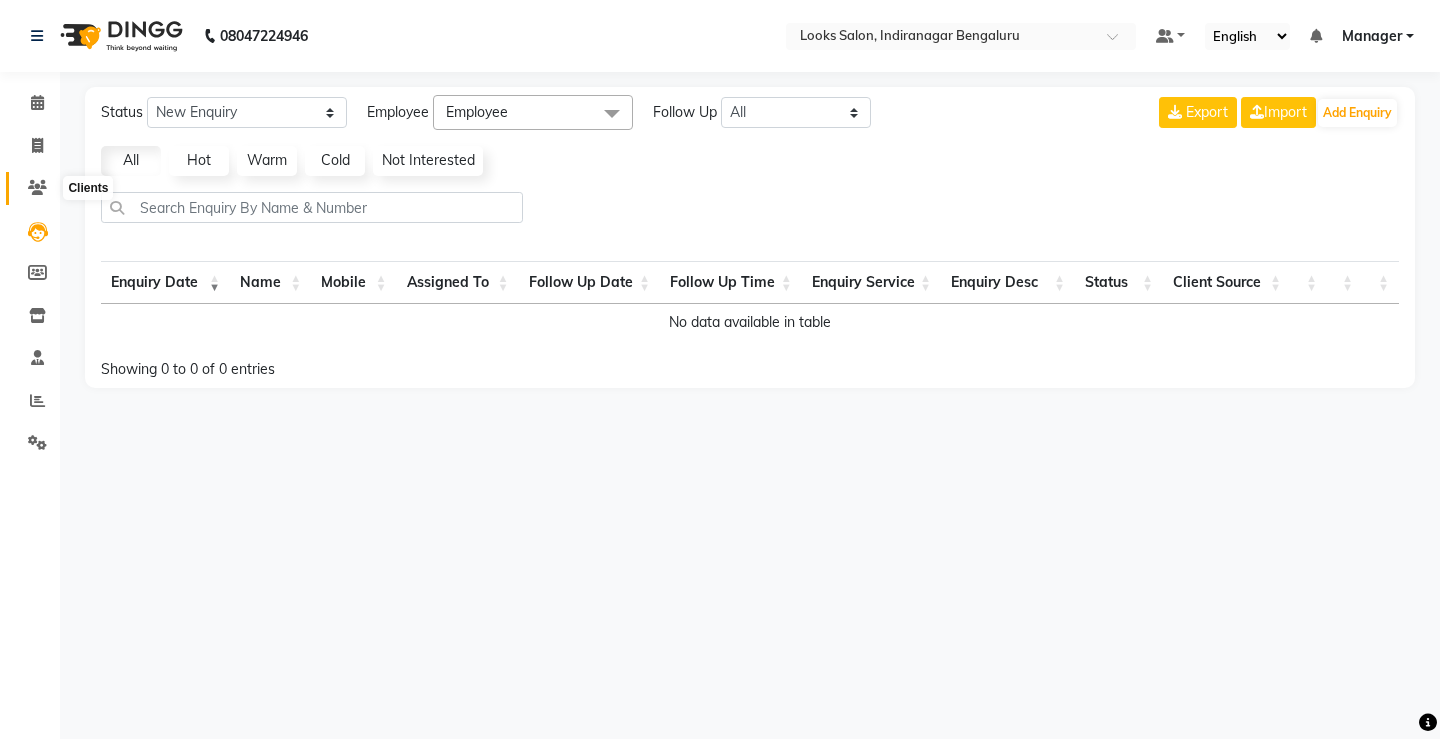 click 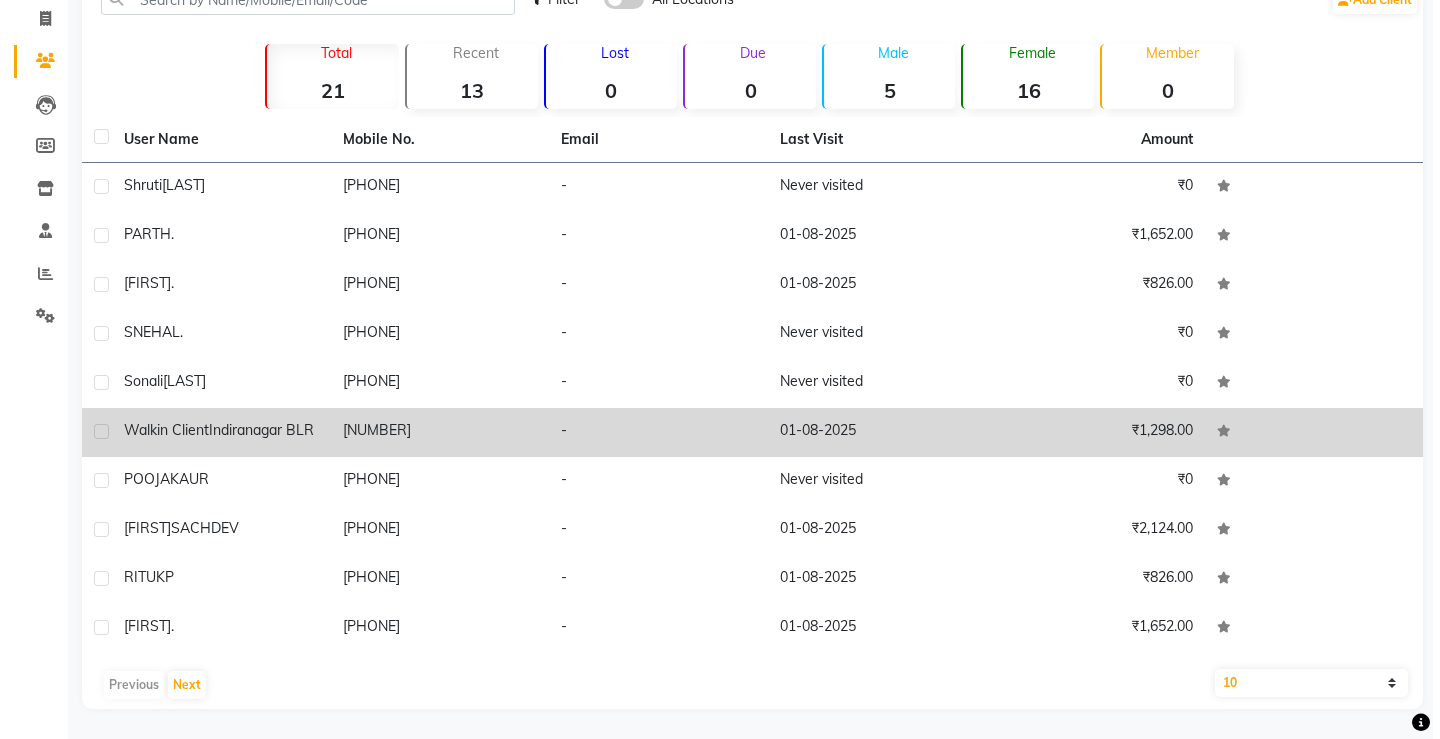 scroll, scrollTop: 0, scrollLeft: 0, axis: both 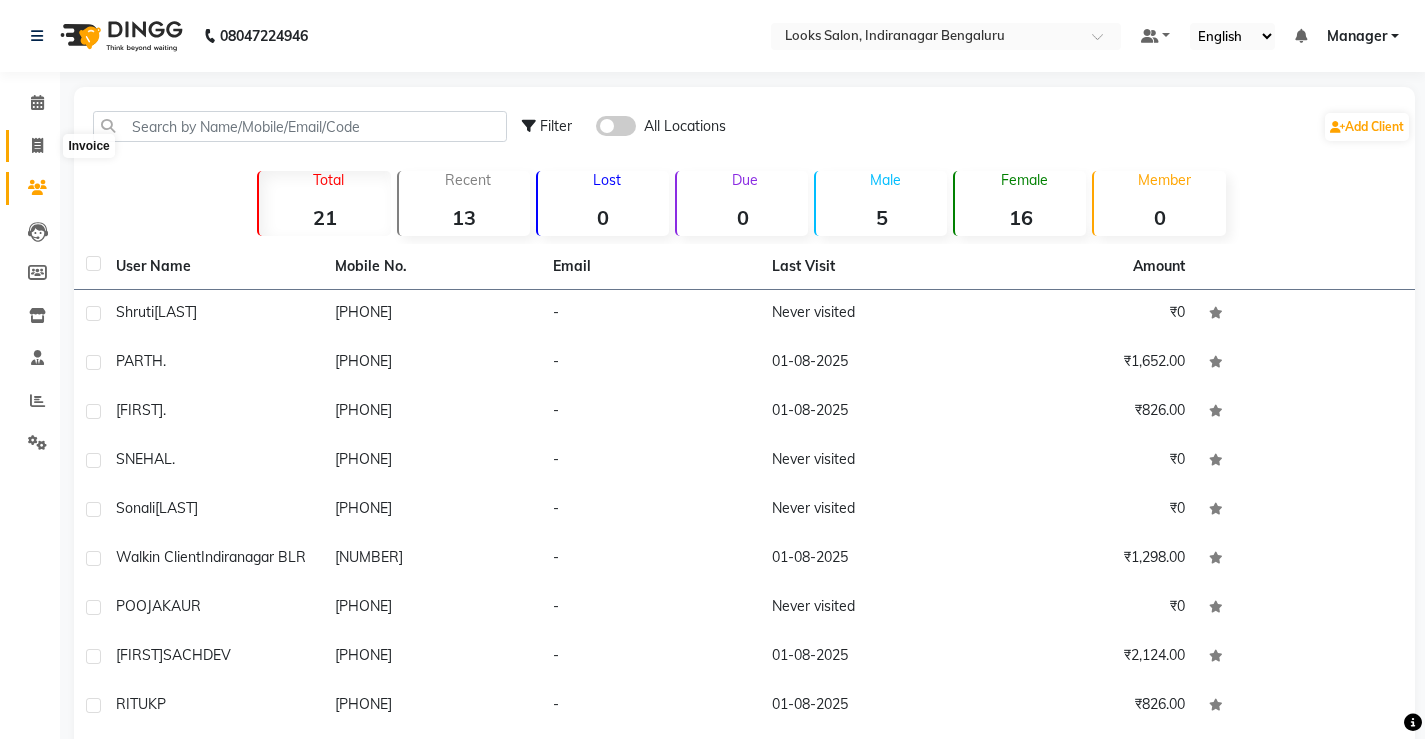 click 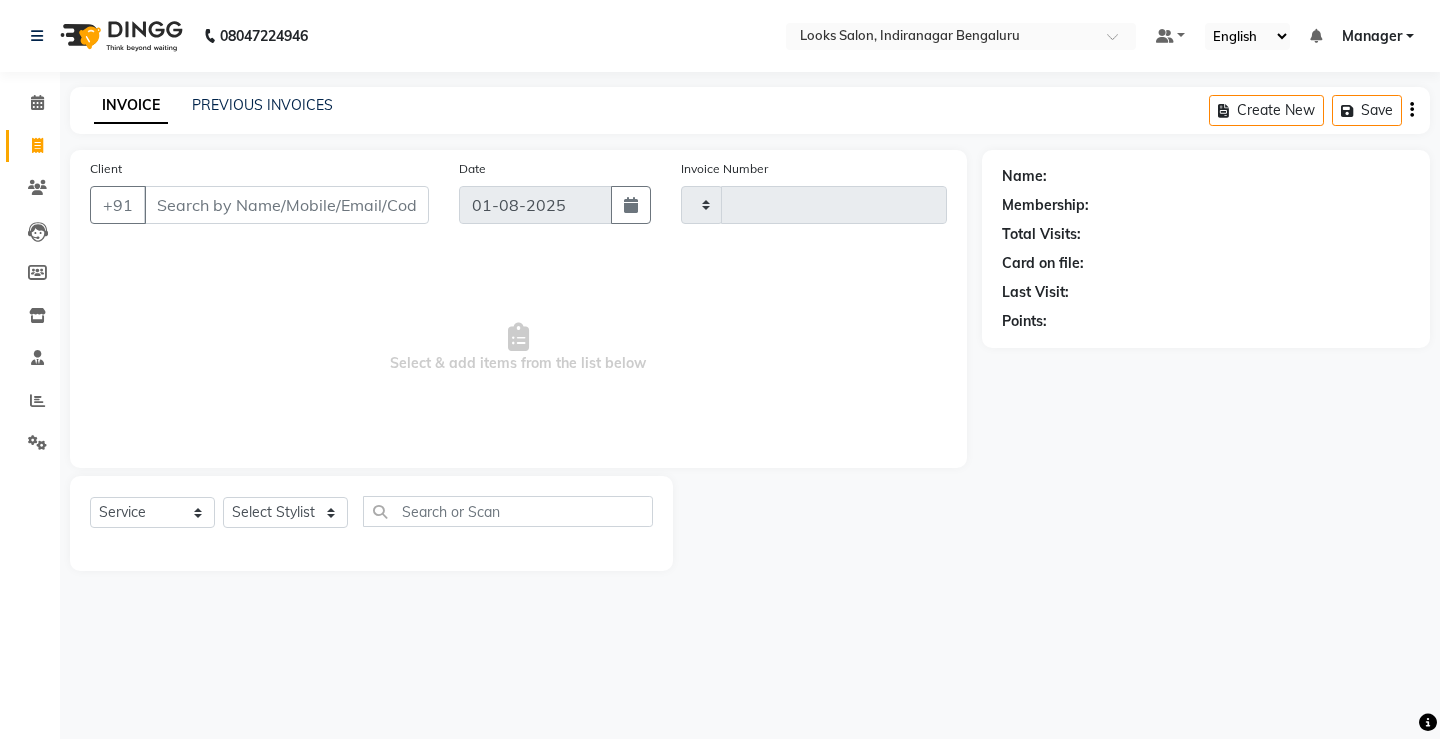 type on "2829" 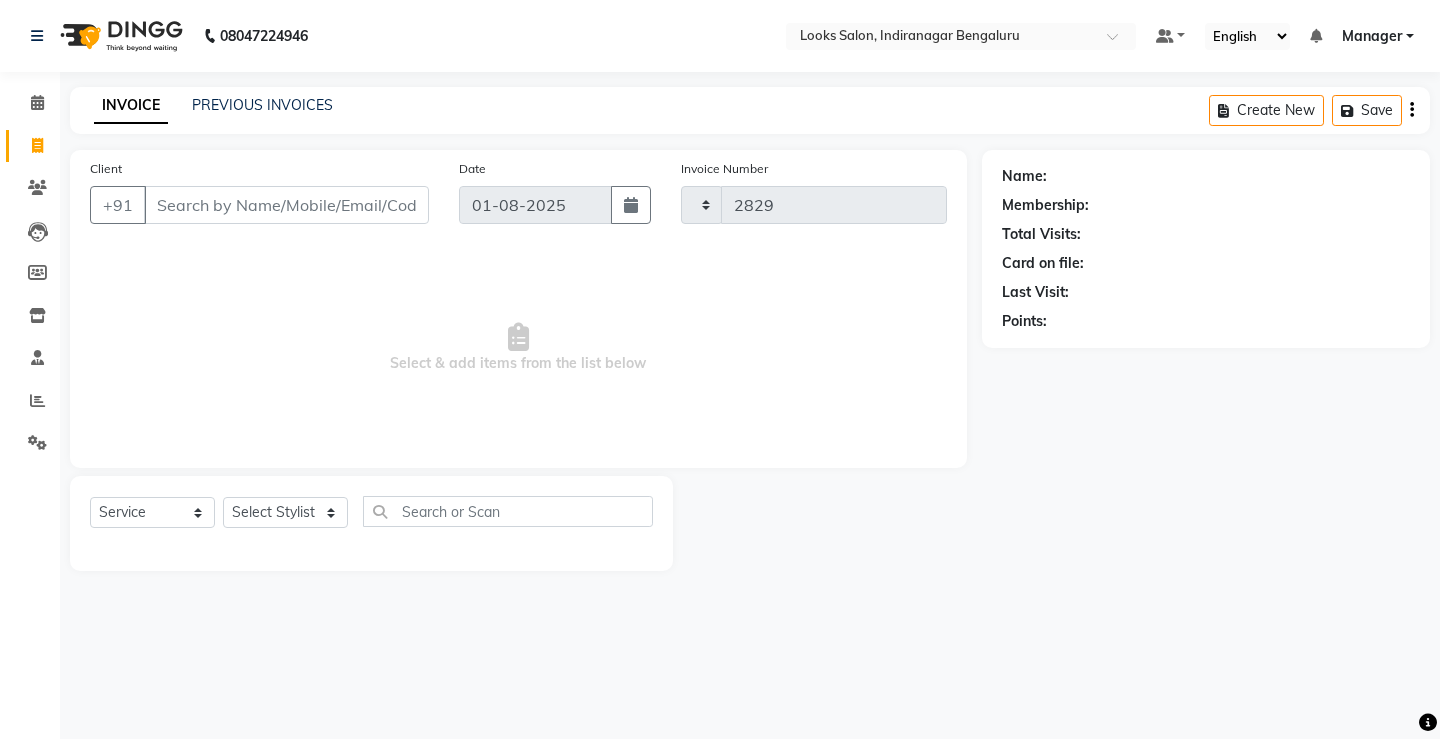 select on "8708" 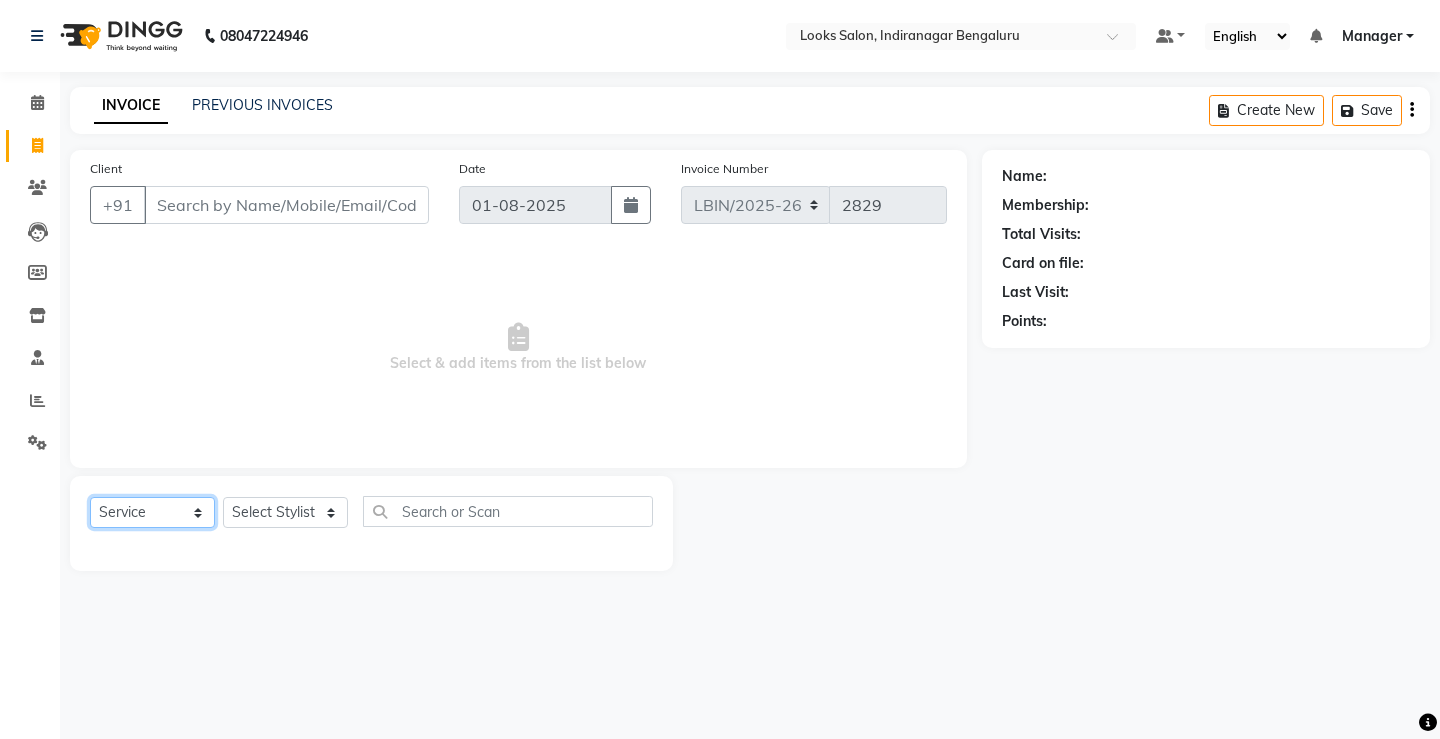 click on "Select  Service  Product  Membership  Package Voucher Prepaid Gift Card" 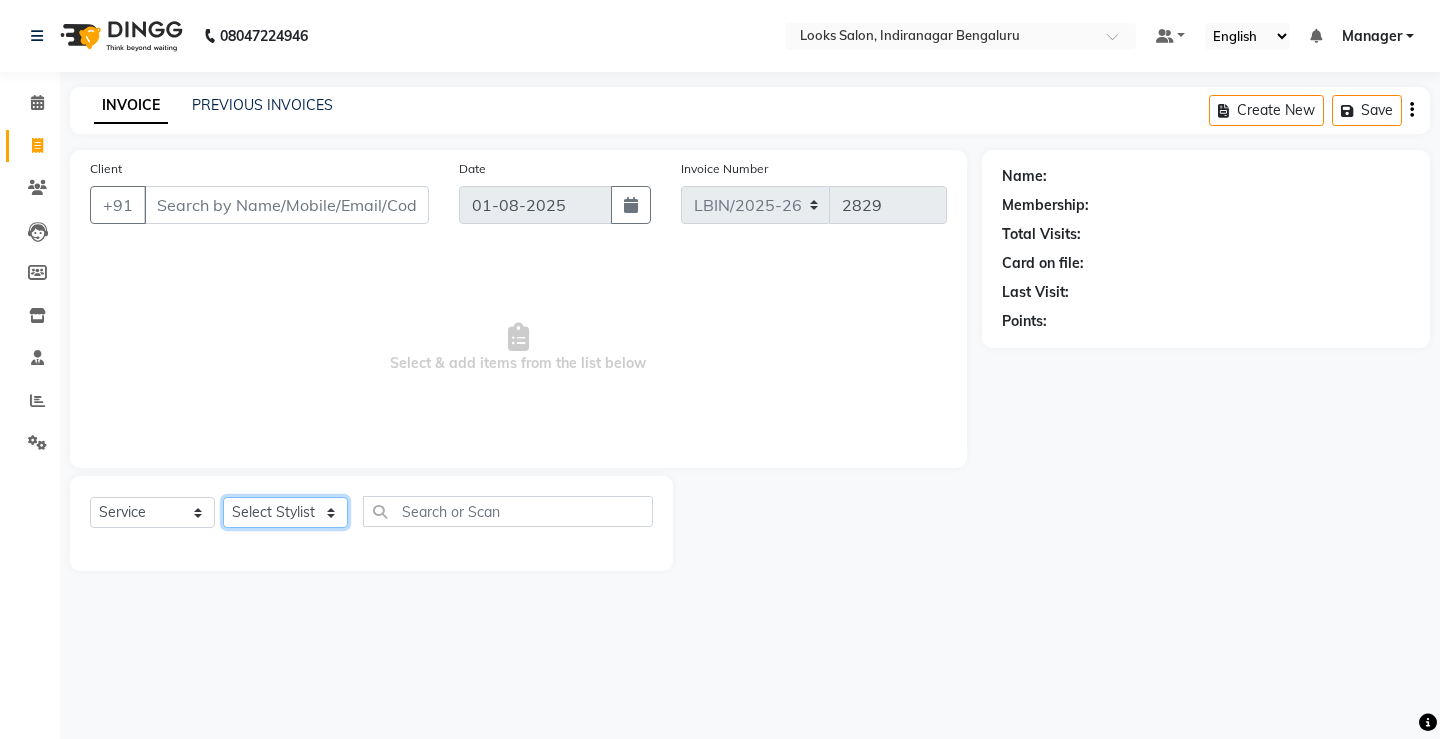 click on "Select Stylist Ali [FIRST] Counter_Sales Diksha Kittu Manager Mandeep Nerika Omega Prasad Sanjay Shara Yankee Yaseen" 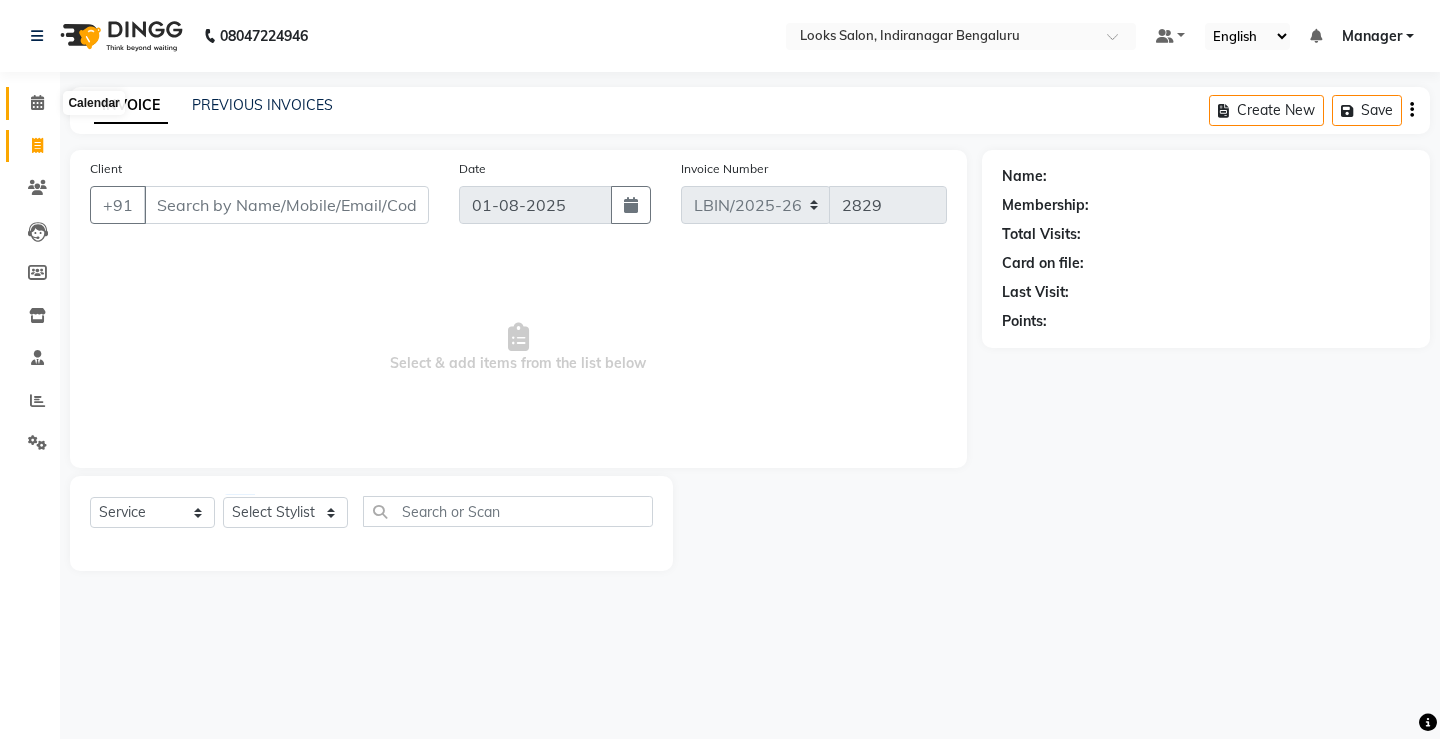 click 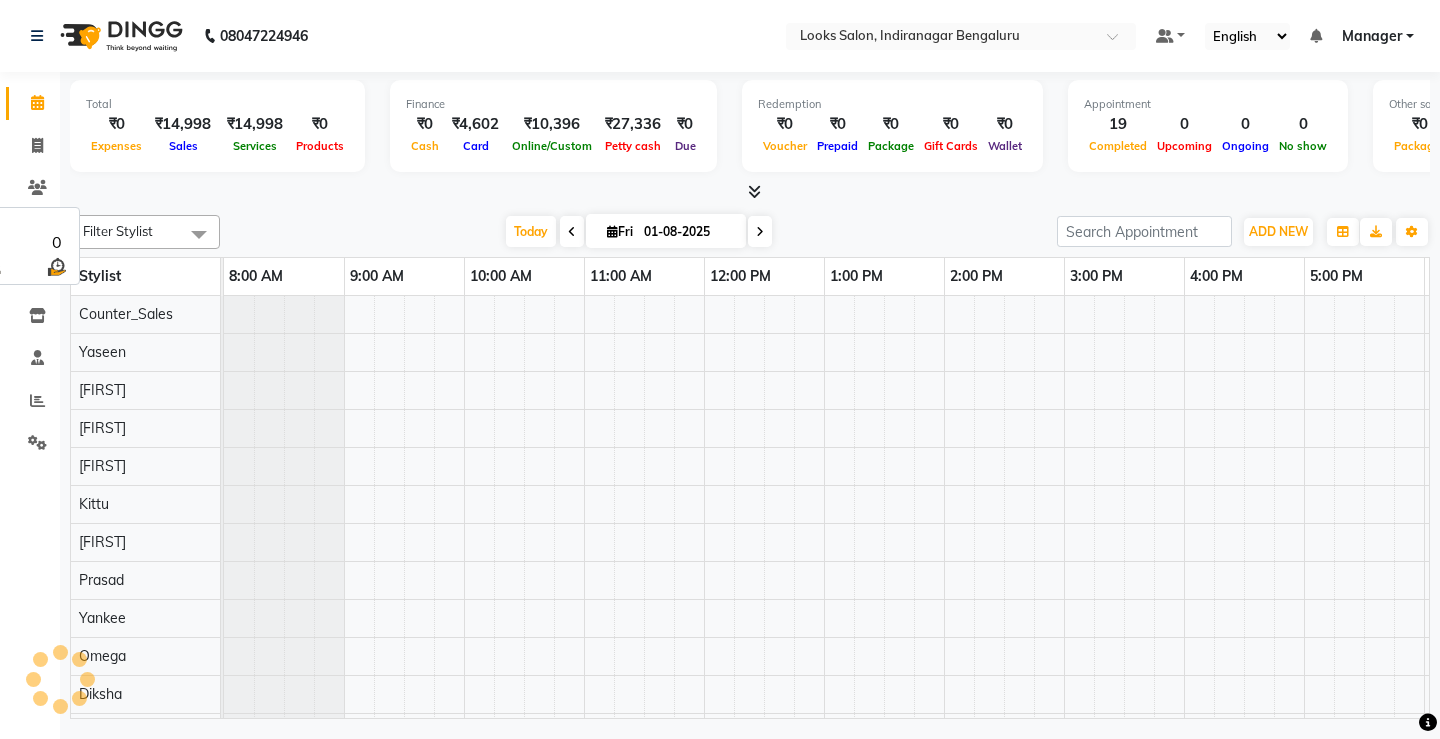 scroll, scrollTop: 0, scrollLeft: 359, axis: horizontal 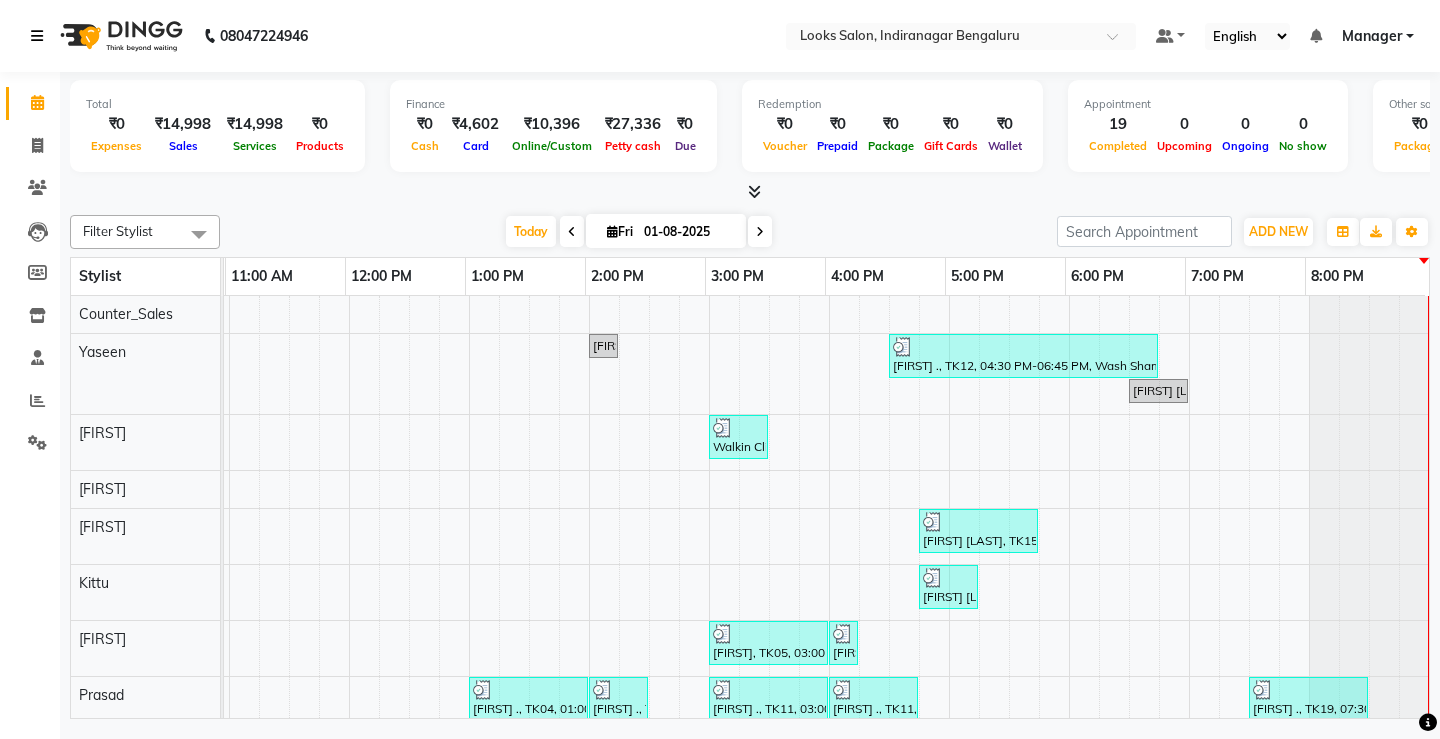 click at bounding box center [37, 36] 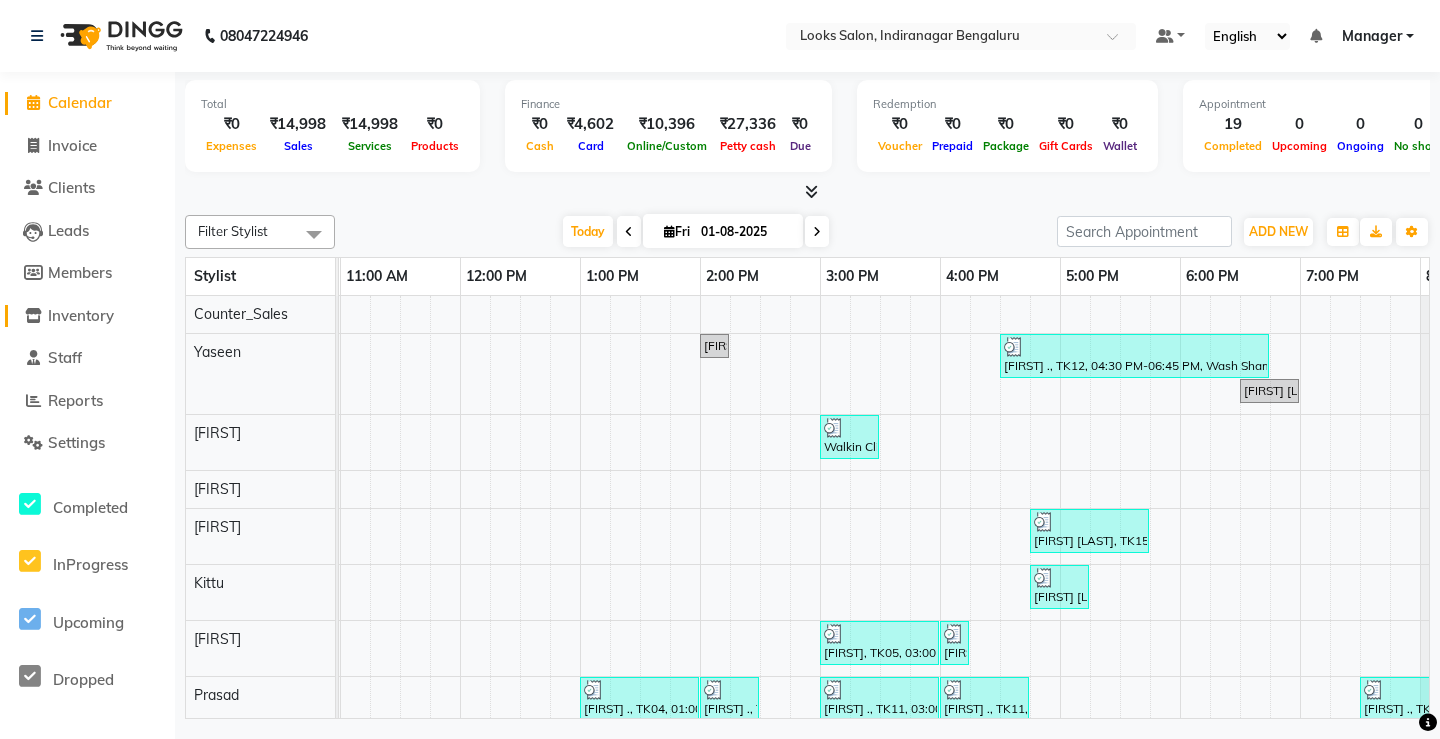click on "Inventory" 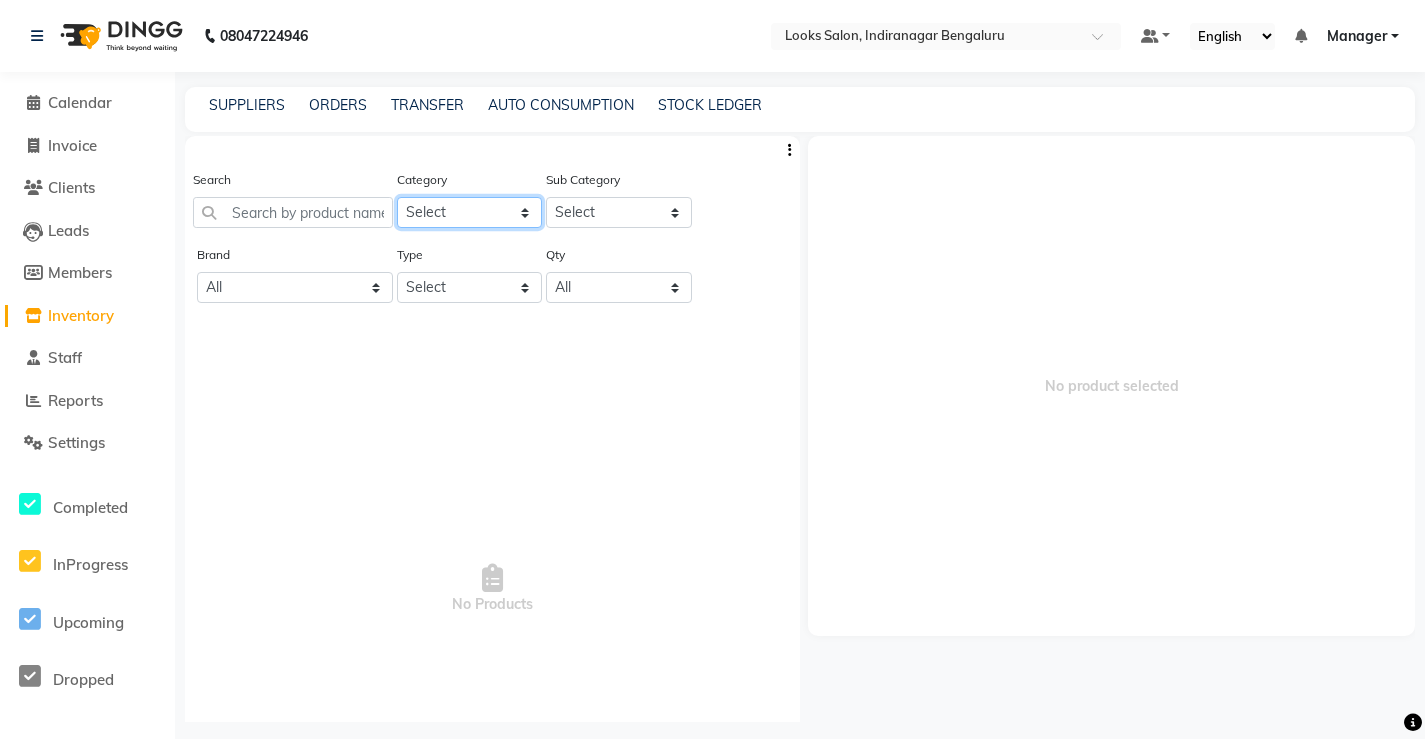 click on "Select Skin Personal Care Hair Threading Loreal Bio Top Cons. Bio Top Retail Colour Dia Colour Inoa Colour Majirel Colour Cool Cover Daviness_Consum. Daviness_Retail Dermalogica Consumables Dermalogica Retail Blond Studio Dulcia Effassor Xtenso Dyson Fibre Clinix Cons Fibre Clinix Retail Gk Cons. Gk Retail K18 Cons. K18 Kerastase Retail Kerastase Cons Laamis Cons. Laamis Retail Lea Levett Cons. Lea Levett Retail Loreal Retail Masque 500ML Misc.Beauty Misc.Hair Misc.Makeup Misc.Relaxing Misc.Salon Maint. Misc.Tools Moroccan Oil Retail Moroccan_Consu Naturliv Retail Naturliv Technical Olaplex Retail Olaplex Cons. Rica Schwartzkopf Cons Swati Tenera Spa W One Cons. W One Ret Sebastian Retail Sebastian Cons Wella Colour Wet Brush 1821 Brasil Cacau Cons. Brasil Cacau Retail Ameriacan Crew Consum. American Crew Retail Cheryl's Retail Face Schwarzkopf Retail AERONOT FRAGRANCES Shave Body Star Struck Facial Brasil Cacau Cons Redken Cons. Redken Retail schwarzkopf Colour schwarzkopf Cons Root Deep Lycon LetsShave Qod" 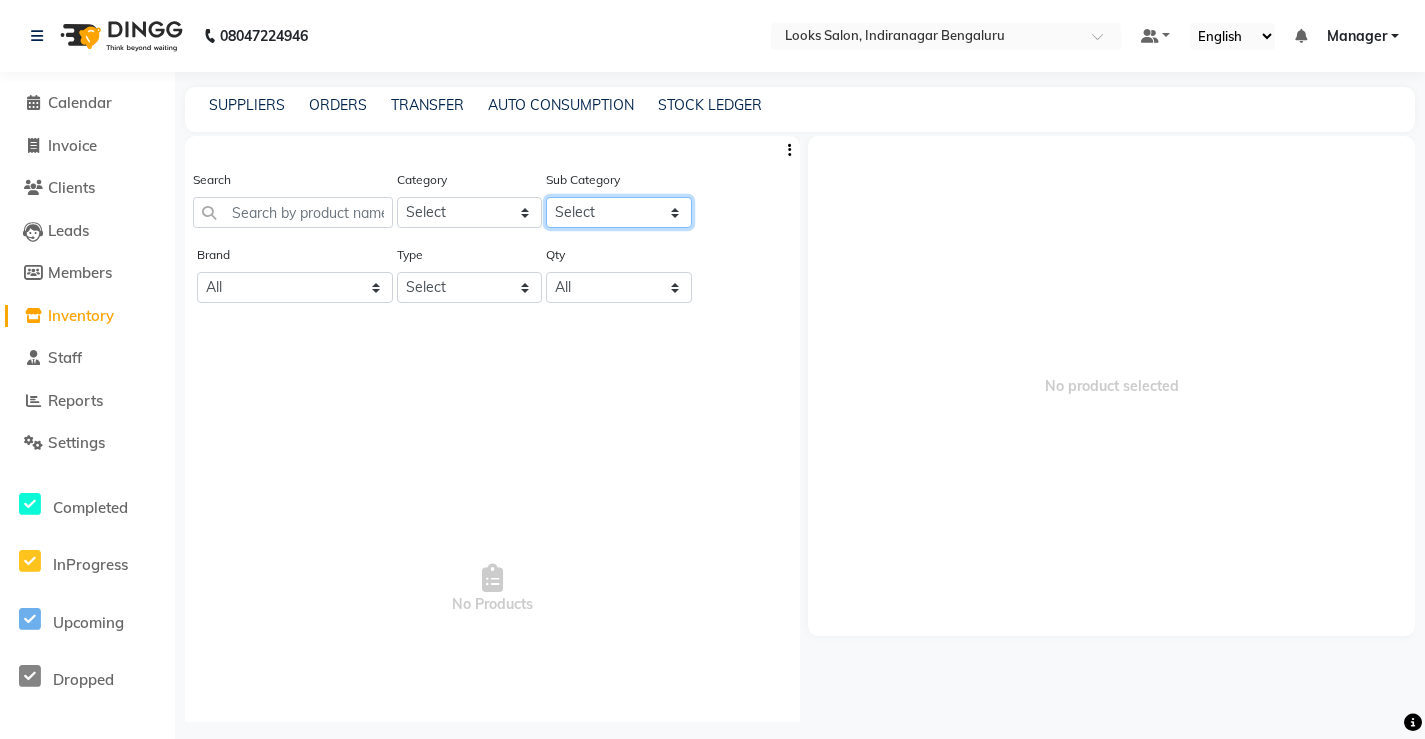 click on "Select" 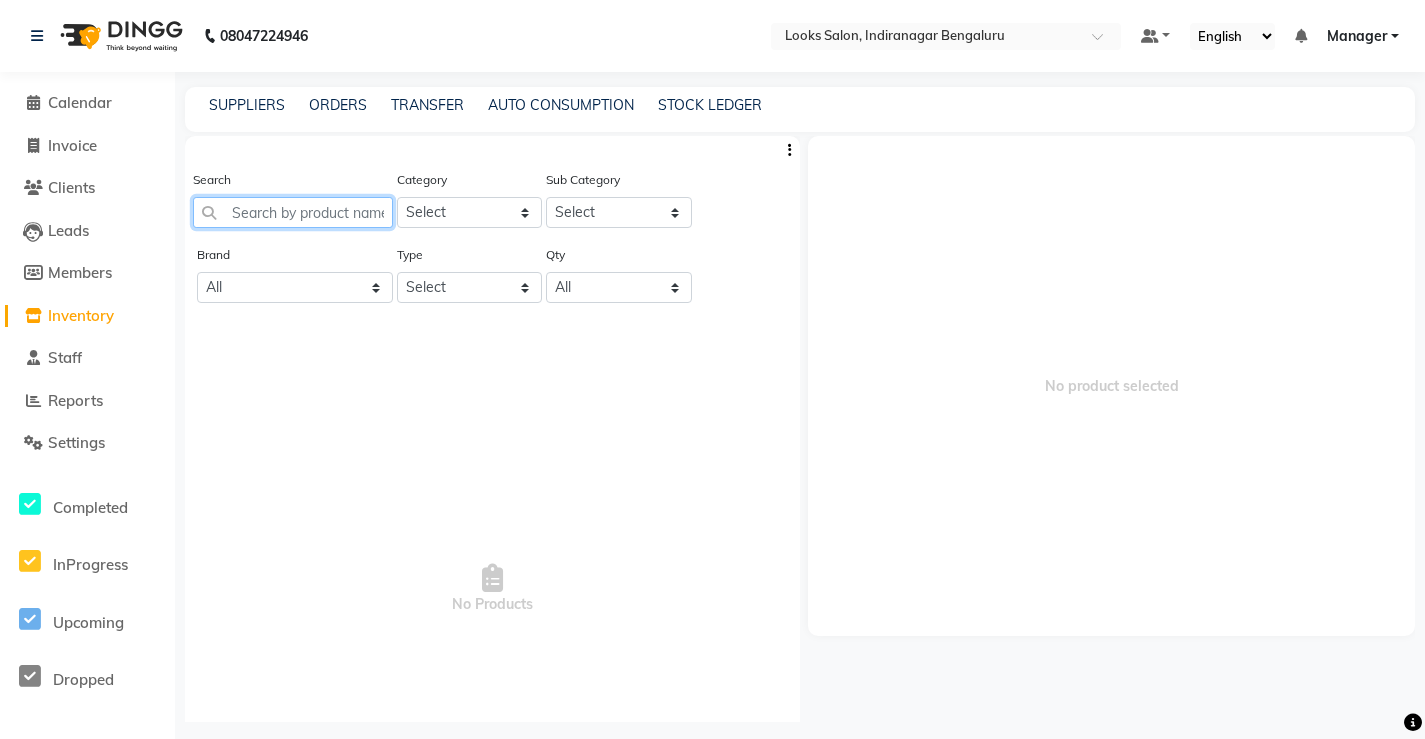 click 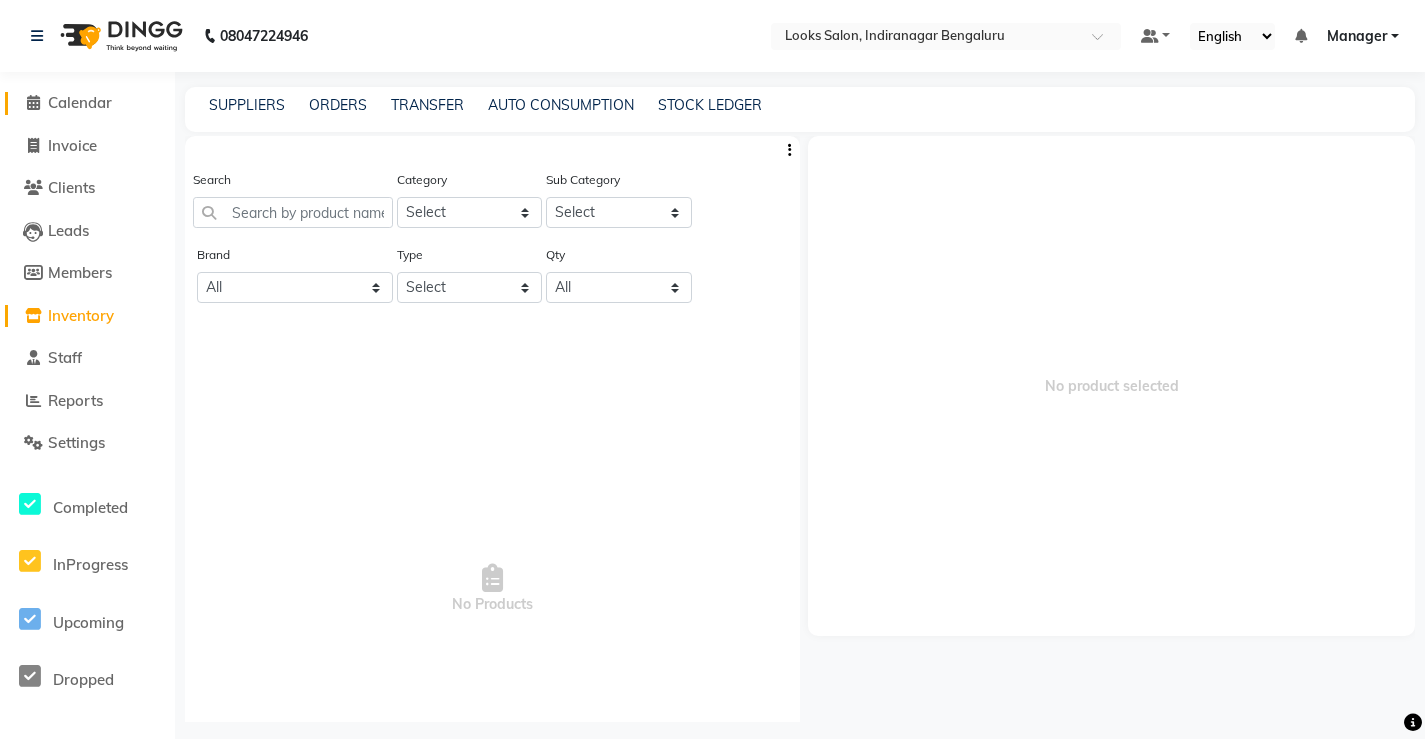 click on "Calendar" 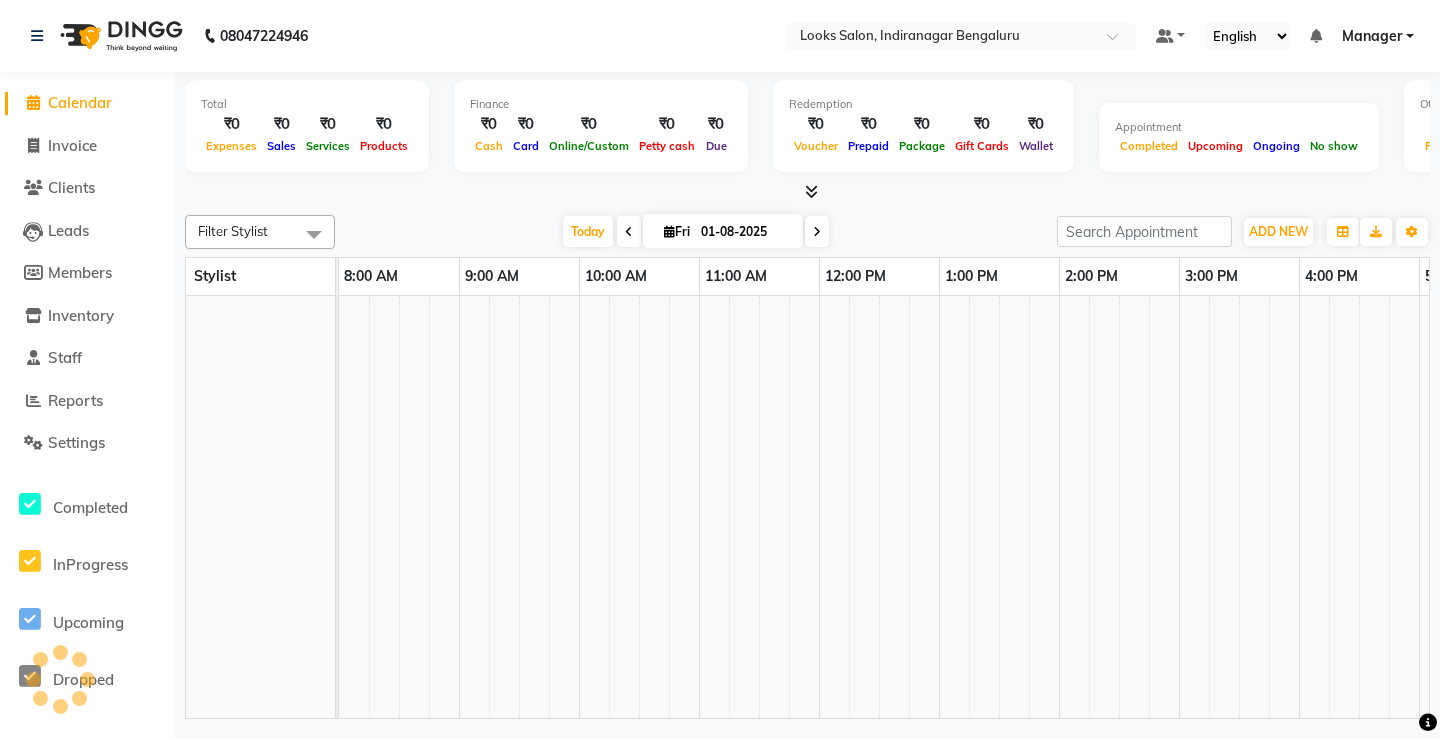 scroll, scrollTop: 0, scrollLeft: 474, axis: horizontal 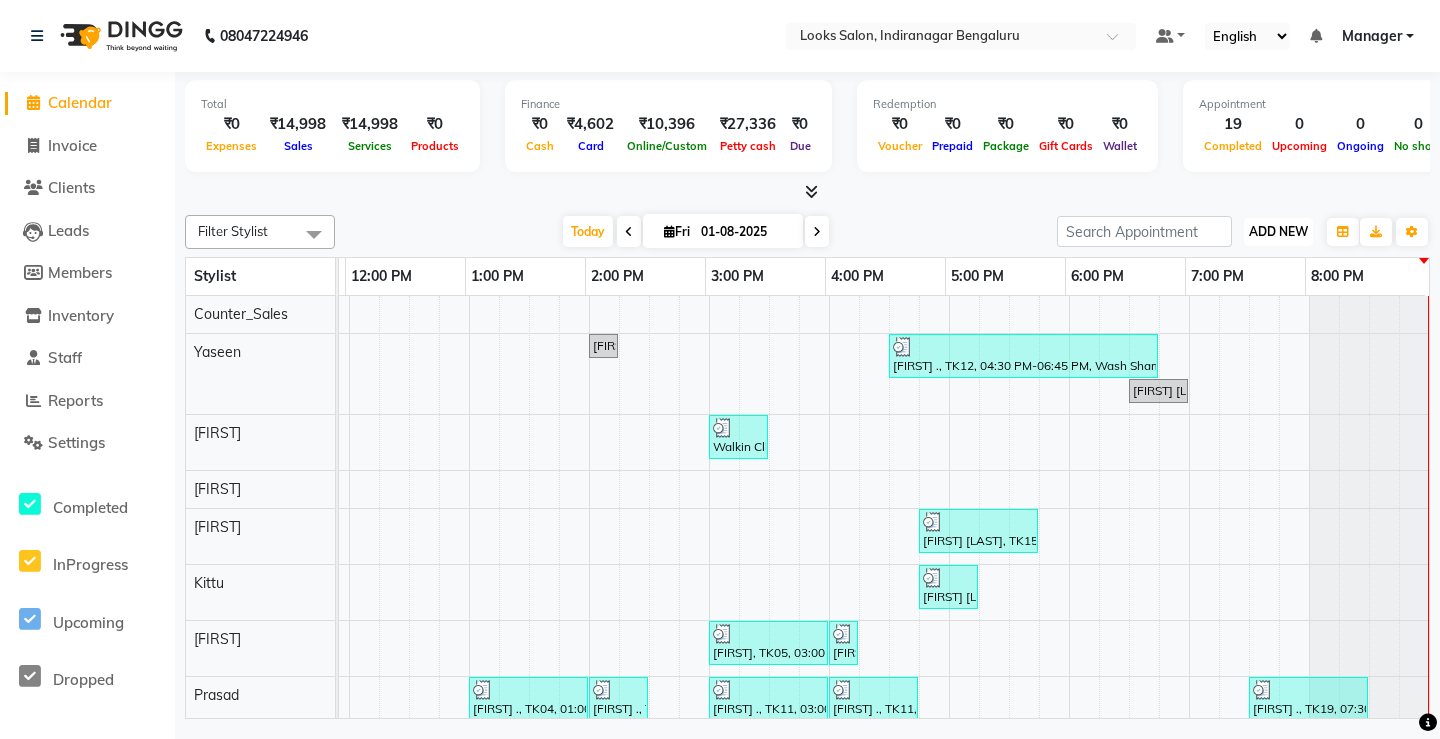 click on "ADD NEW" at bounding box center [1278, 231] 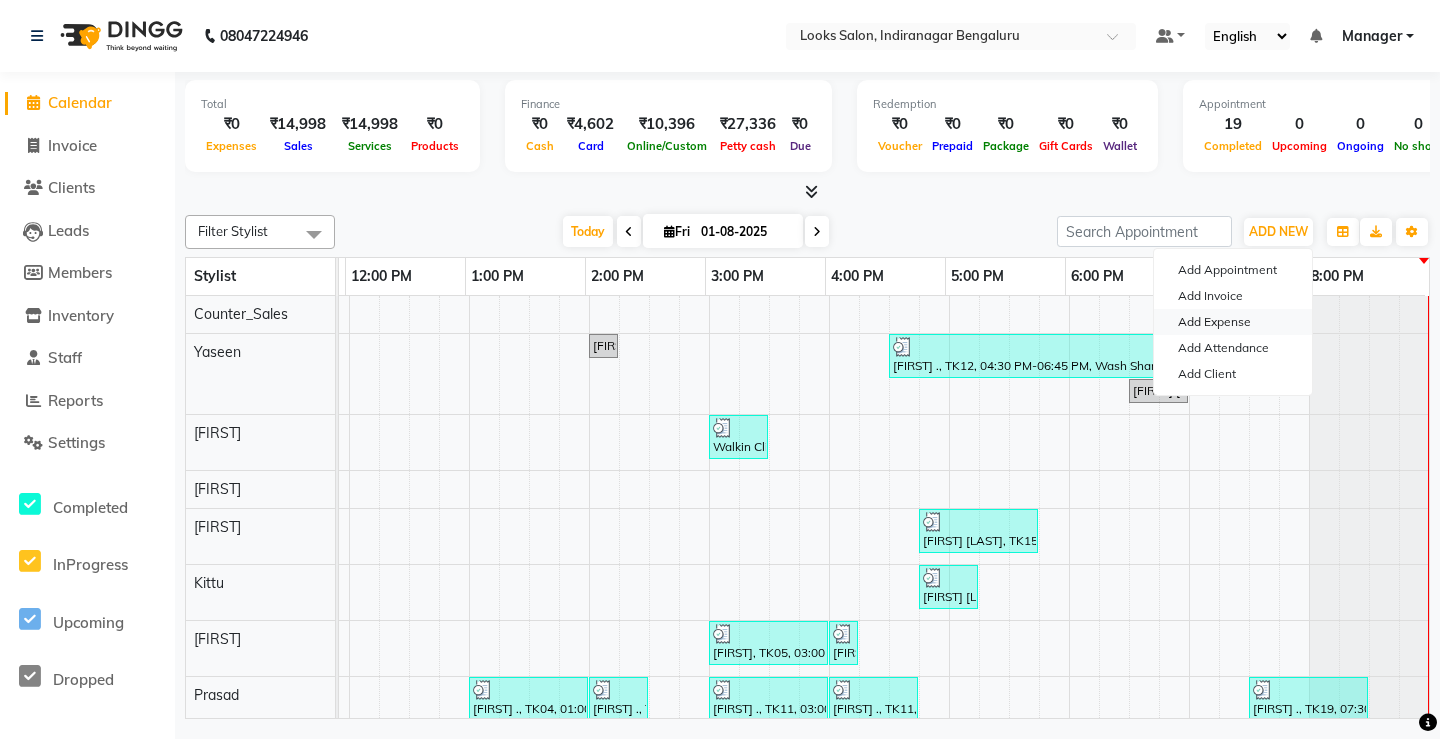 click on "Add Expense" at bounding box center (1233, 322) 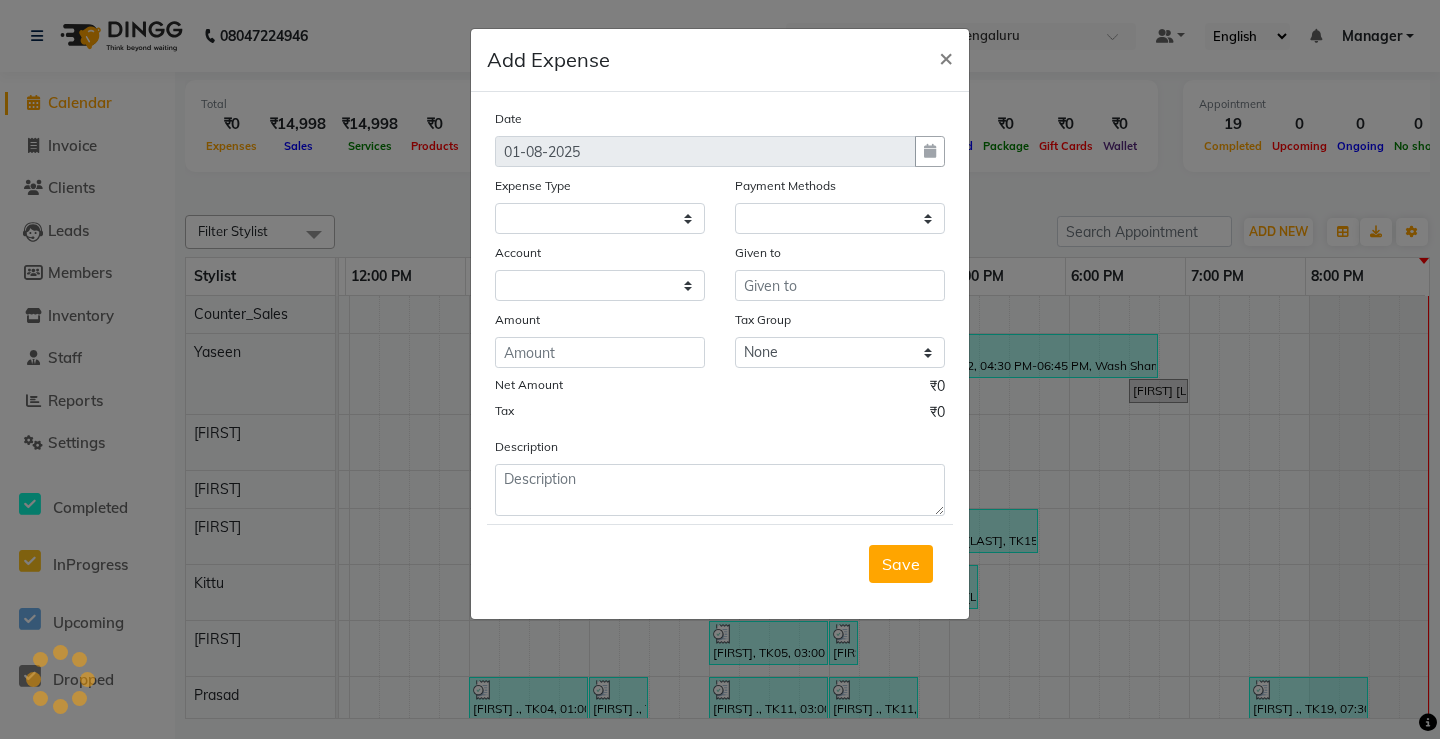 select on "1" 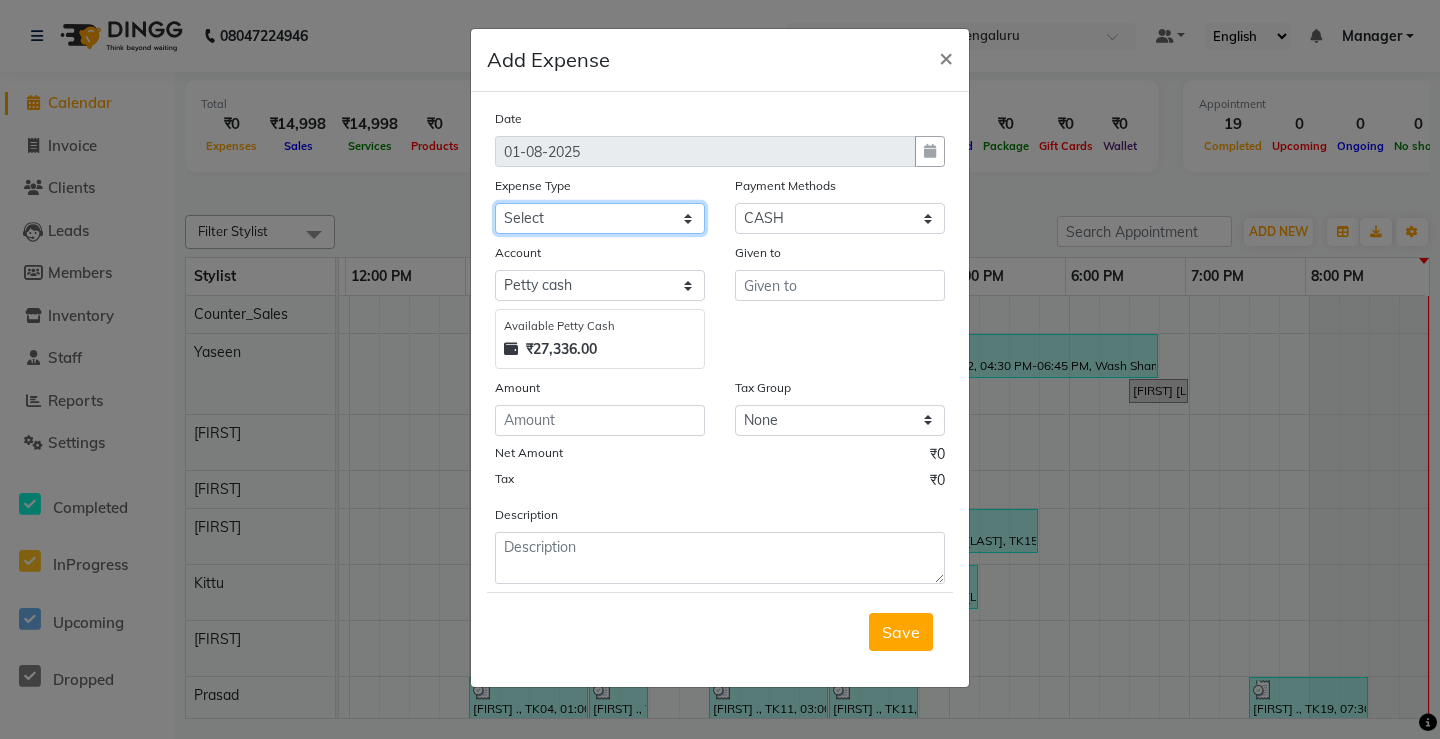 click on "Select BANK DEPOSIT Cash change Cash Handover Client Refund Agnst Bill CLIENT WELFARE CONSUMABLES Convyance to staff Counter sale Entertainment General Expense INTERNET WIFI BILL Laundry Bill Laundry Service milk Miscellaneous Office Upkeep Pantry Payment Pedicure Incentive PORTER Prepaid Card Incentives Printing And Stationery Product Incentive purchase Refferal Incentive Repair And Maintenance Salary Salary advance Service incentive staff accommodation STAFF WELFARE TIP CREDIT CARD TIP UPI Travelling And Conveyance WATER BILL" 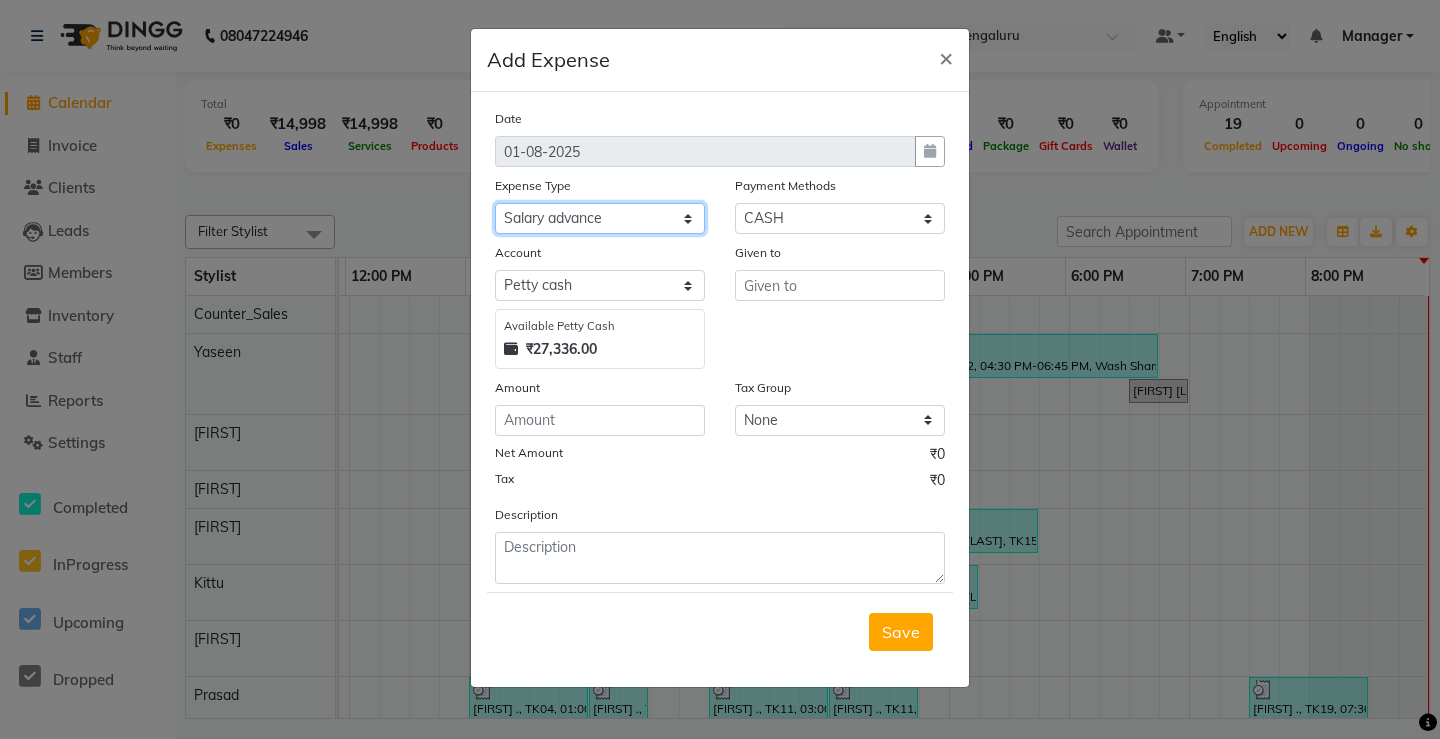 click on "Select BANK DEPOSIT Cash change Cash Handover Client Refund Agnst Bill CLIENT WELFARE CONSUMABLES Convyance to staff Counter sale Entertainment General Expense INTERNET WIFI BILL Laundry Bill Laundry Service milk Miscellaneous Office Upkeep Pantry Payment Pedicure Incentive PORTER Prepaid Card Incentives Printing And Stationery Product Incentive purchase Refferal Incentive Repair And Maintenance Salary Salary advance Service incentive staff accommodation STAFF WELFARE TIP CREDIT CARD TIP UPI Travelling And Conveyance WATER BILL" 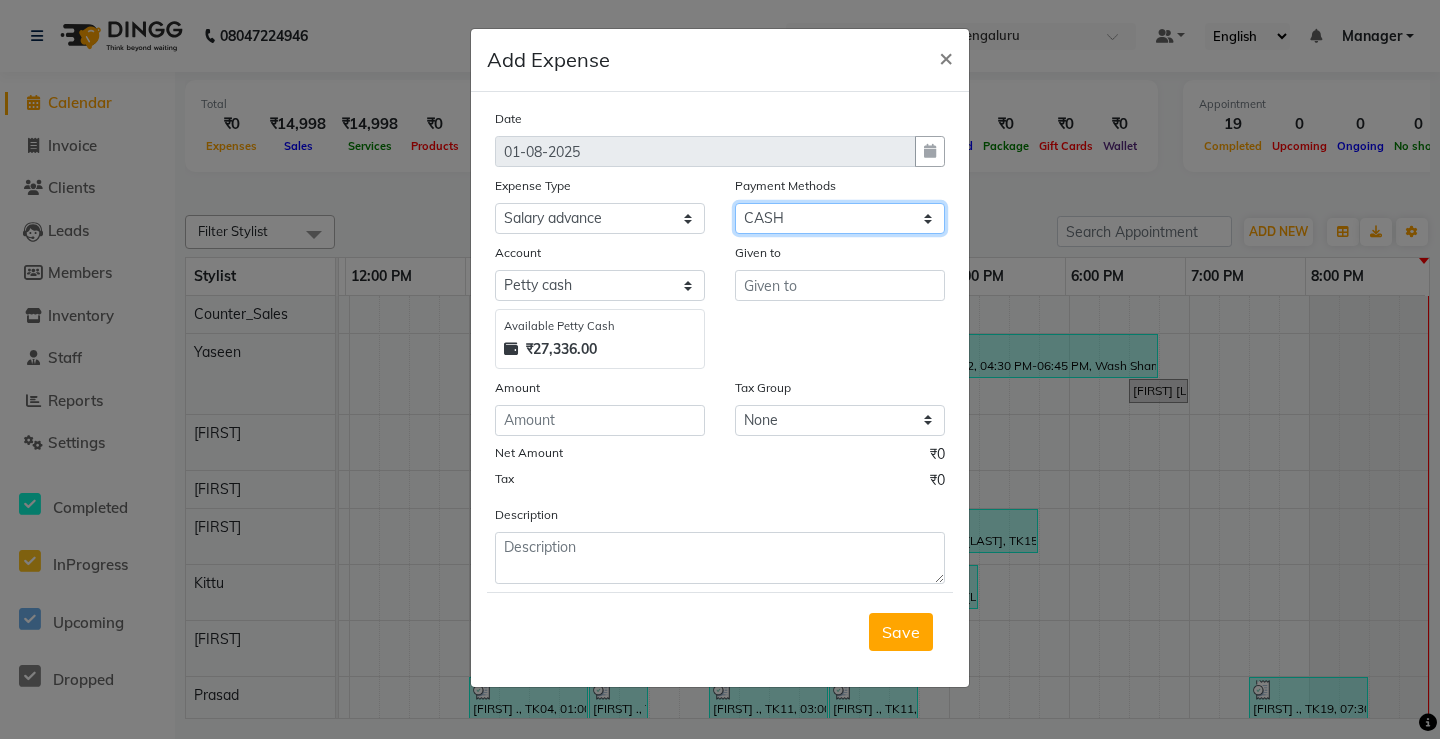 click on "Select Points Wallet CASH Gift Card UPI Prepaid CARD Voucher" 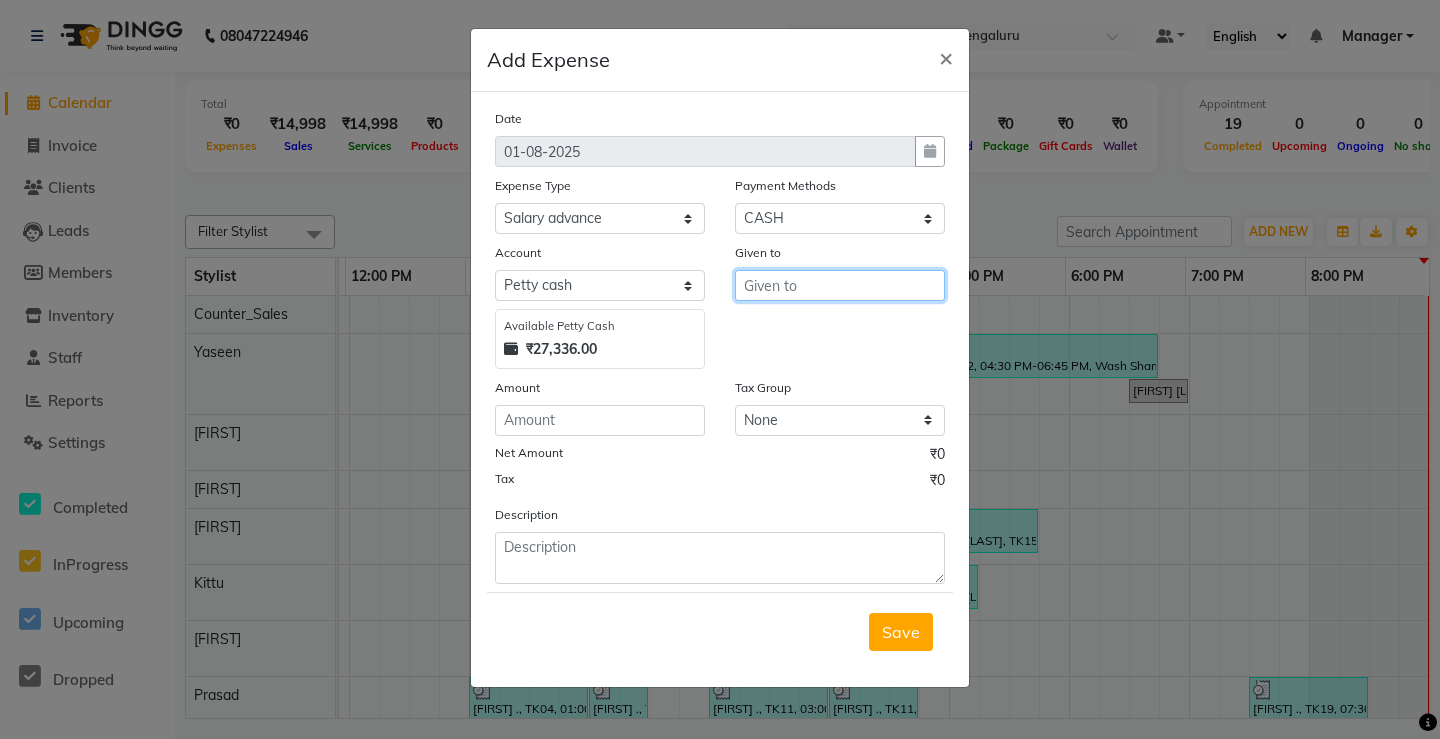 click at bounding box center [840, 285] 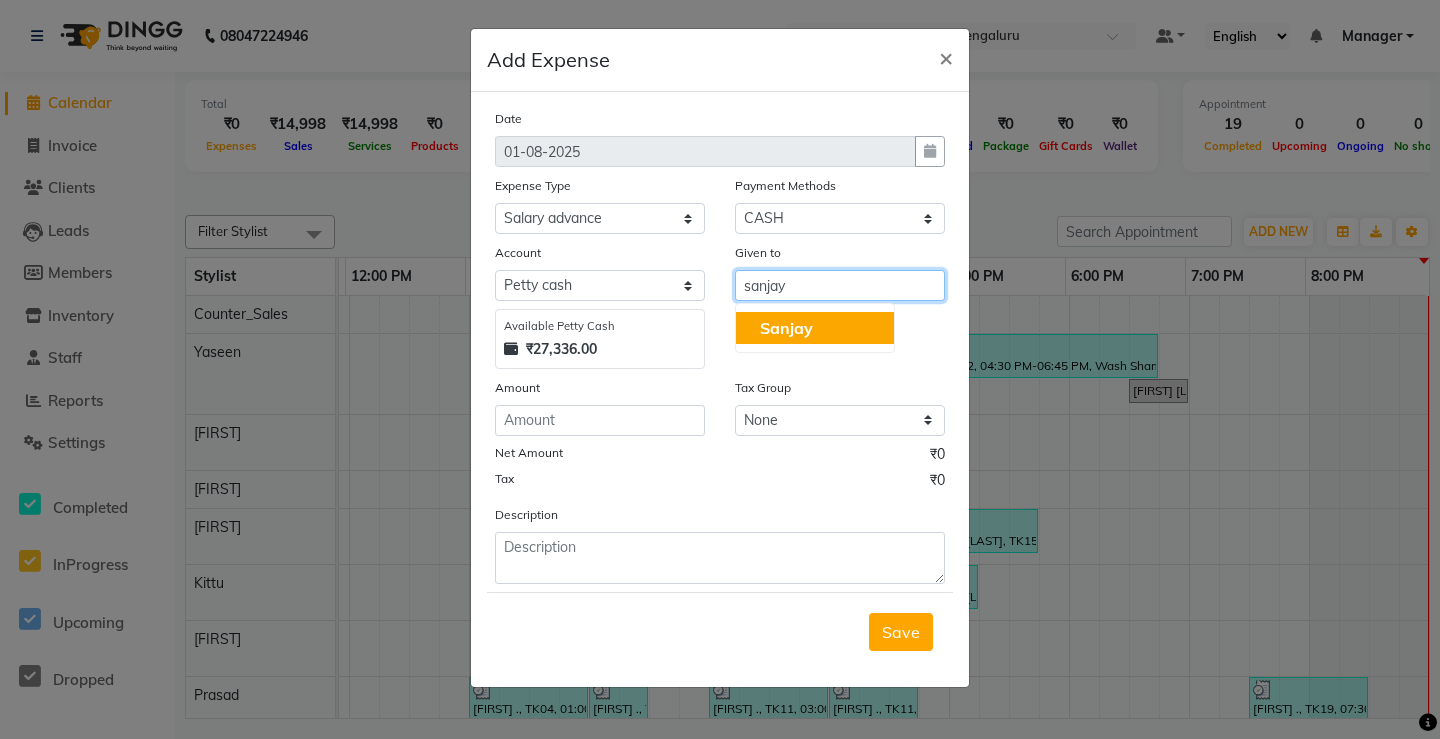 type on "sanjay" 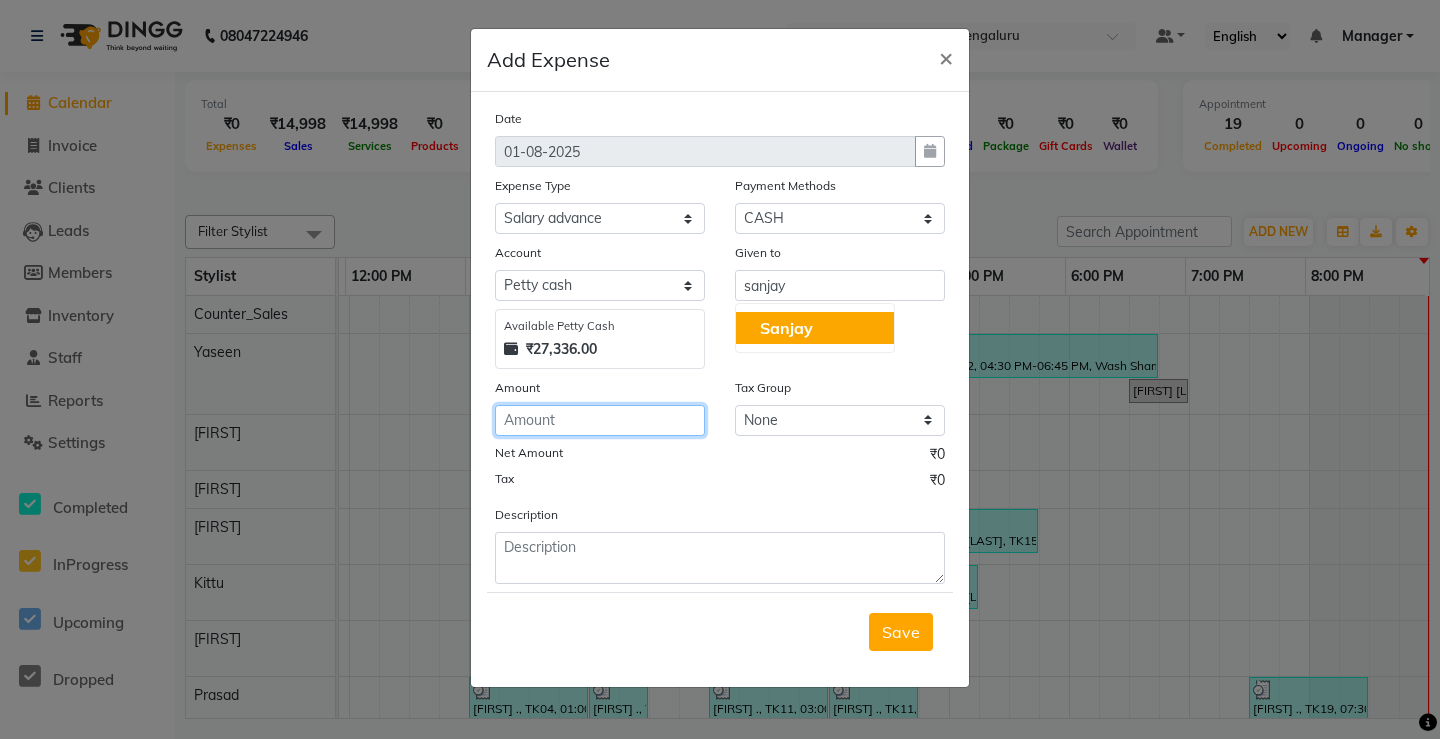 click 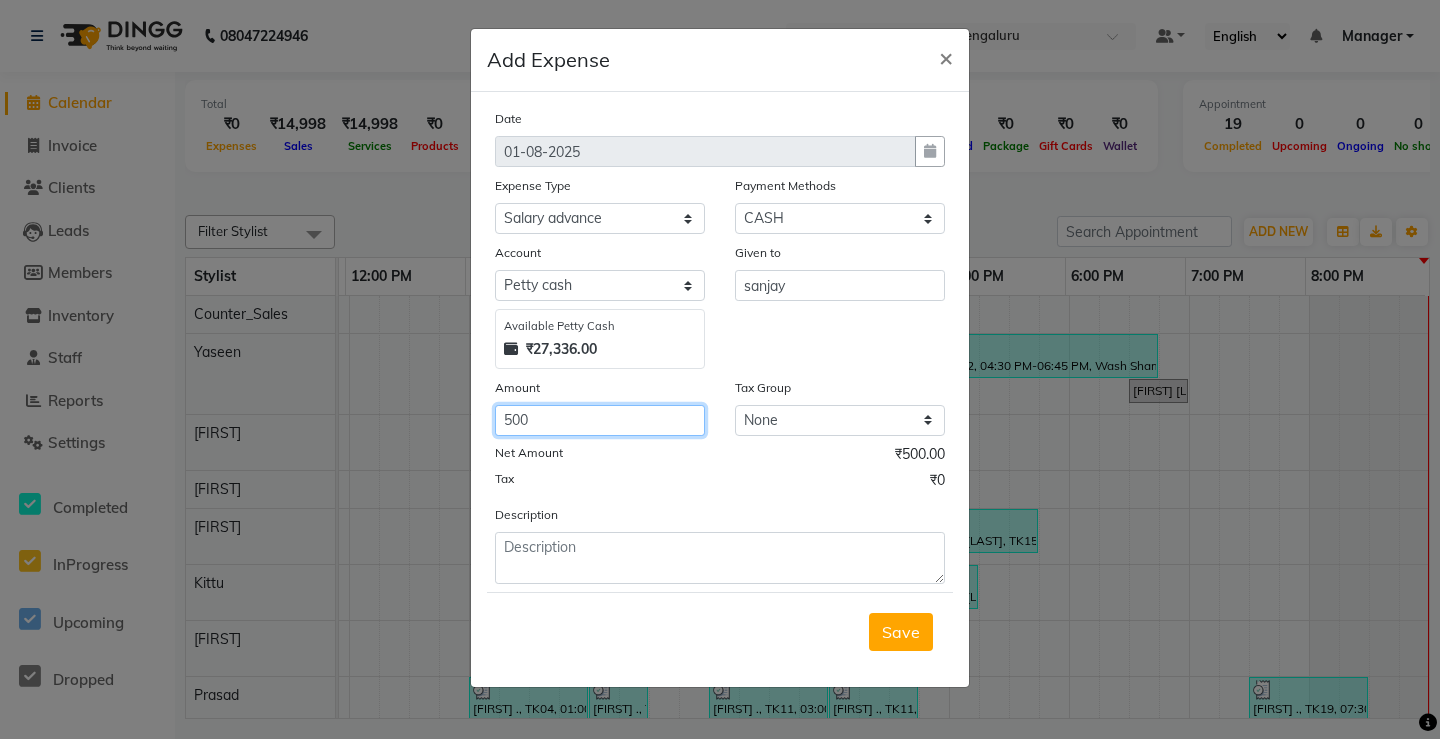 type on "500" 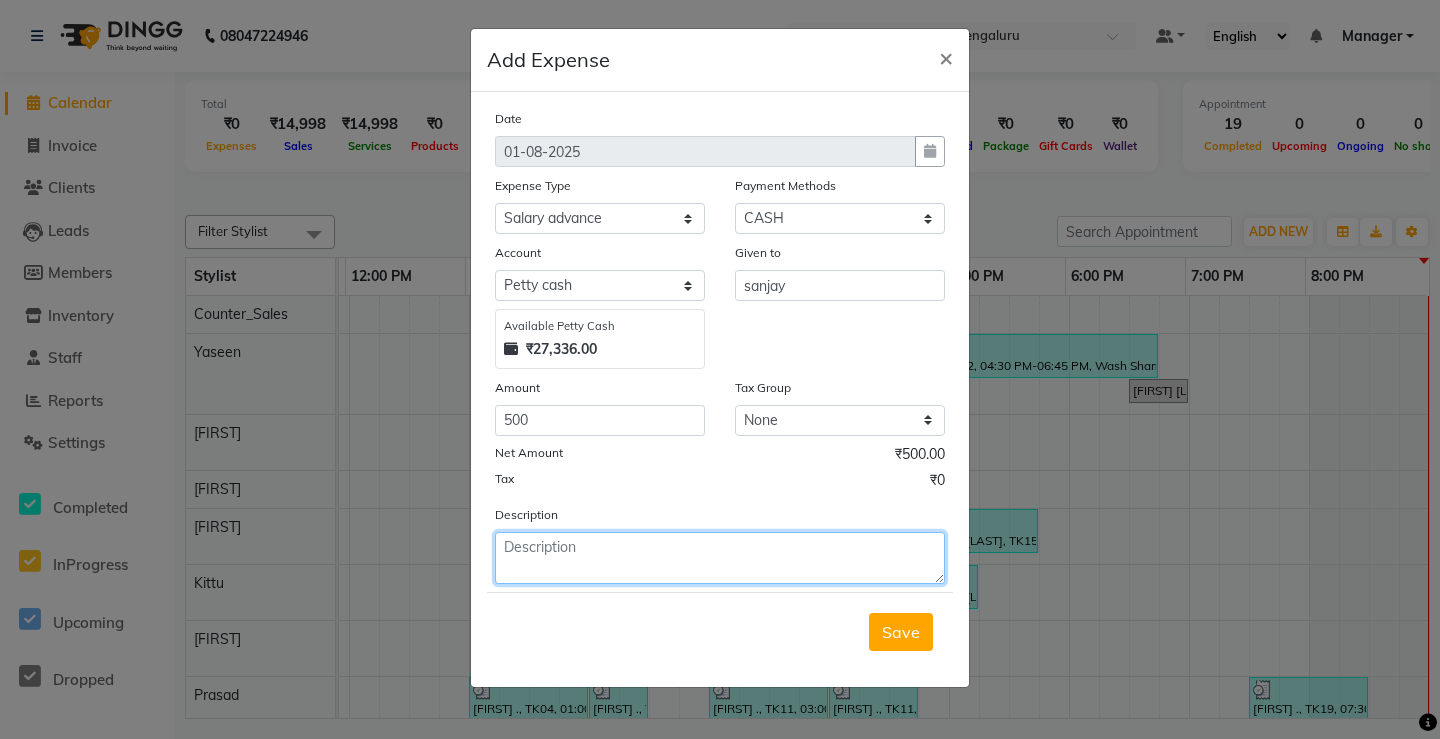 click 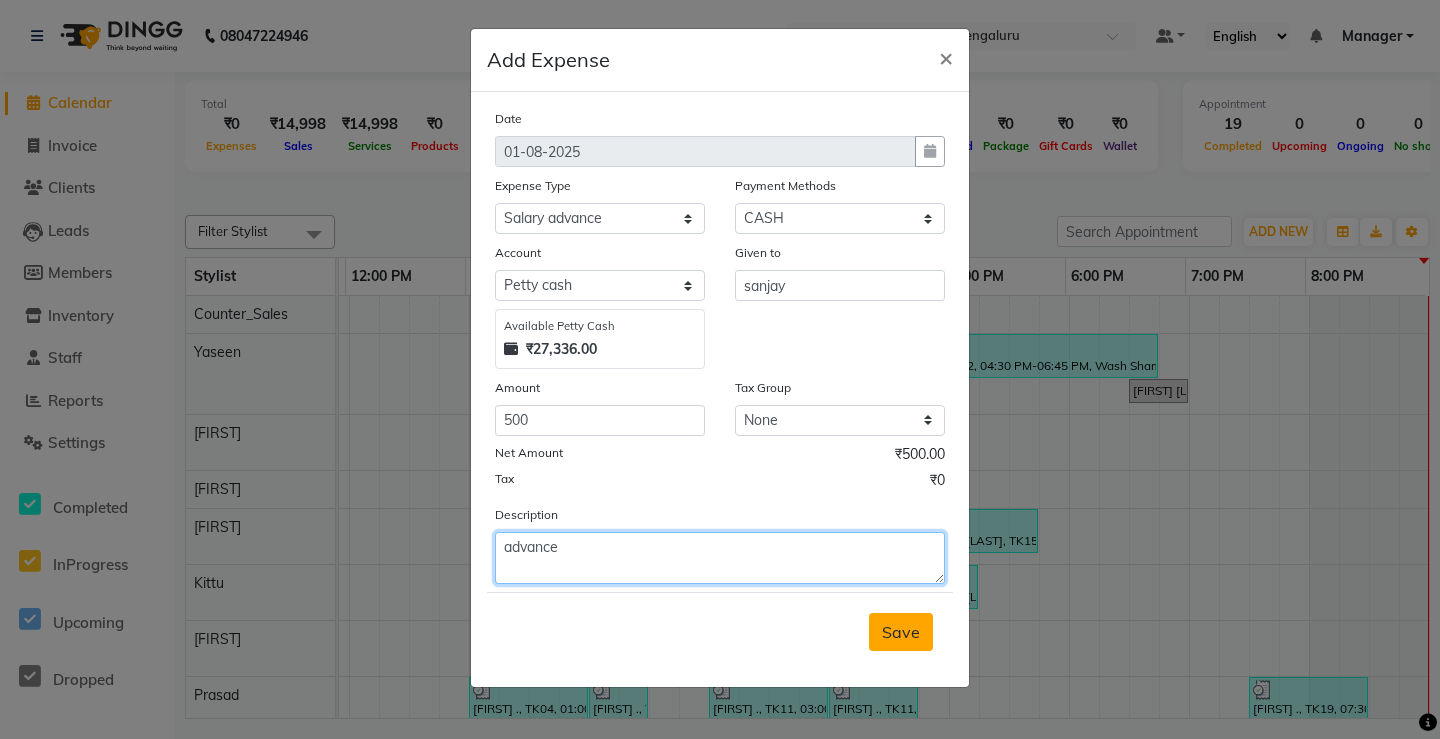 type on "advance" 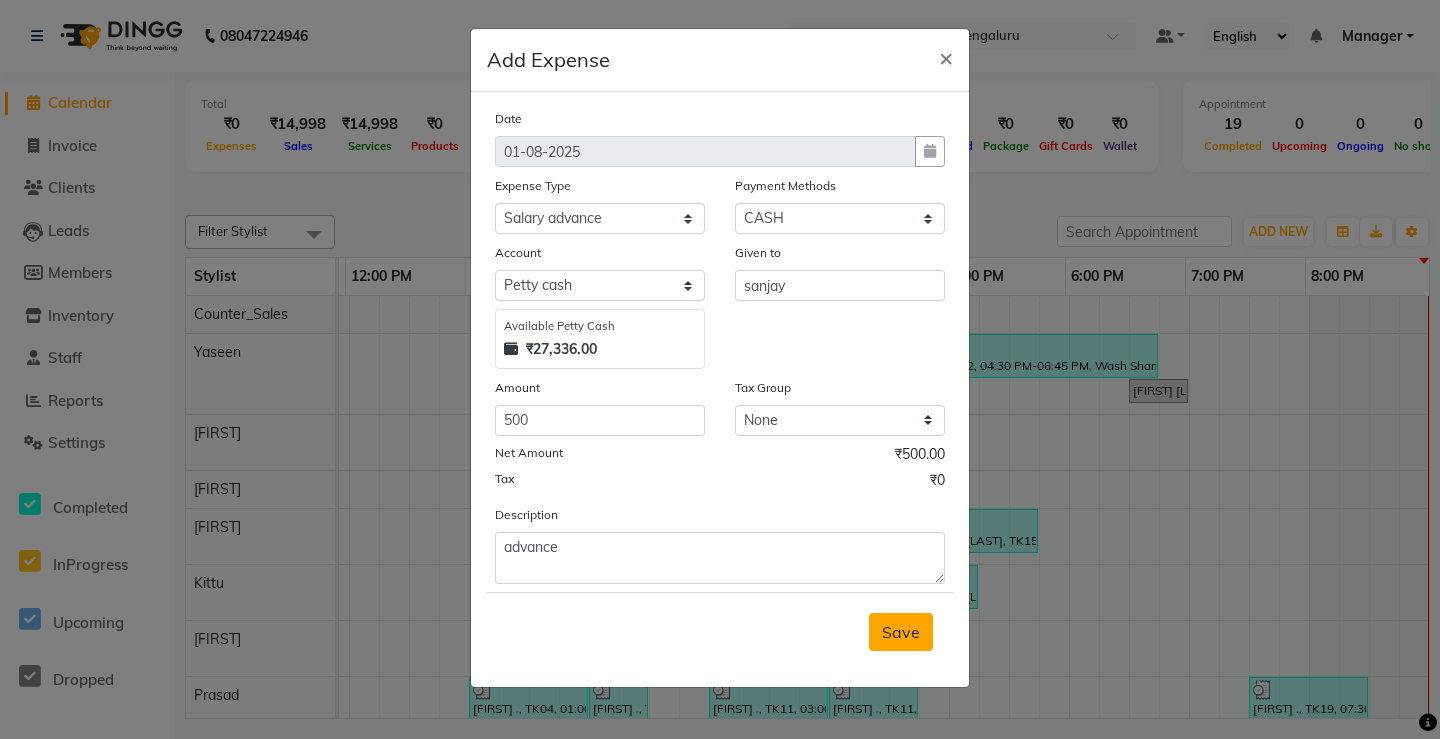 click on "Save" at bounding box center [901, 632] 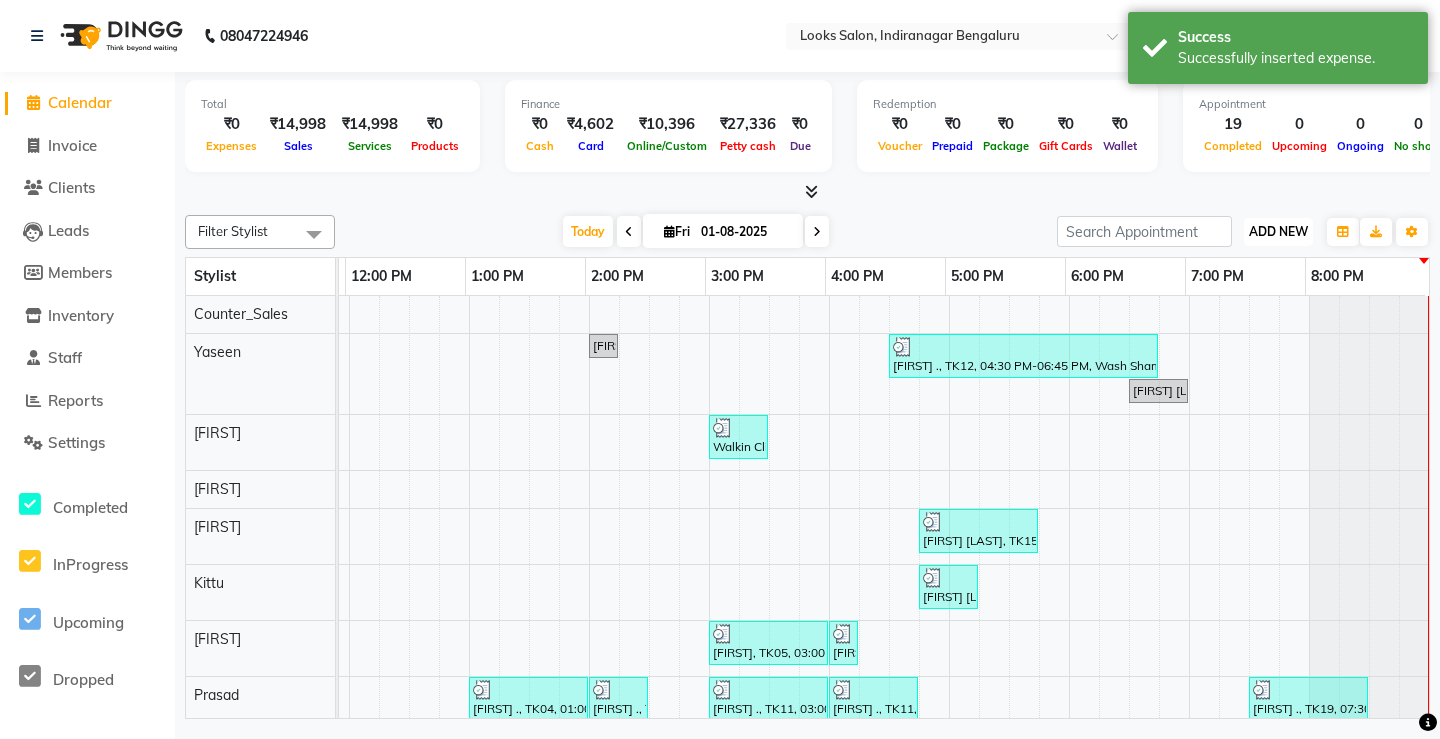click on "ADD NEW" at bounding box center (1278, 231) 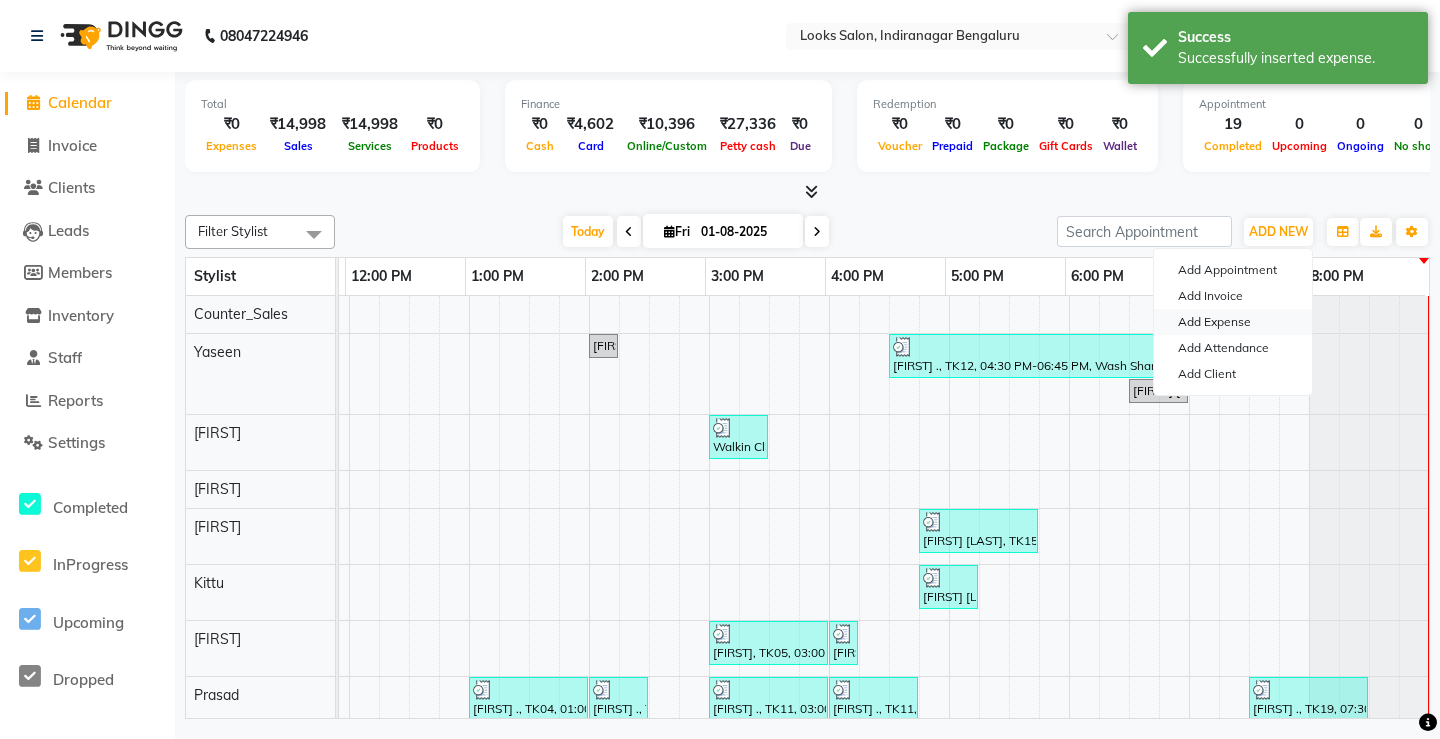 click on "Add Expense" at bounding box center (1233, 322) 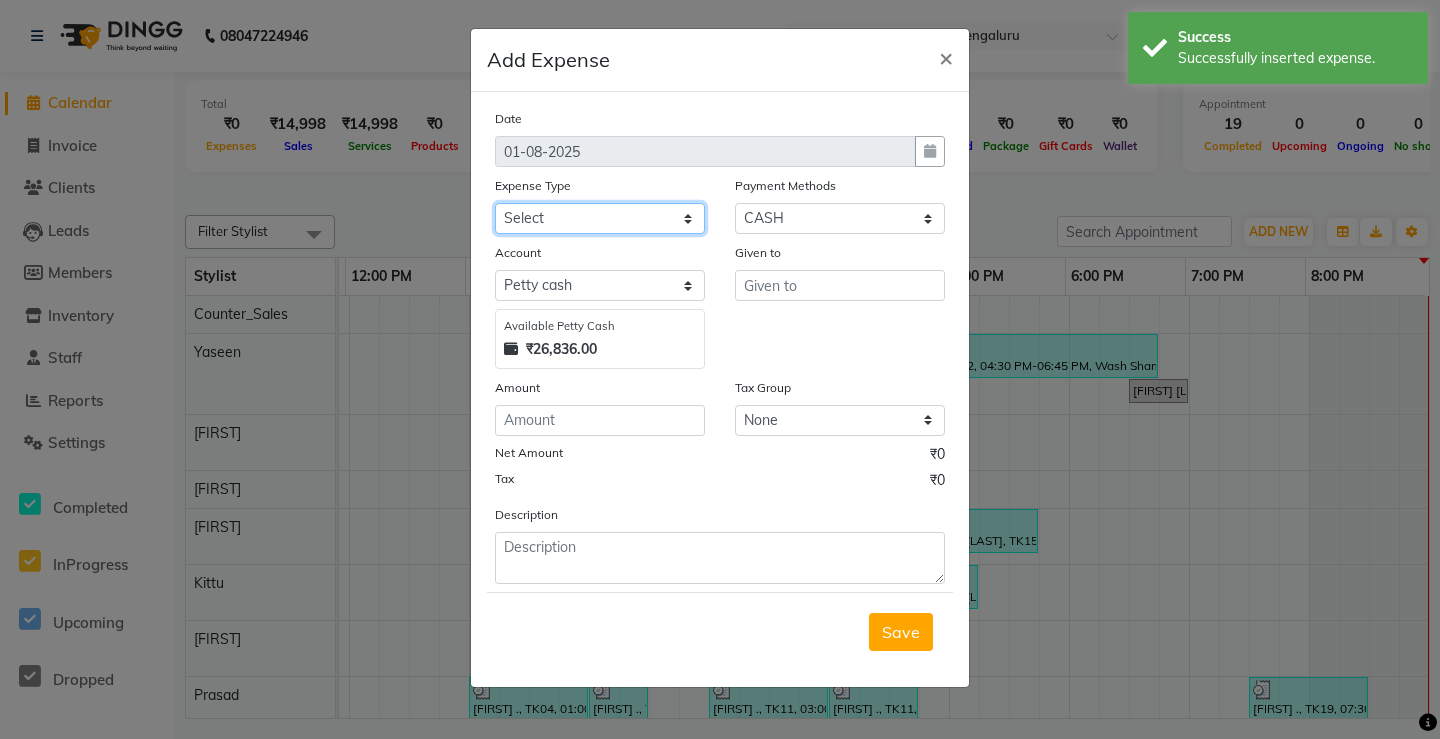 click on "Select BANK DEPOSIT Cash change Cash Handover Client Refund Agnst Bill CLIENT WELFARE CONSUMABLES Convyance to staff Counter sale Entertainment General Expense INTERNET WIFI BILL Laundry Bill Laundry Service milk Miscellaneous Office Upkeep Pantry Payment Pedicure Incentive PORTER Prepaid Card Incentives Printing And Stationery Product Incentive purchase Refferal Incentive Repair And Maintenance Salary Salary advance Service incentive staff accommodation STAFF WELFARE TIP CREDIT CARD TIP UPI Travelling And Conveyance WATER BILL" 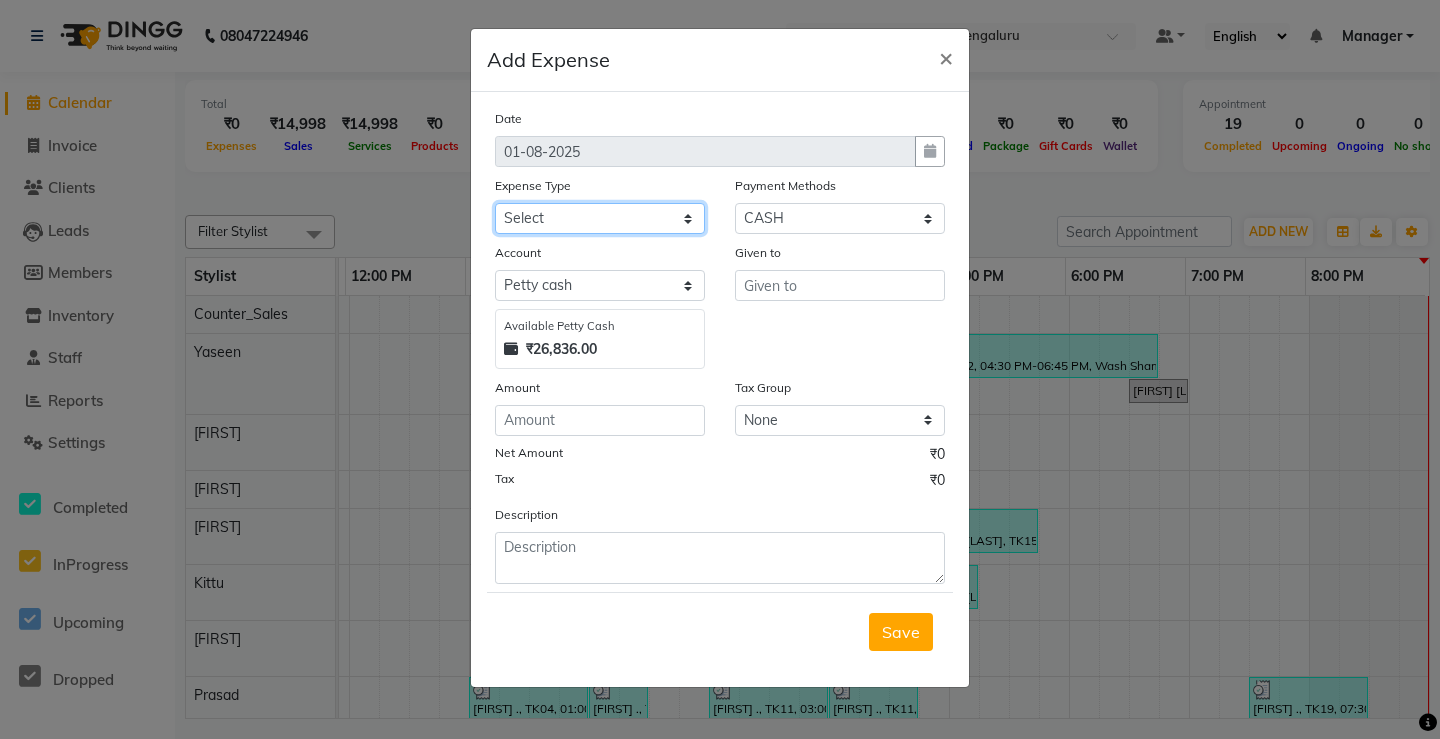 select on "19731" 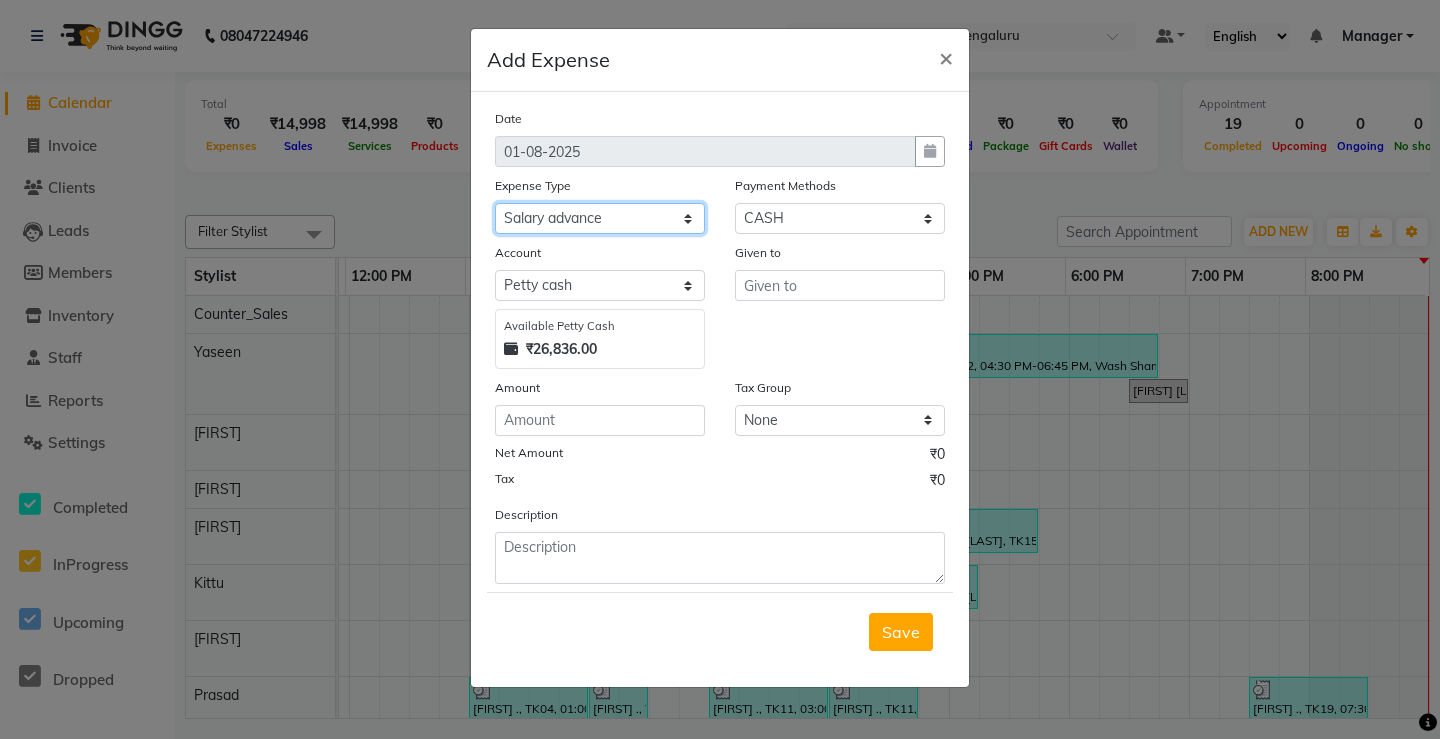 click on "Select BANK DEPOSIT Cash change Cash Handover Client Refund Agnst Bill CLIENT WELFARE CONSUMABLES Convyance to staff Counter sale Entertainment General Expense INTERNET WIFI BILL Laundry Bill Laundry Service milk Miscellaneous Office Upkeep Pantry Payment Pedicure Incentive PORTER Prepaid Card Incentives Printing And Stationery Product Incentive purchase Refferal Incentive Repair And Maintenance Salary Salary advance Service incentive staff accommodation STAFF WELFARE TIP CREDIT CARD TIP UPI Travelling And Conveyance WATER BILL" 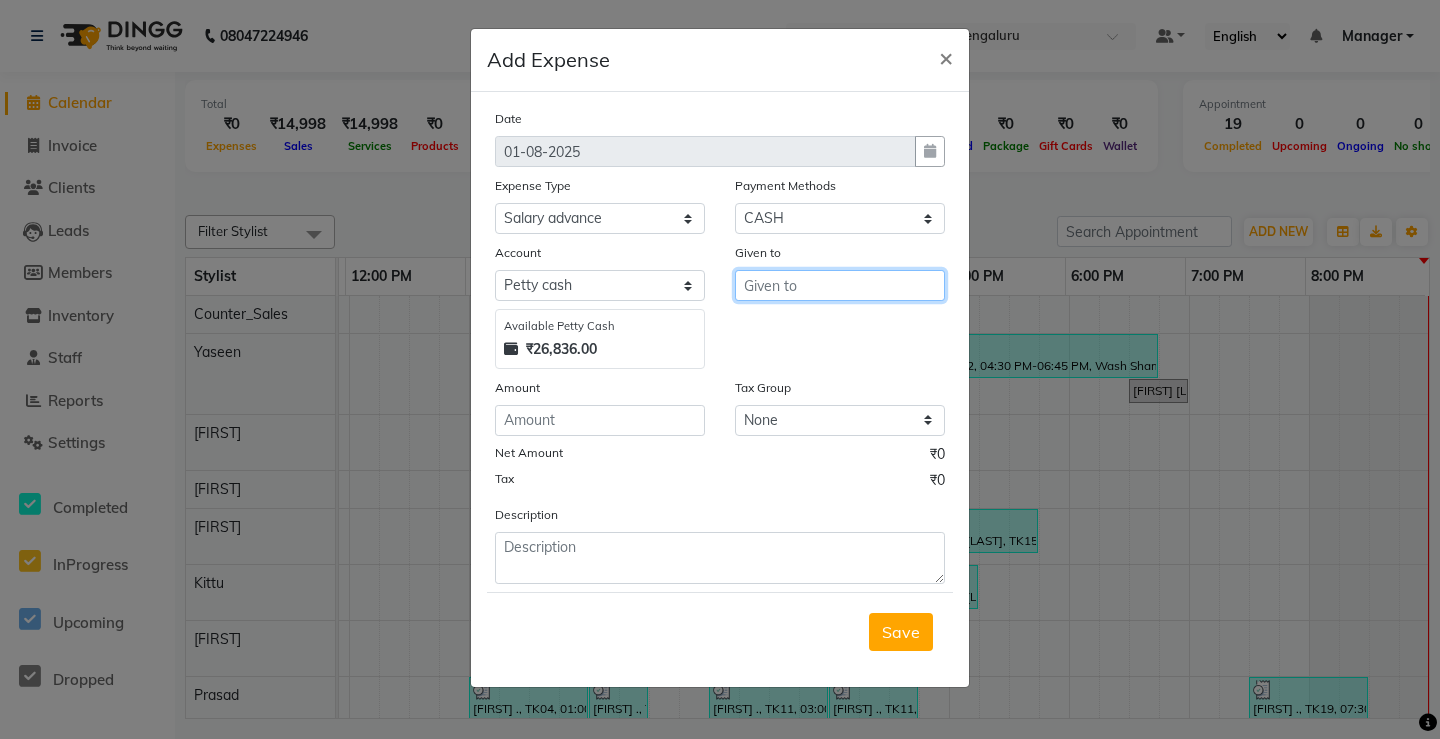 click at bounding box center (840, 285) 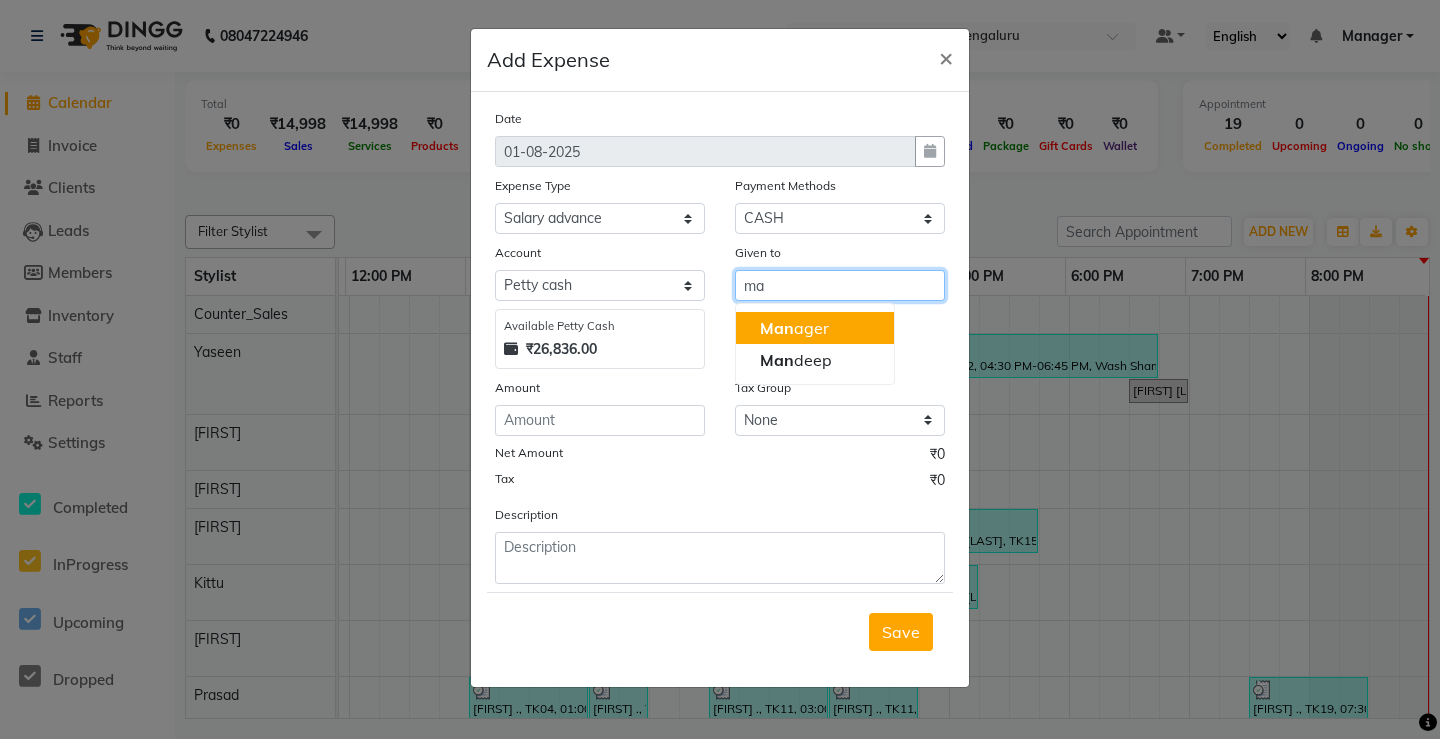 type on "m" 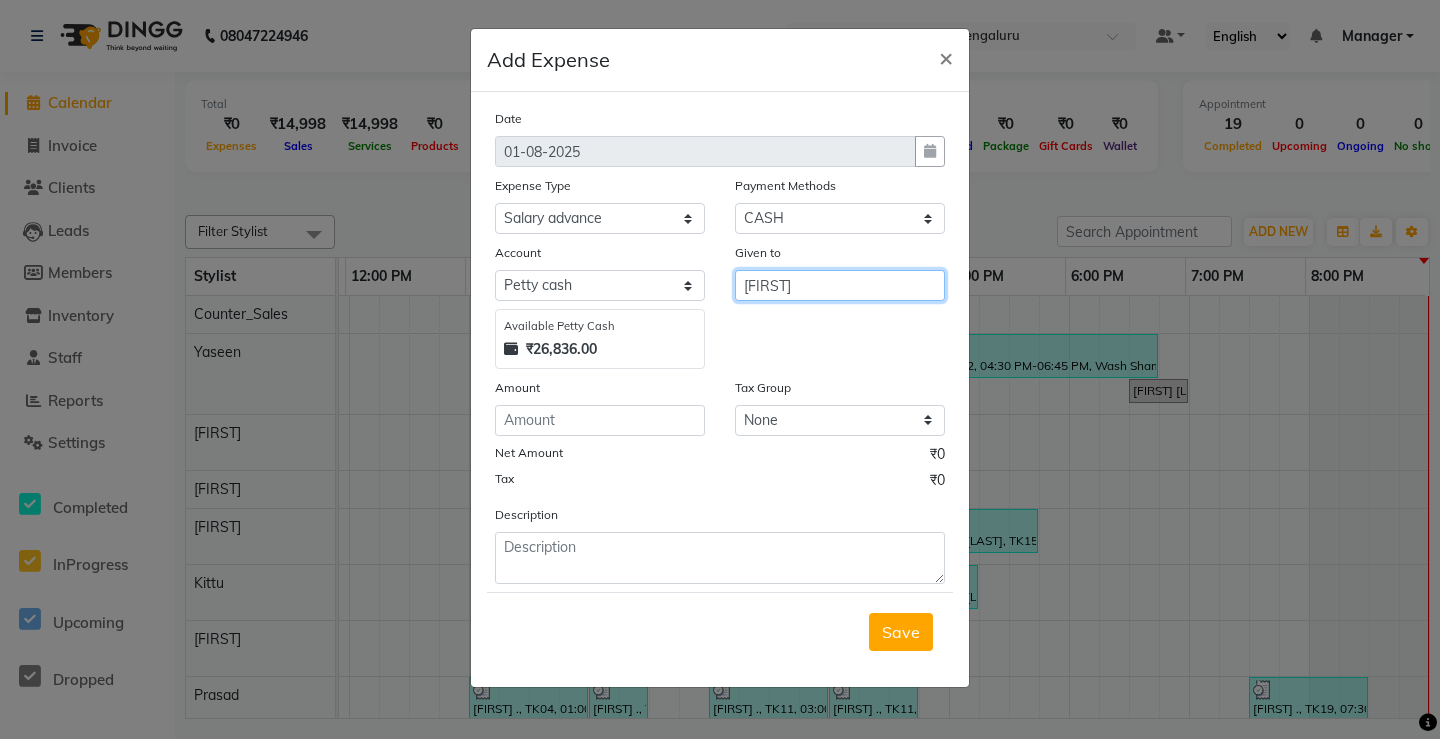 type on "[FIRST]" 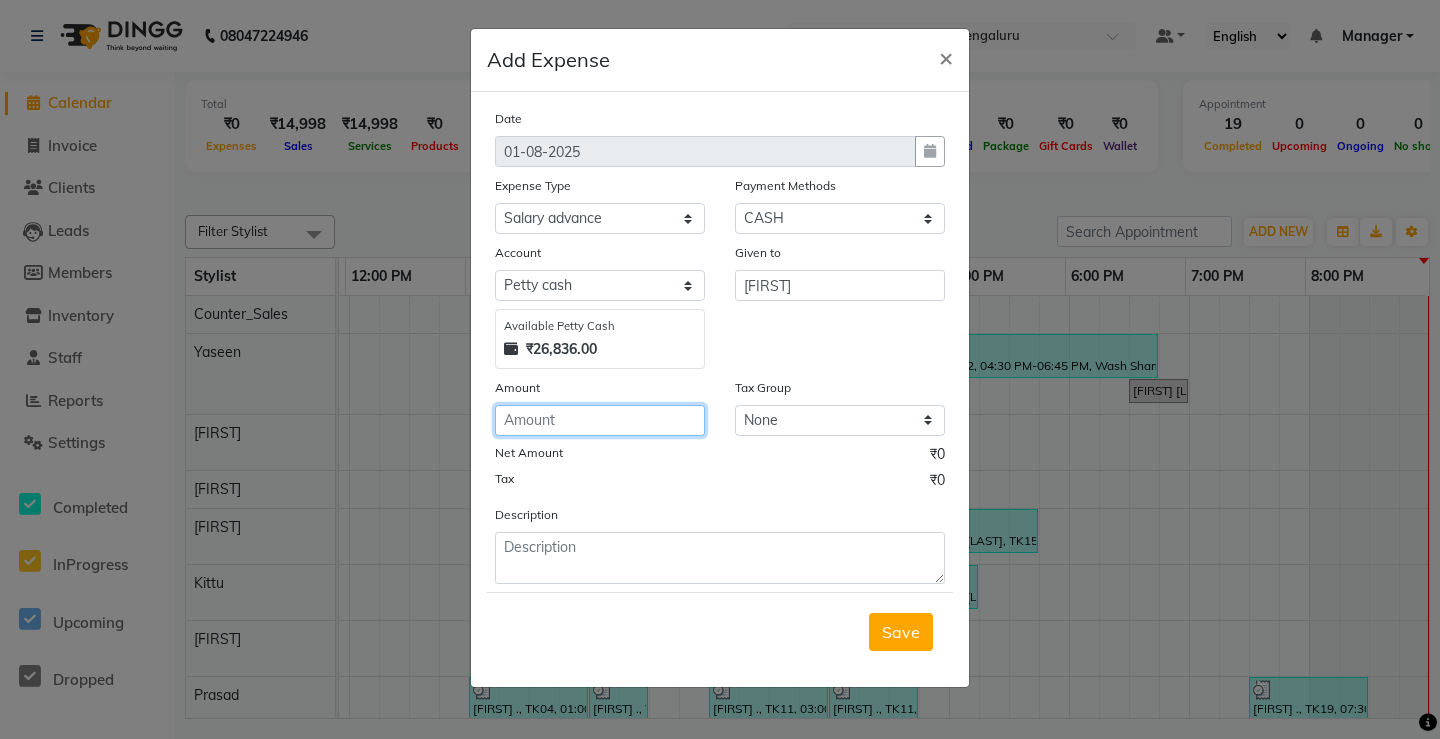 click 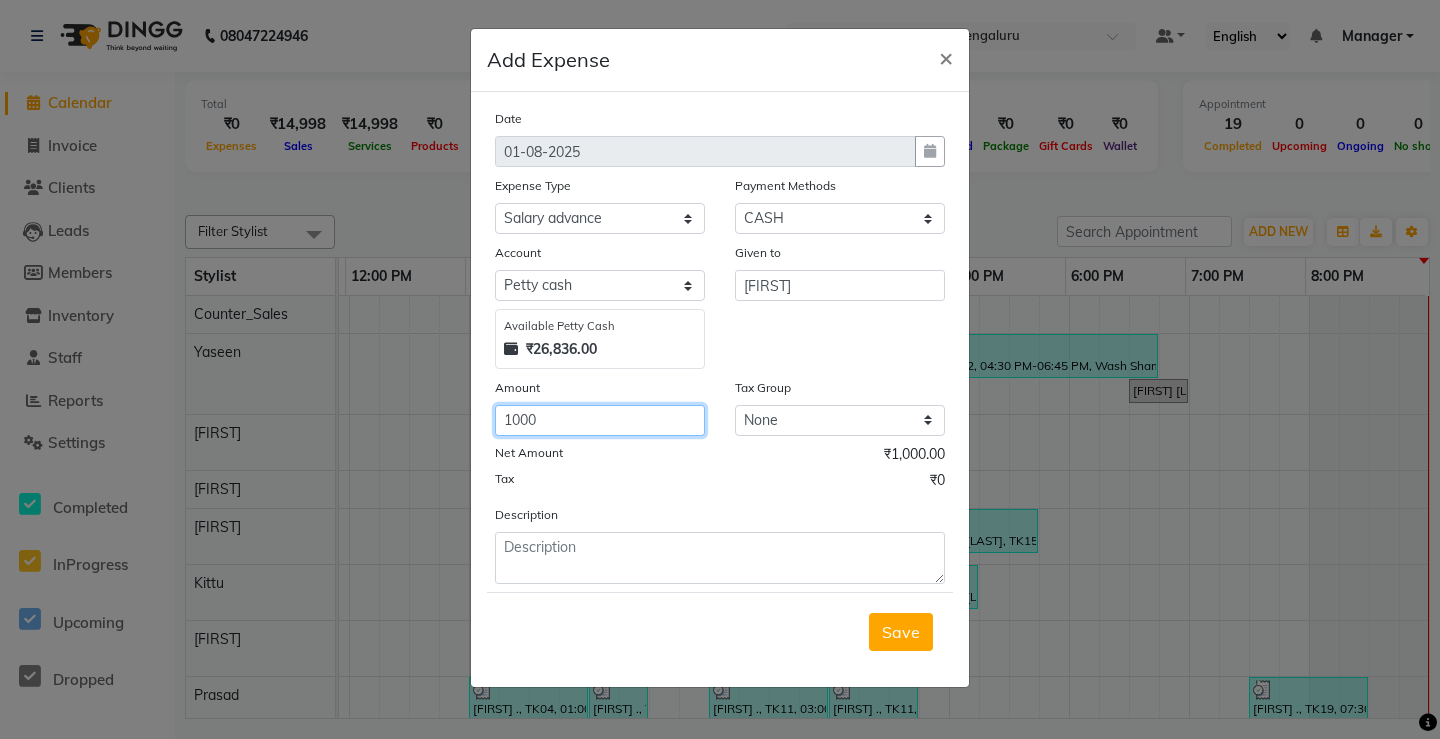 type on "1000" 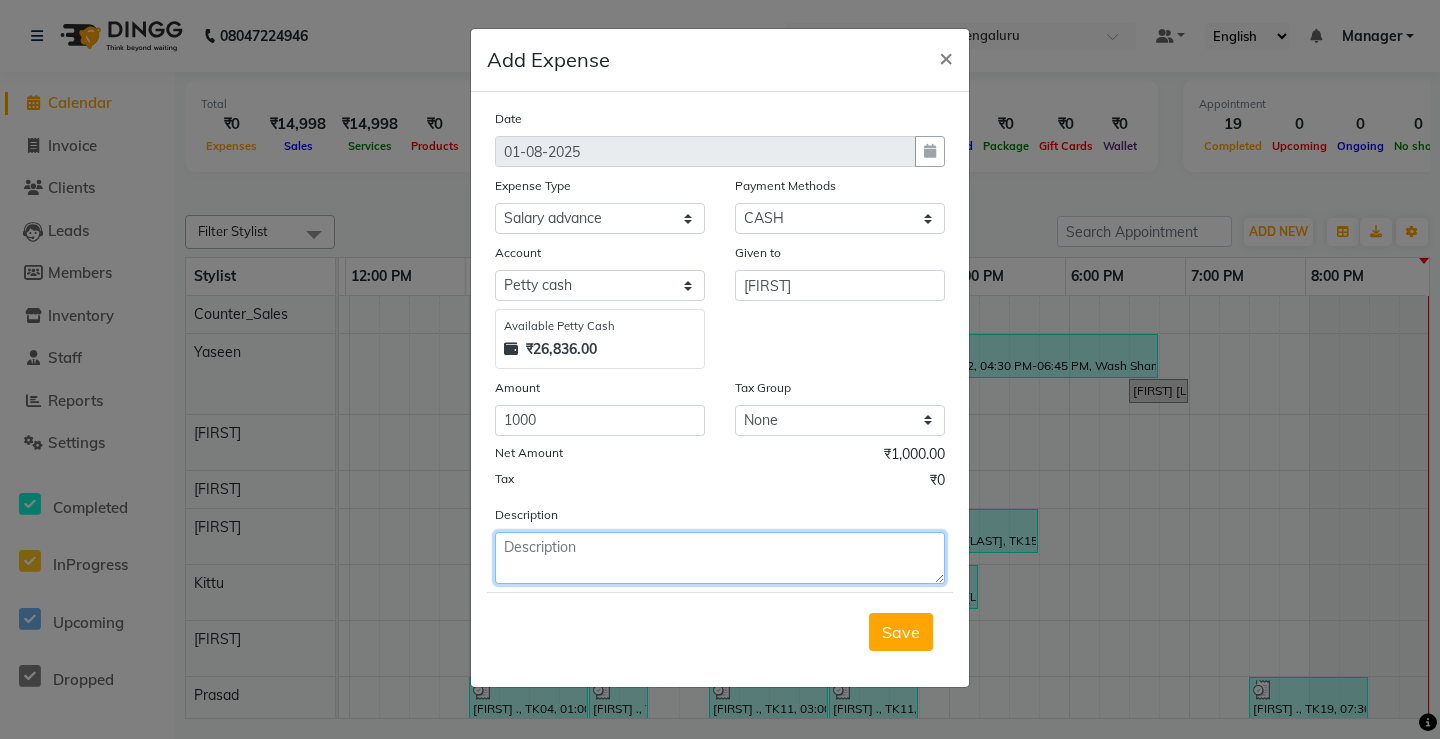 click 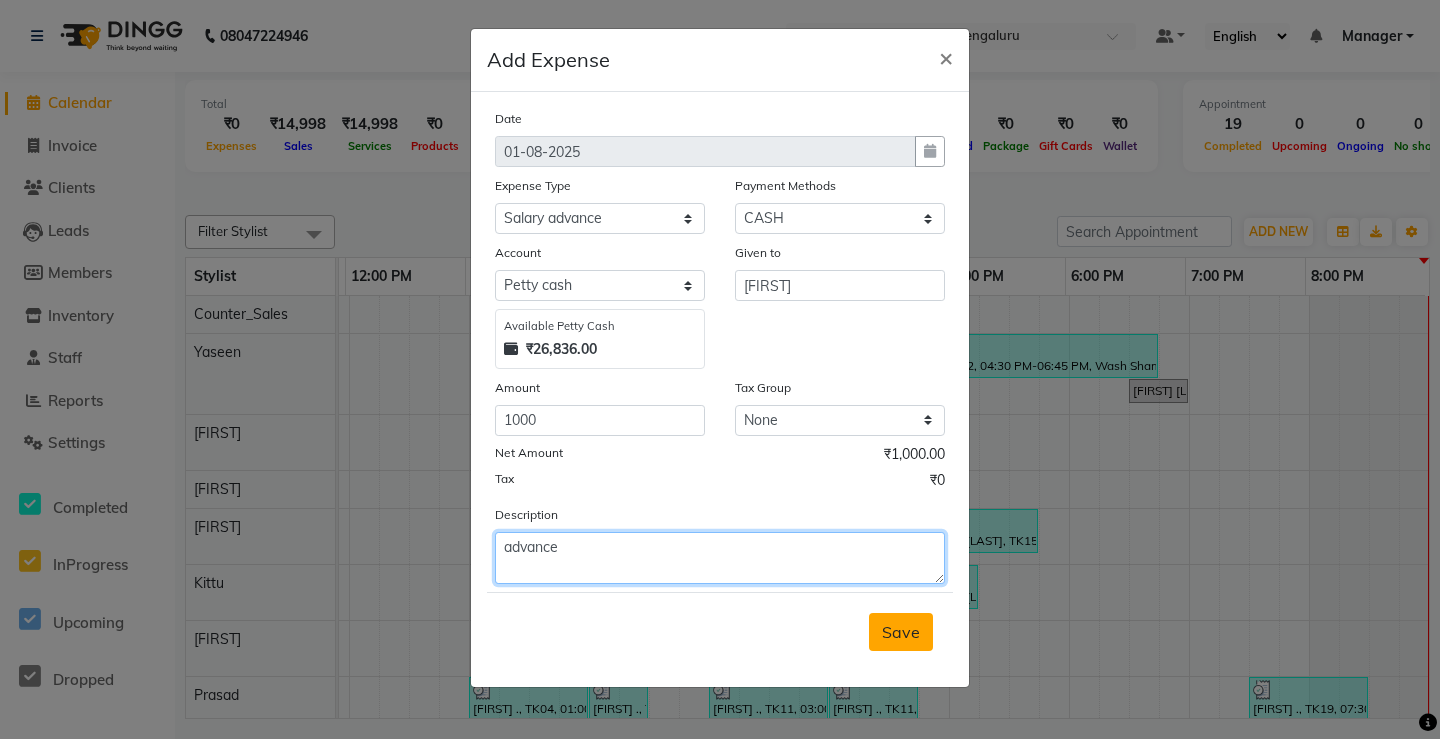 type on "advance" 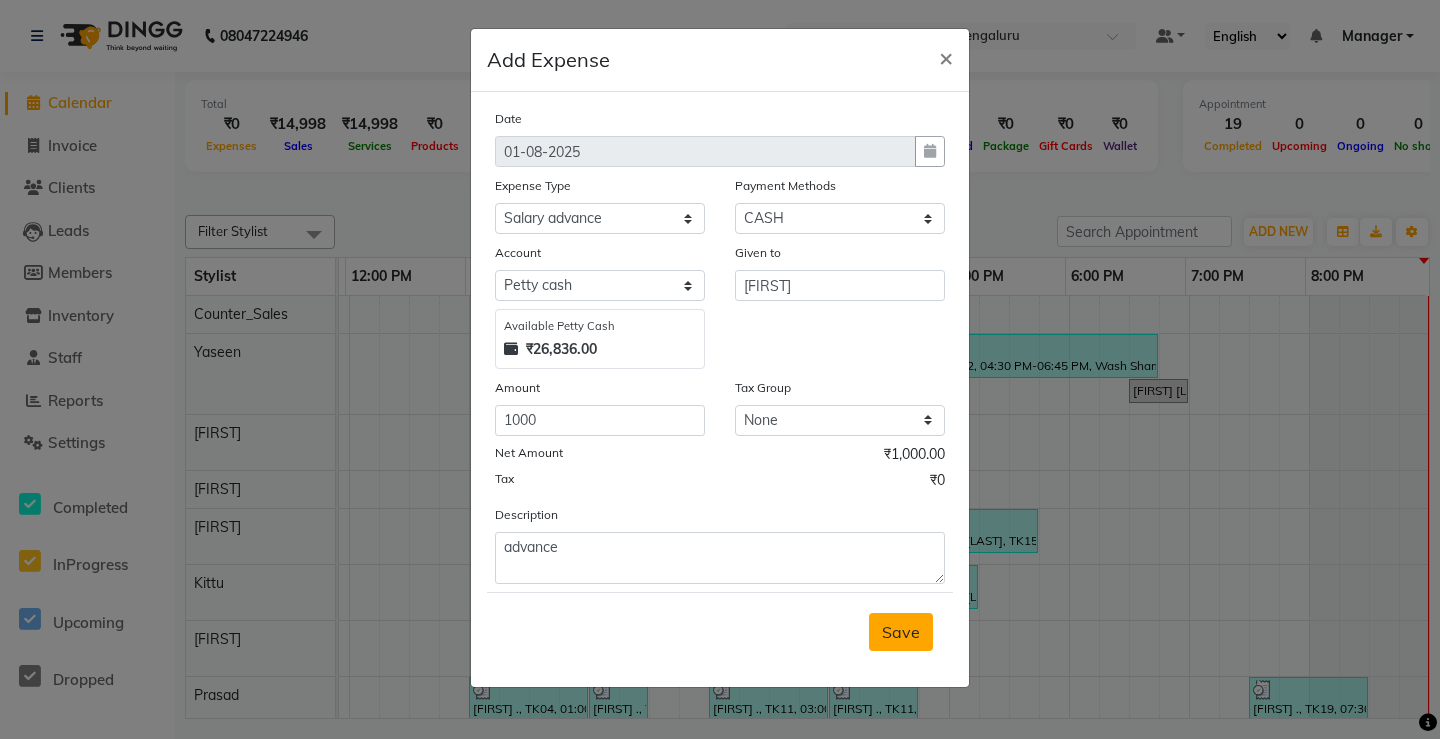 click on "Save" at bounding box center (901, 632) 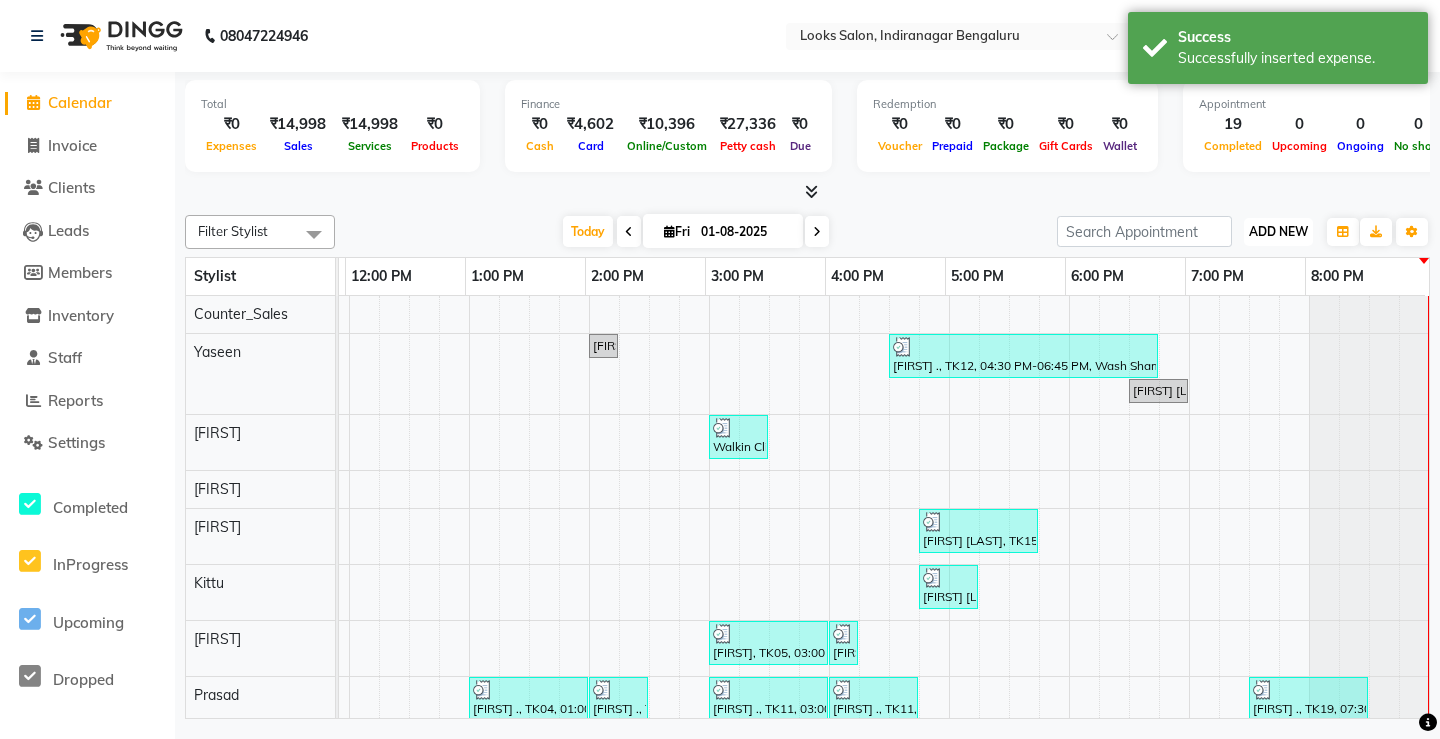 click on "ADD NEW" at bounding box center [1278, 231] 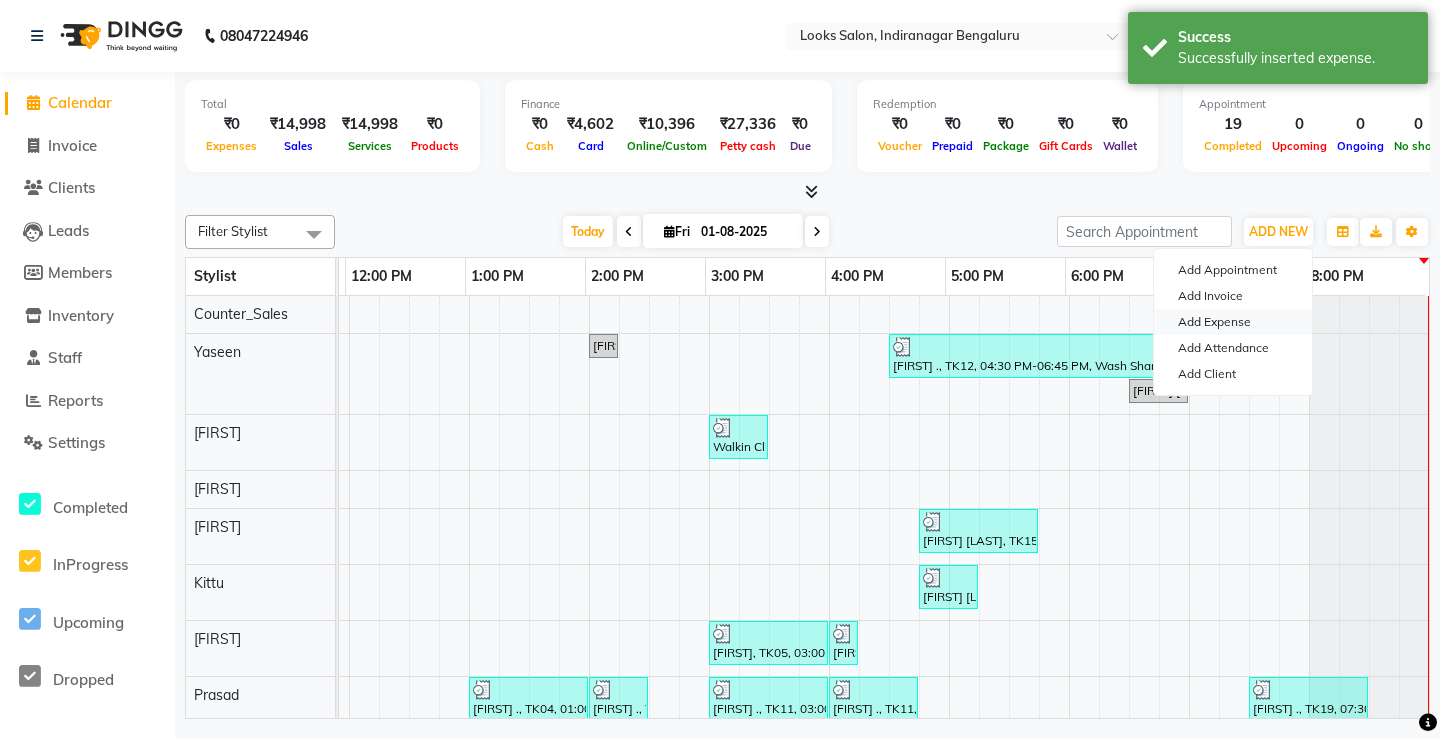 click on "Add Expense" at bounding box center [1233, 322] 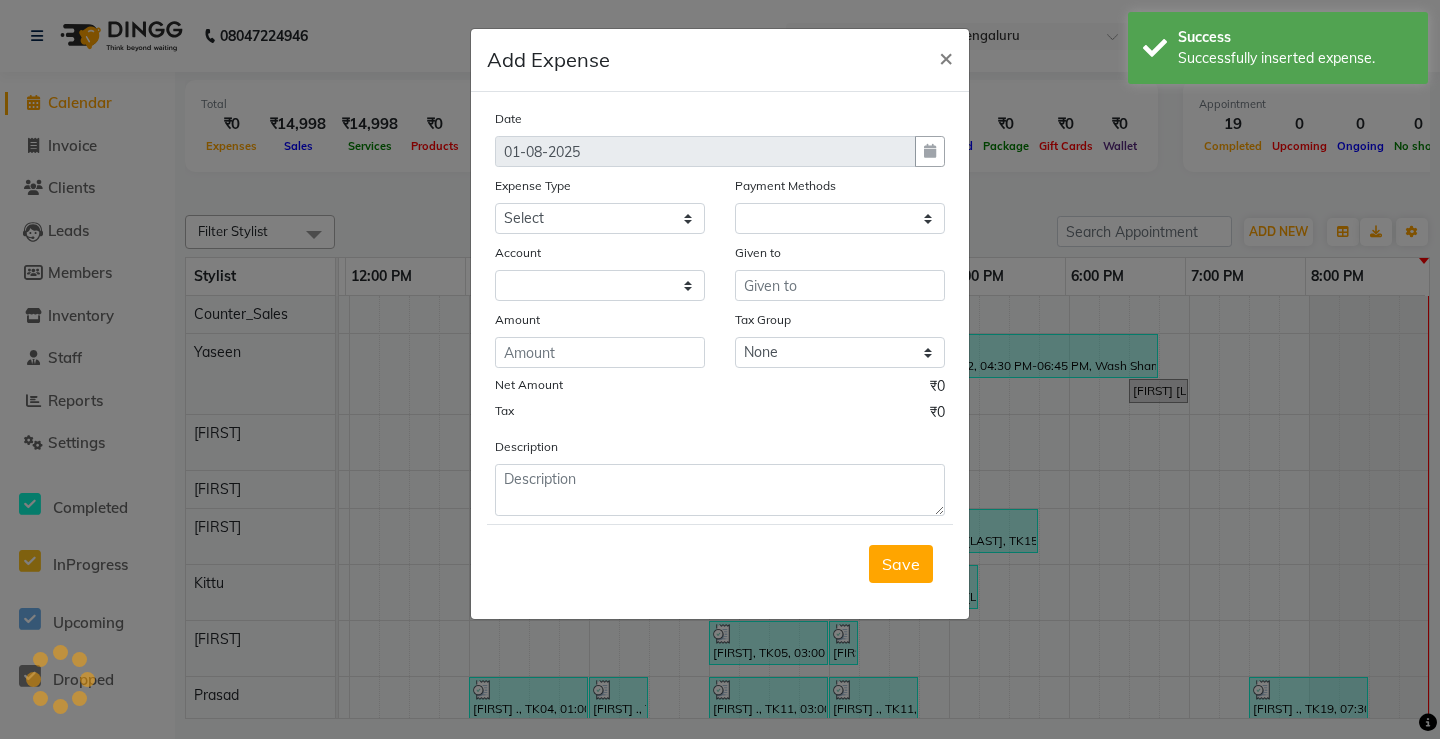 select on "1" 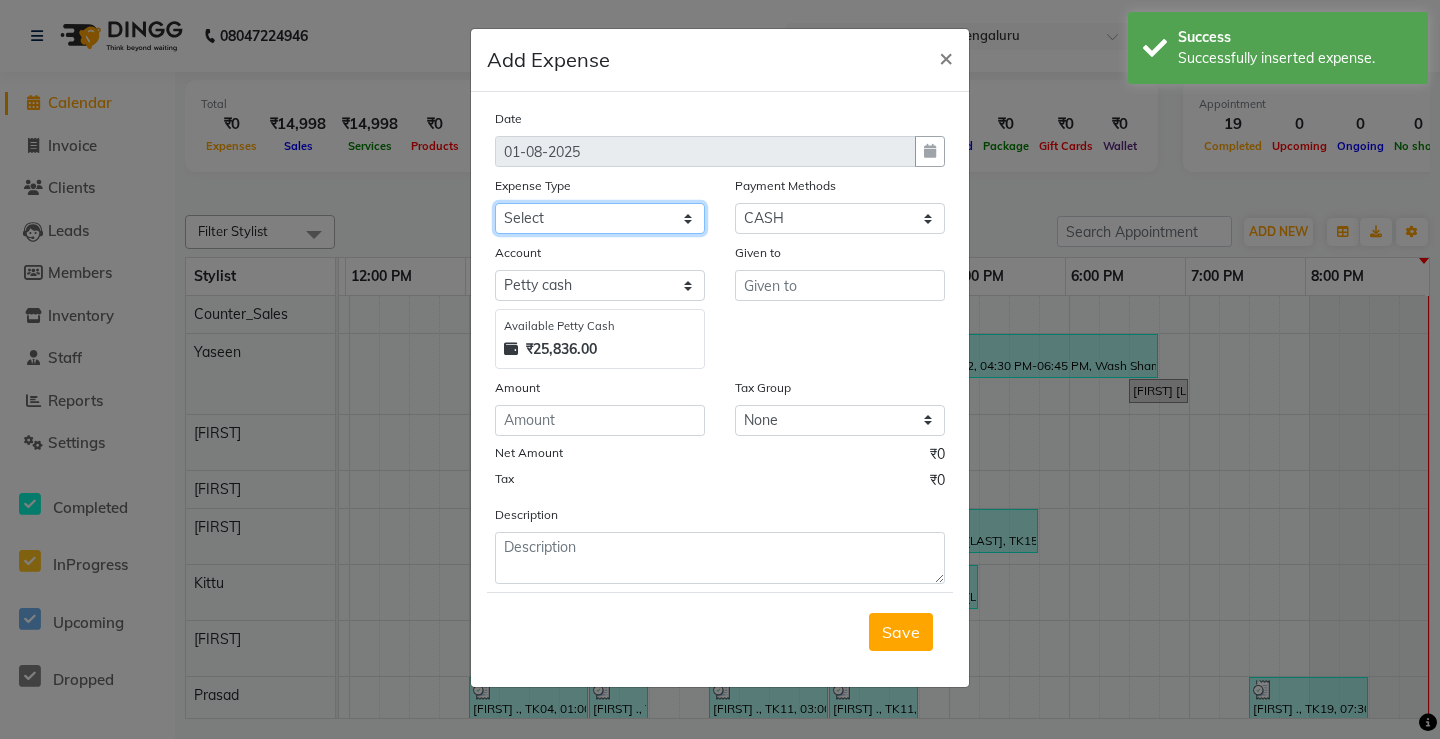 click on "Select BANK DEPOSIT Cash change Cash Handover Client Refund Agnst Bill CLIENT WELFARE CONSUMABLES Convyance to staff Counter sale Entertainment General Expense INTERNET WIFI BILL Laundry Bill Laundry Service milk Miscellaneous Office Upkeep Pantry Payment Pedicure Incentive PORTER Prepaid Card Incentives Printing And Stationery Product Incentive purchase Refferal Incentive Repair And Maintenance Salary Salary advance Service incentive staff accommodation STAFF WELFARE TIP CREDIT CARD TIP UPI Travelling And Conveyance WATER BILL" 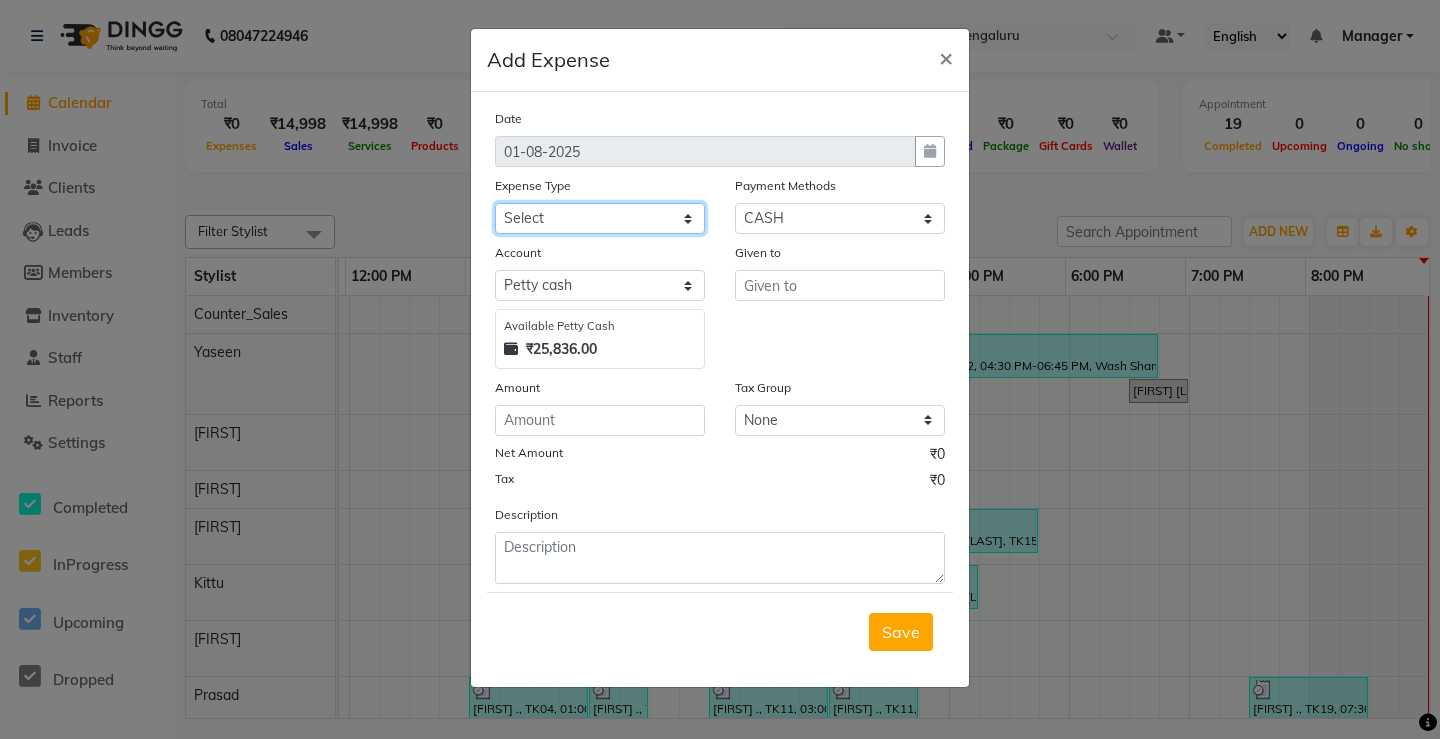 select on "23588" 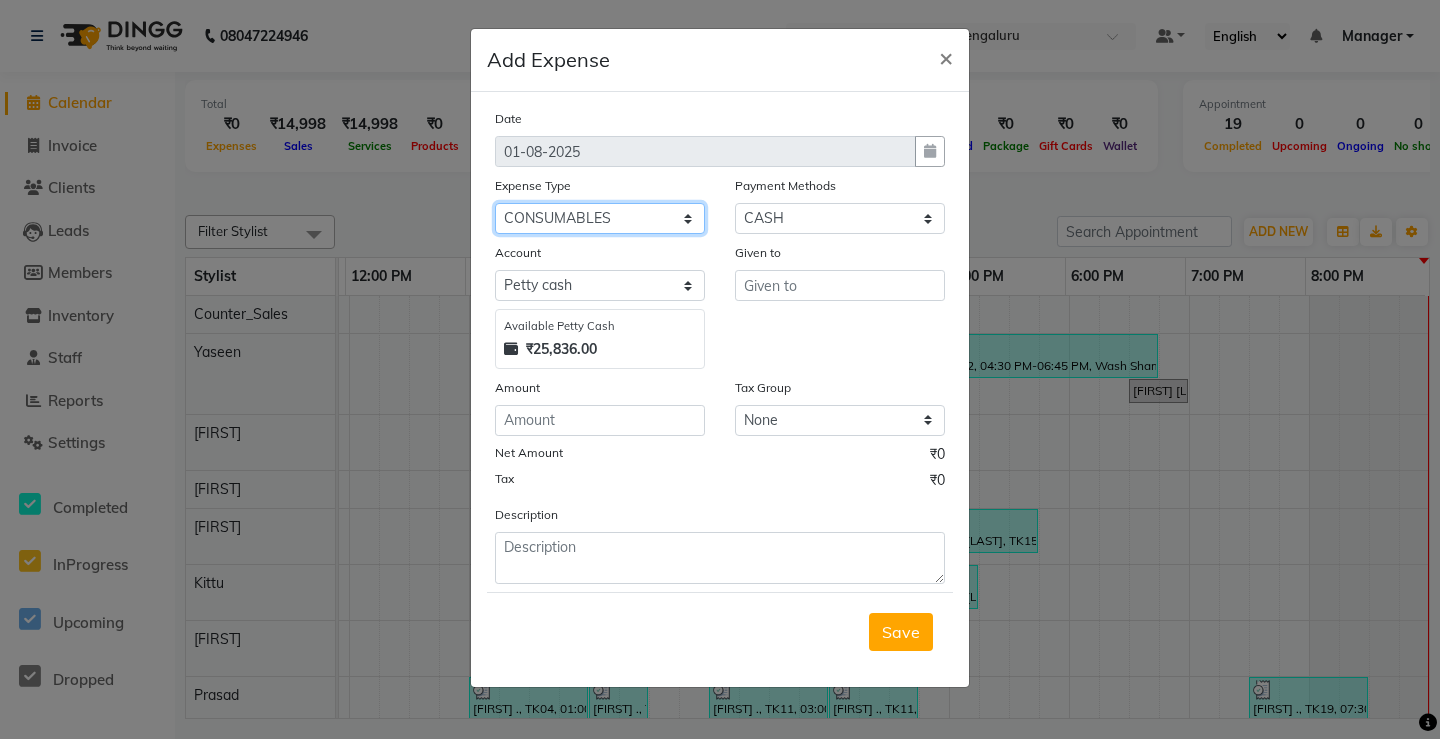 click on "Select BANK DEPOSIT Cash change Cash Handover Client Refund Agnst Bill CLIENT WELFARE CONSUMABLES Convyance to staff Counter sale Entertainment General Expense INTERNET WIFI BILL Laundry Bill Laundry Service milk Miscellaneous Office Upkeep Pantry Payment Pedicure Incentive PORTER Prepaid Card Incentives Printing And Stationery Product Incentive purchase Refferal Incentive Repair And Maintenance Salary Salary advance Service incentive staff accommodation STAFF WELFARE TIP CREDIT CARD TIP UPI Travelling And Conveyance WATER BILL" 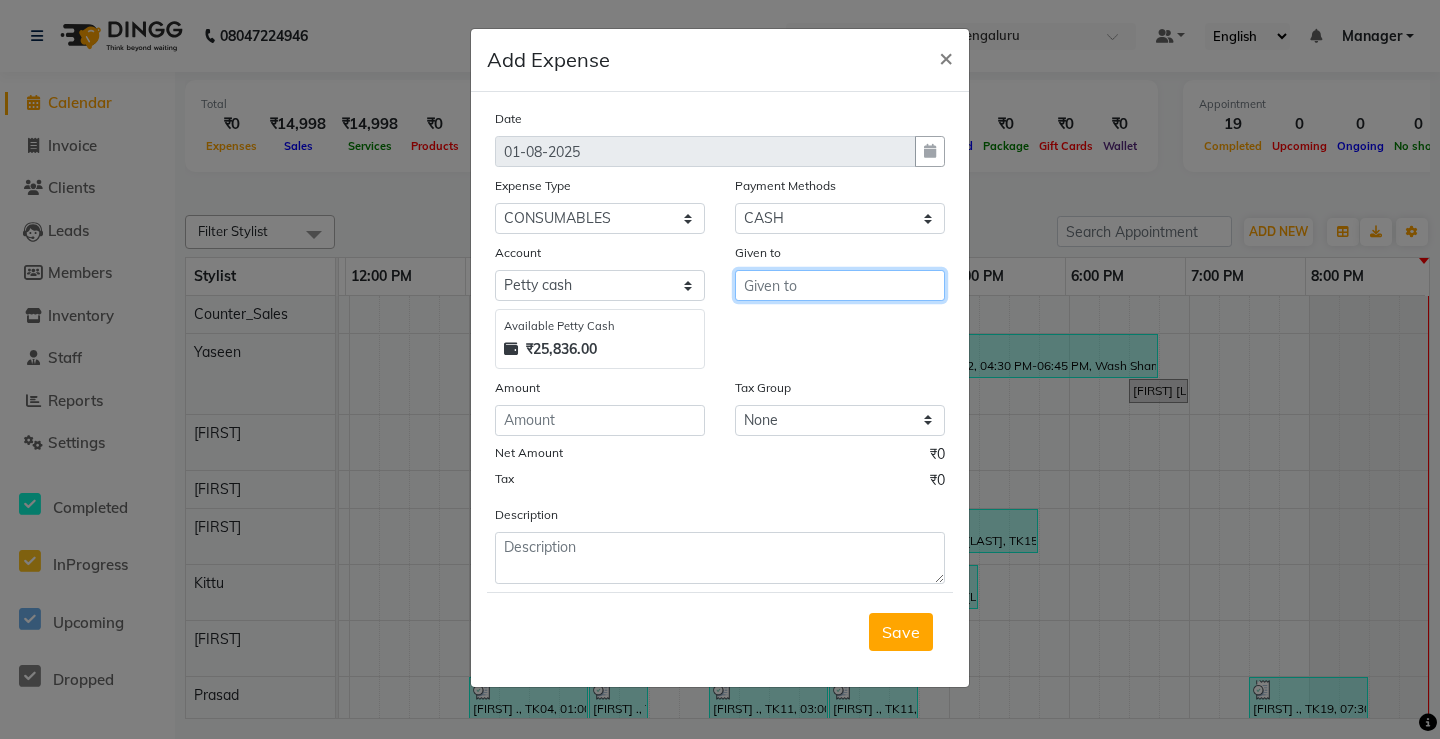 click at bounding box center (840, 285) 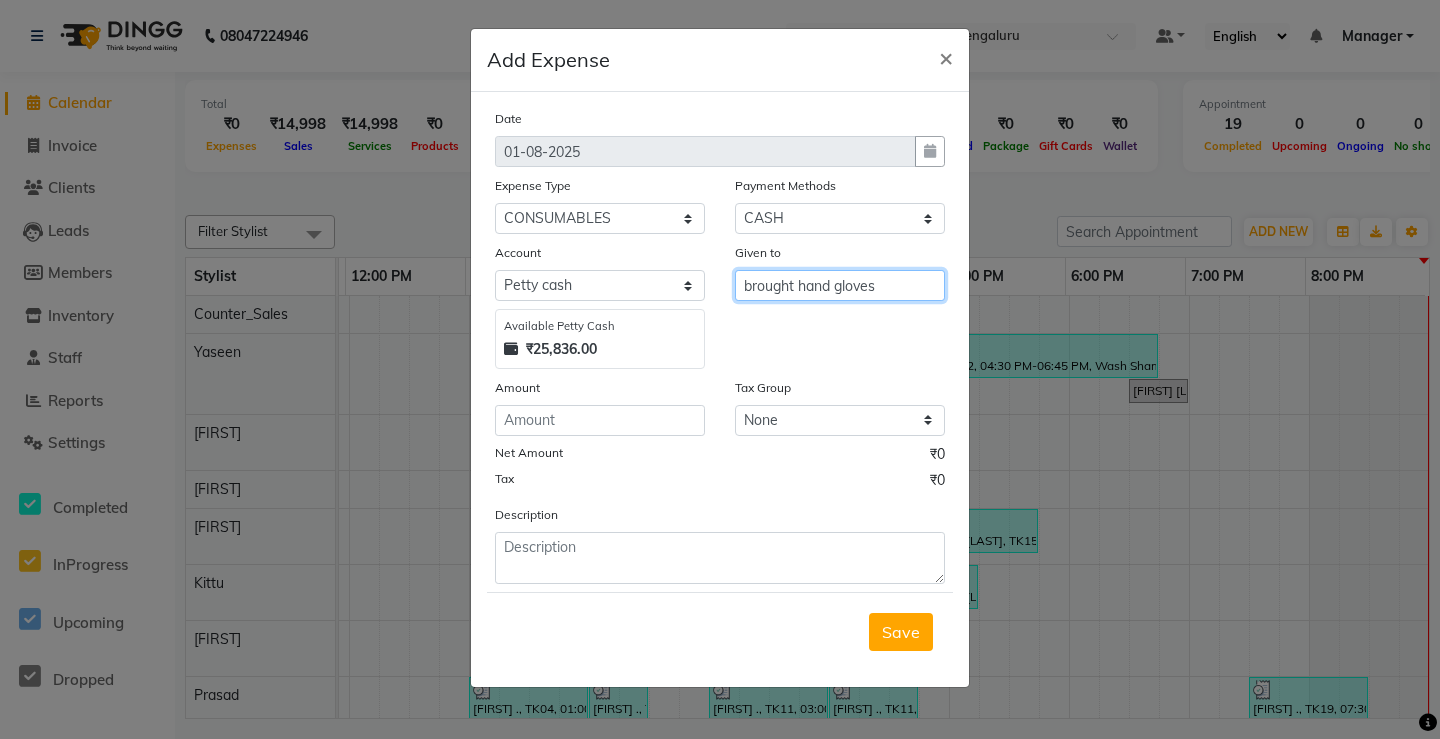 type on "brought hand gloves" 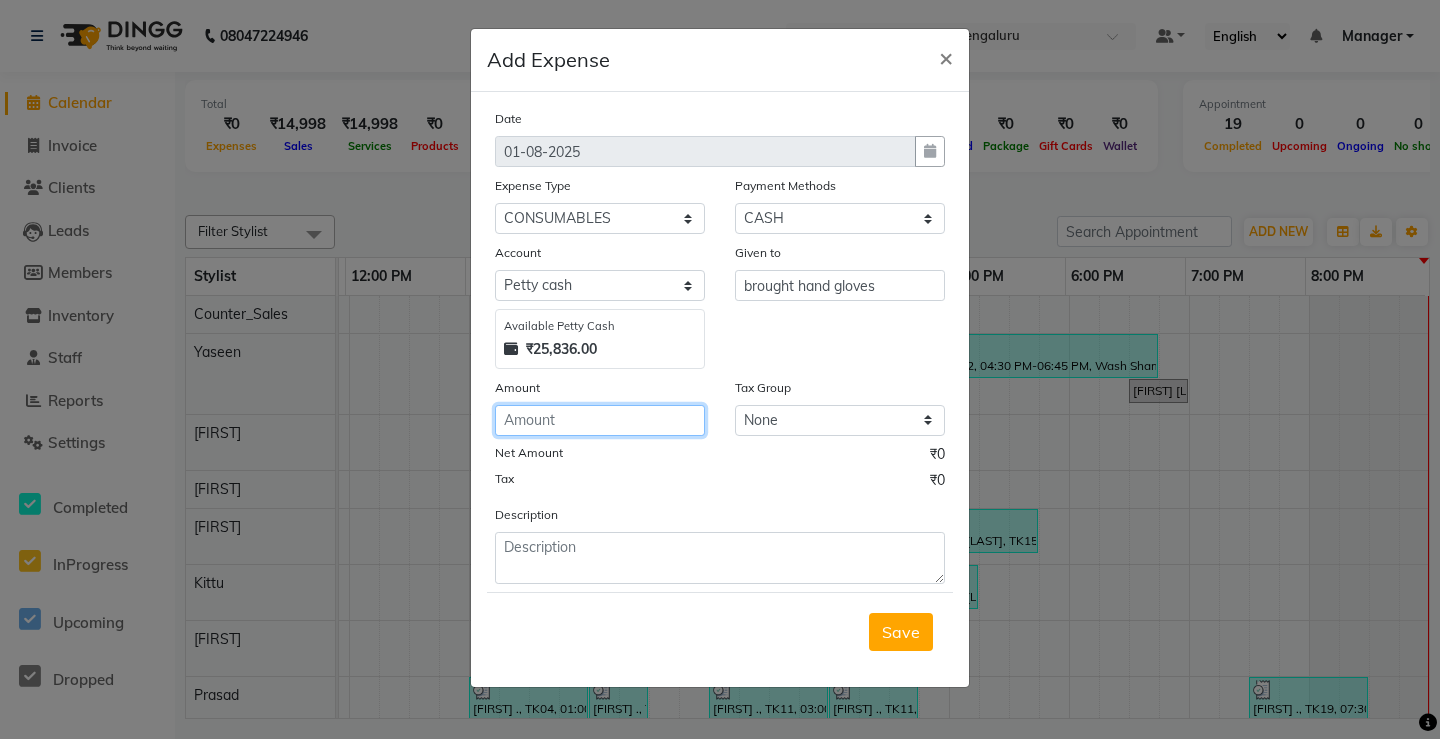 click 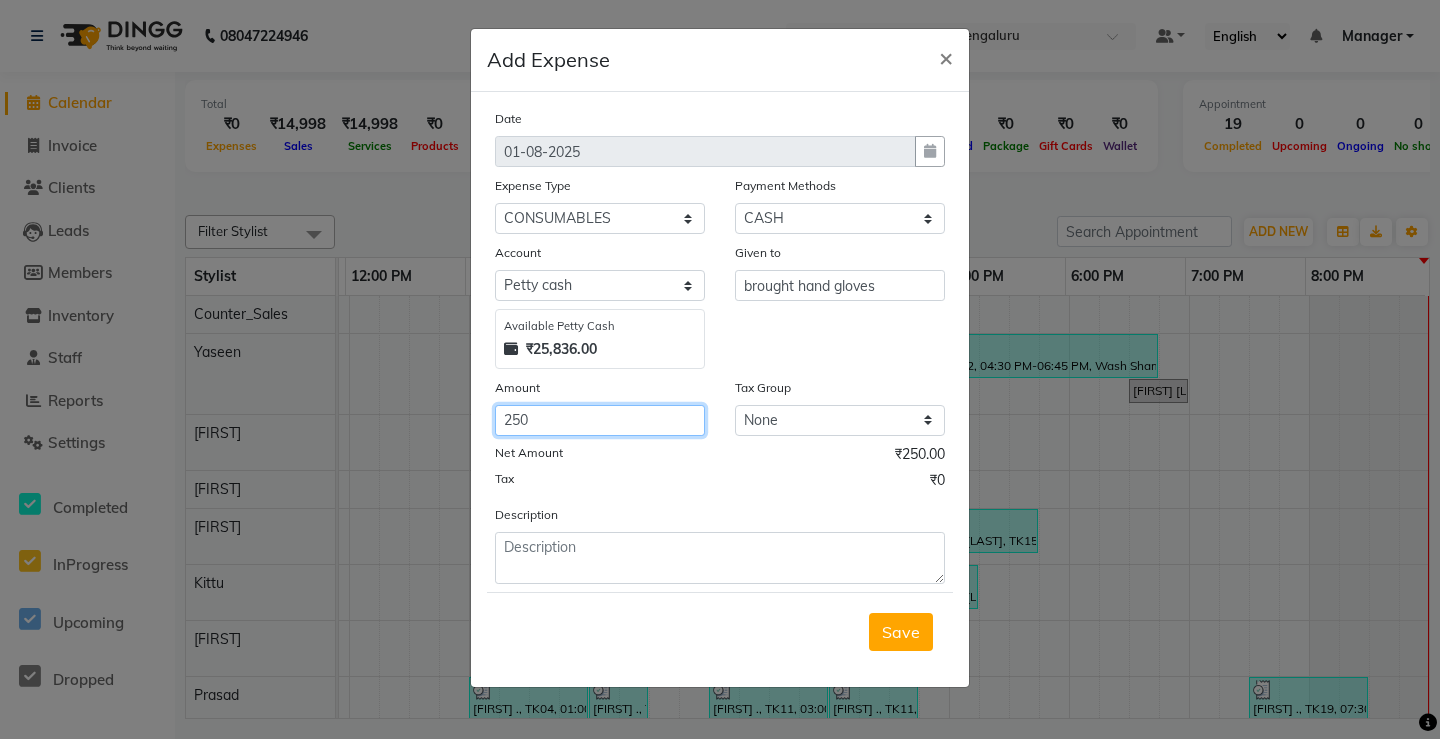 type on "250" 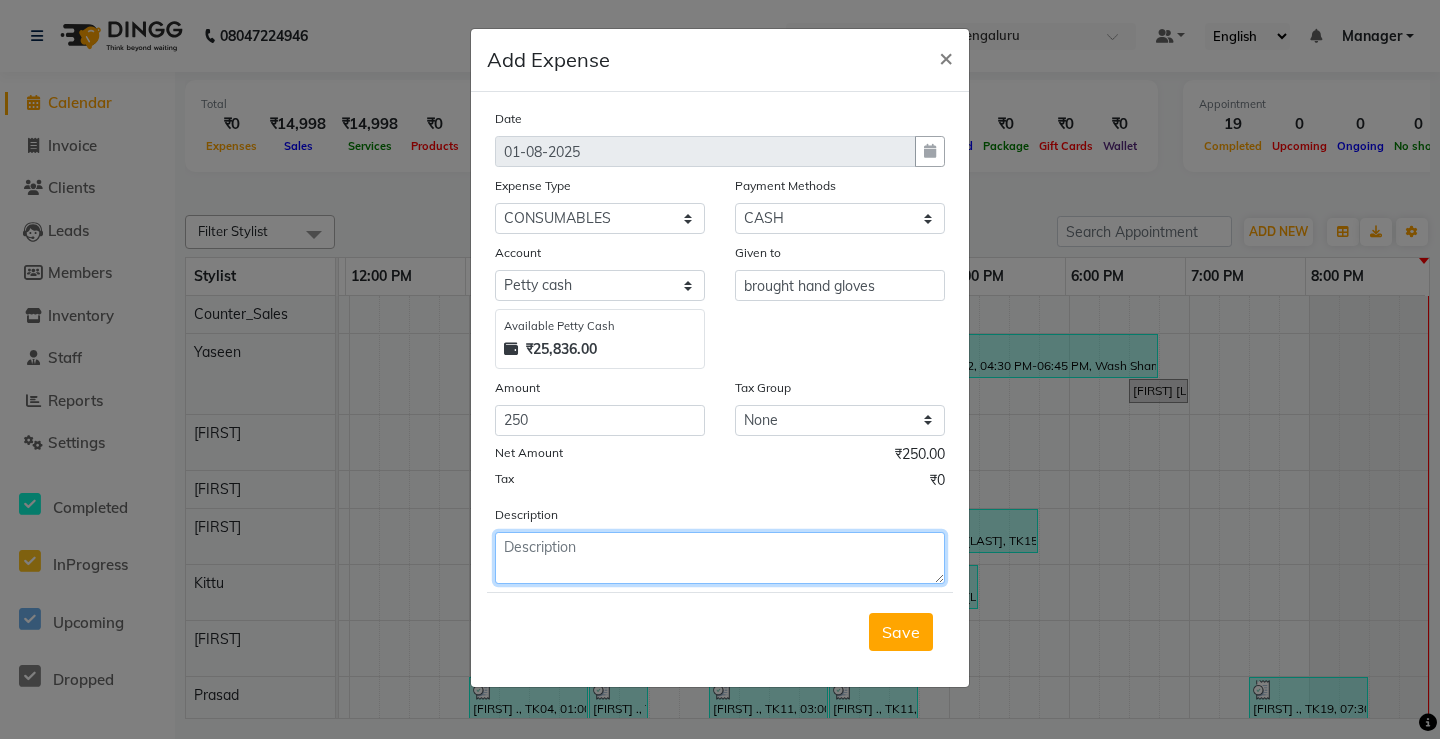 click 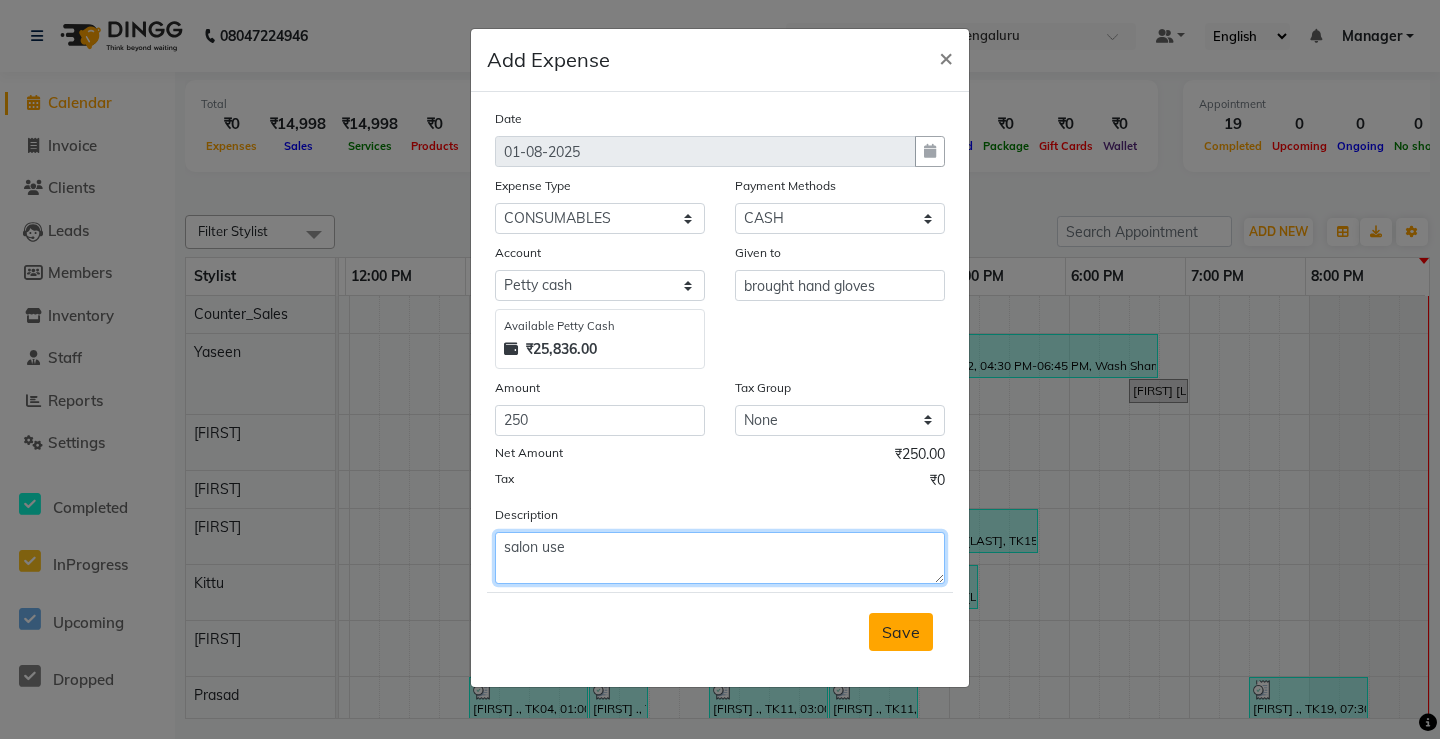 type on "salon use" 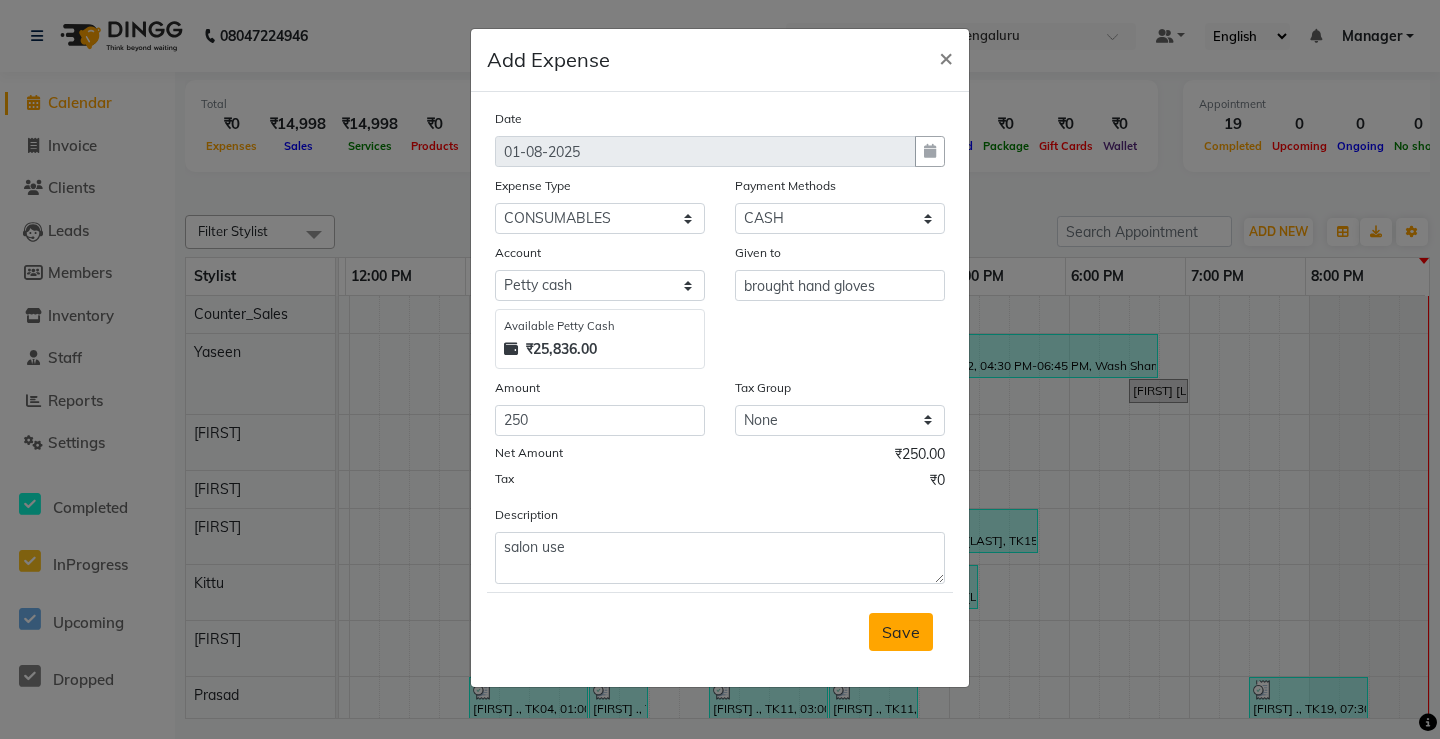 click on "Save" at bounding box center [901, 632] 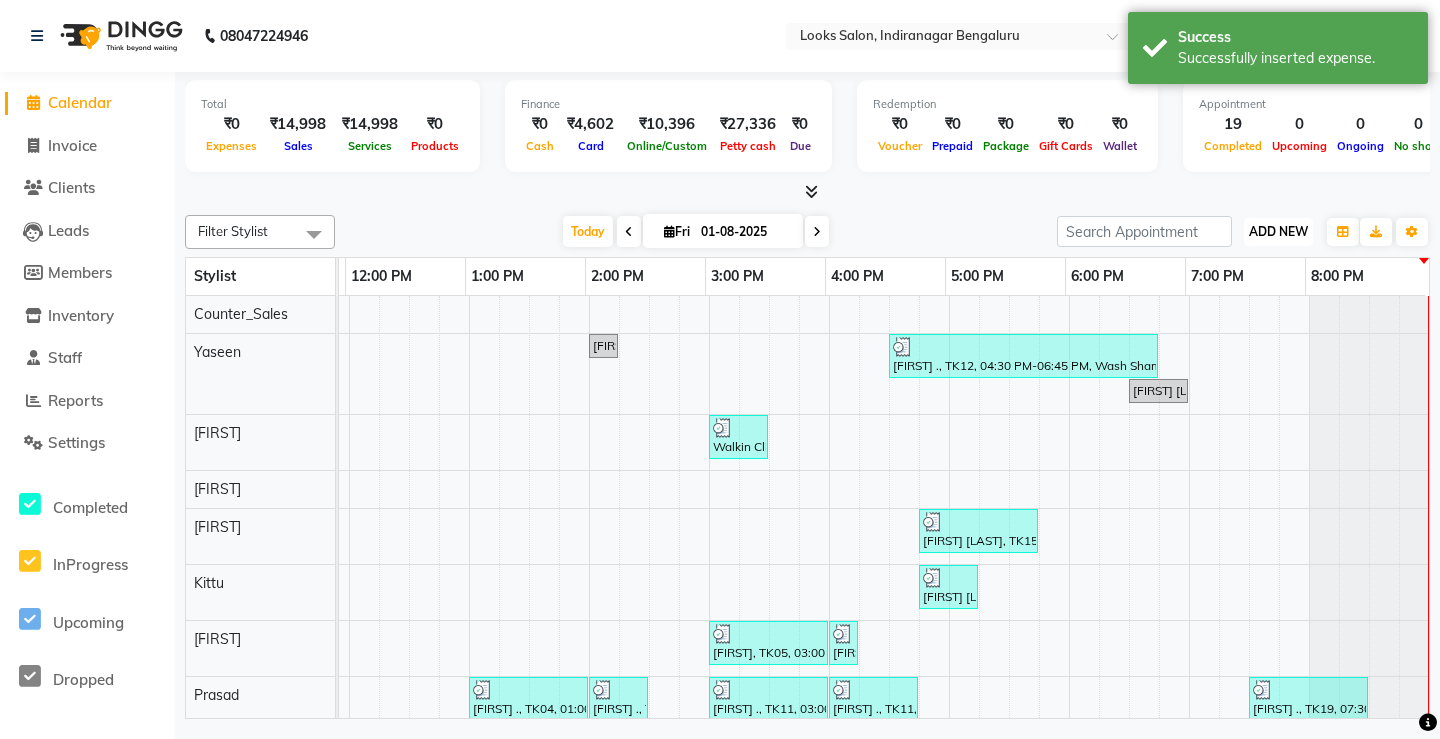 click on "ADD NEW" at bounding box center [1278, 231] 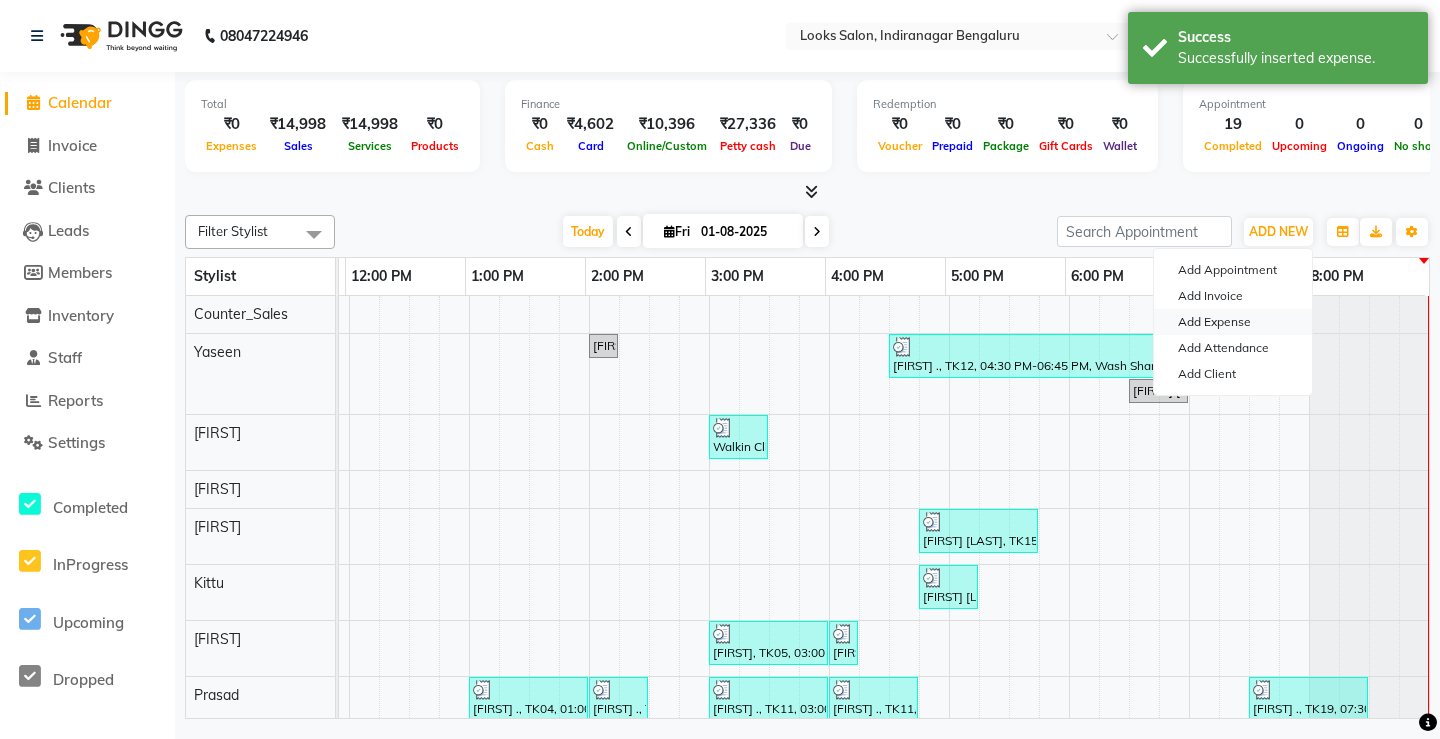 click on "Add Expense" at bounding box center [1233, 322] 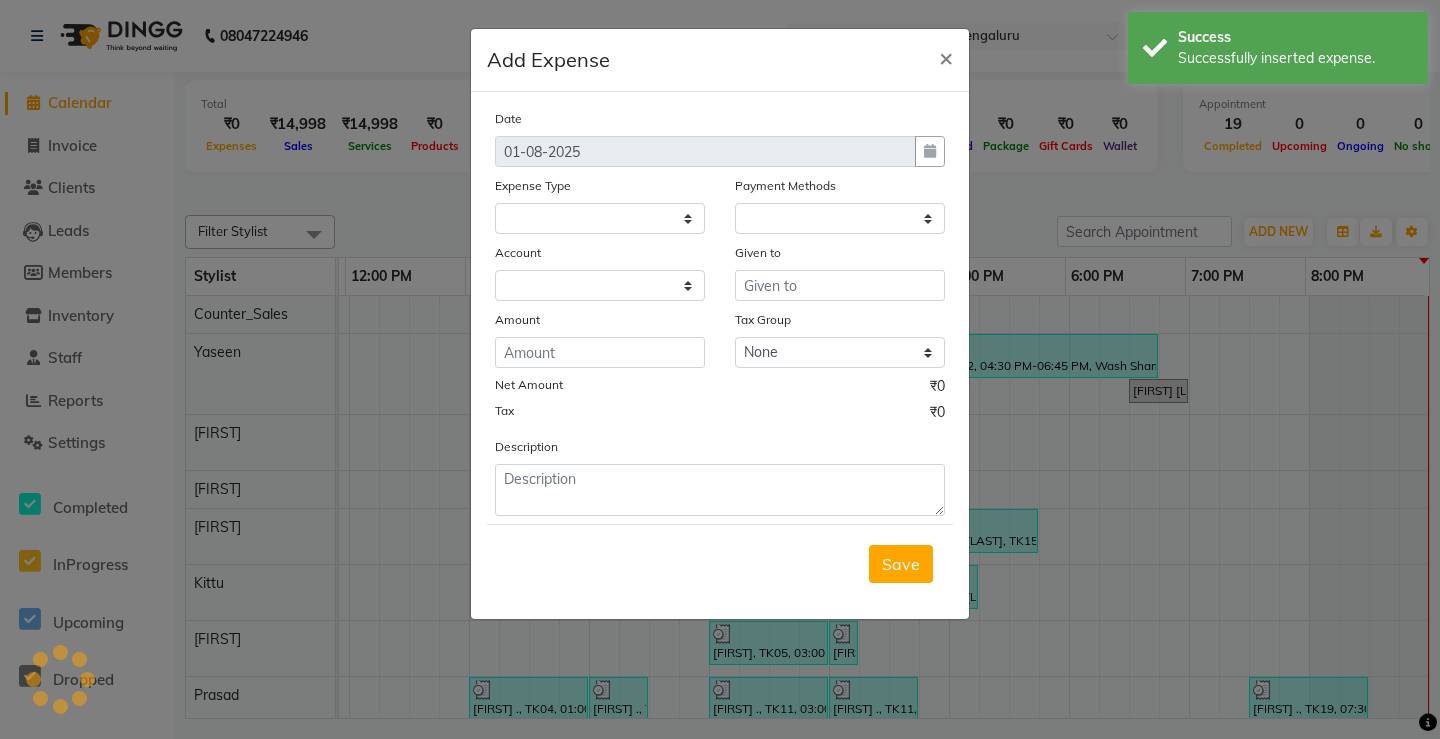 select on "1" 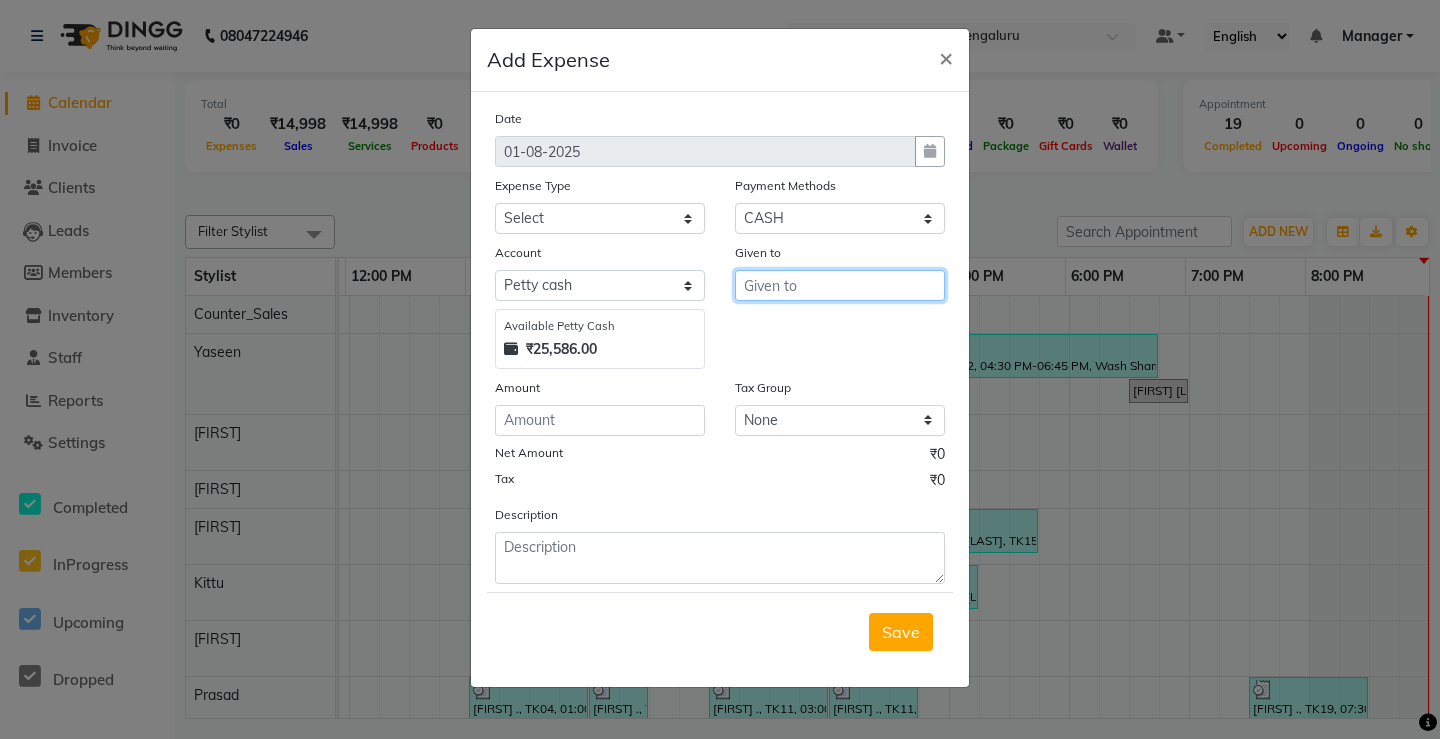 click at bounding box center (840, 285) 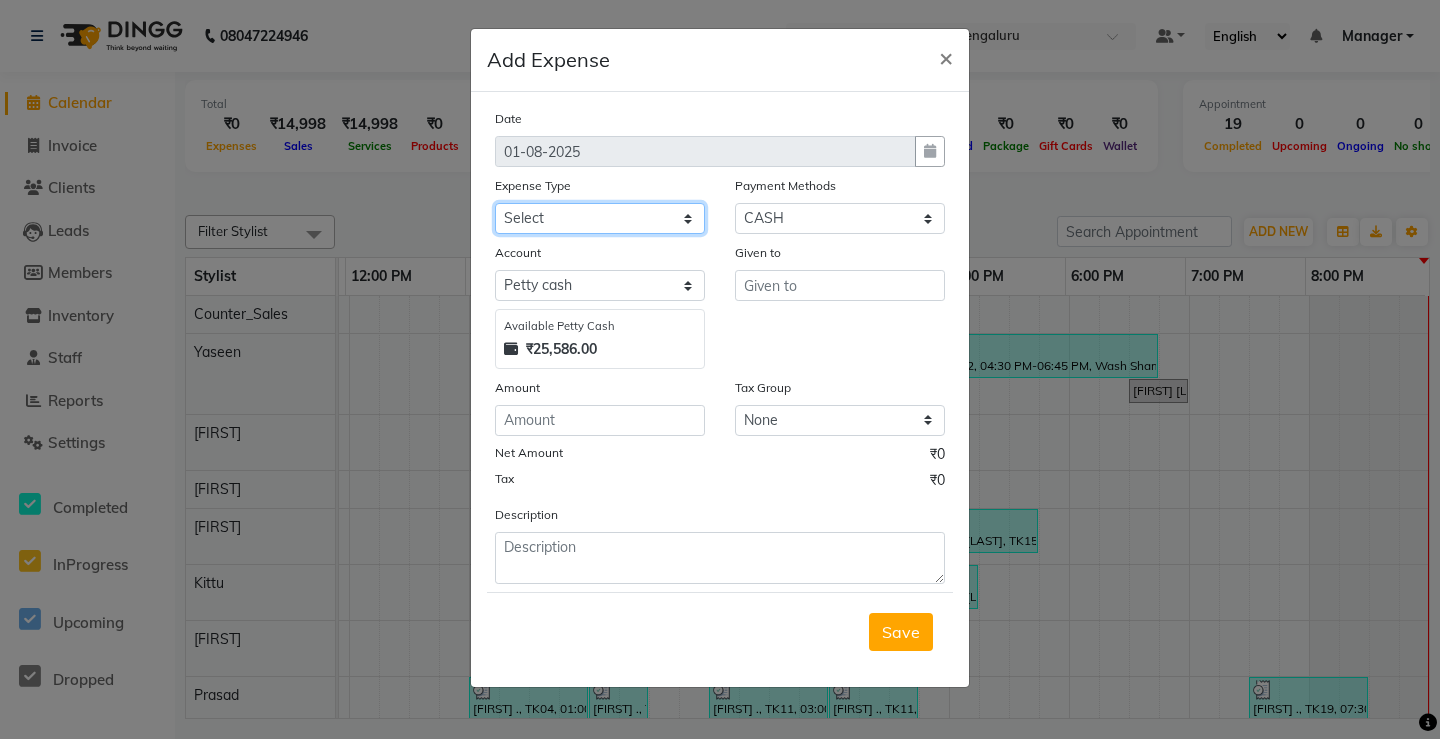 click on "Select BANK DEPOSIT Cash change Cash Handover Client Refund Agnst Bill CLIENT WELFARE CONSUMABLES Convyance to staff Counter sale Entertainment General Expense INTERNET WIFI BILL Laundry Bill Laundry Service milk Miscellaneous Office Upkeep Pantry Payment Pedicure Incentive PORTER Prepaid Card Incentives Printing And Stationery Product Incentive purchase Refferal Incentive Repair And Maintenance Salary Salary advance Service incentive staff accommodation STAFF WELFARE TIP CREDIT CARD TIP UPI Travelling And Conveyance WATER BILL" 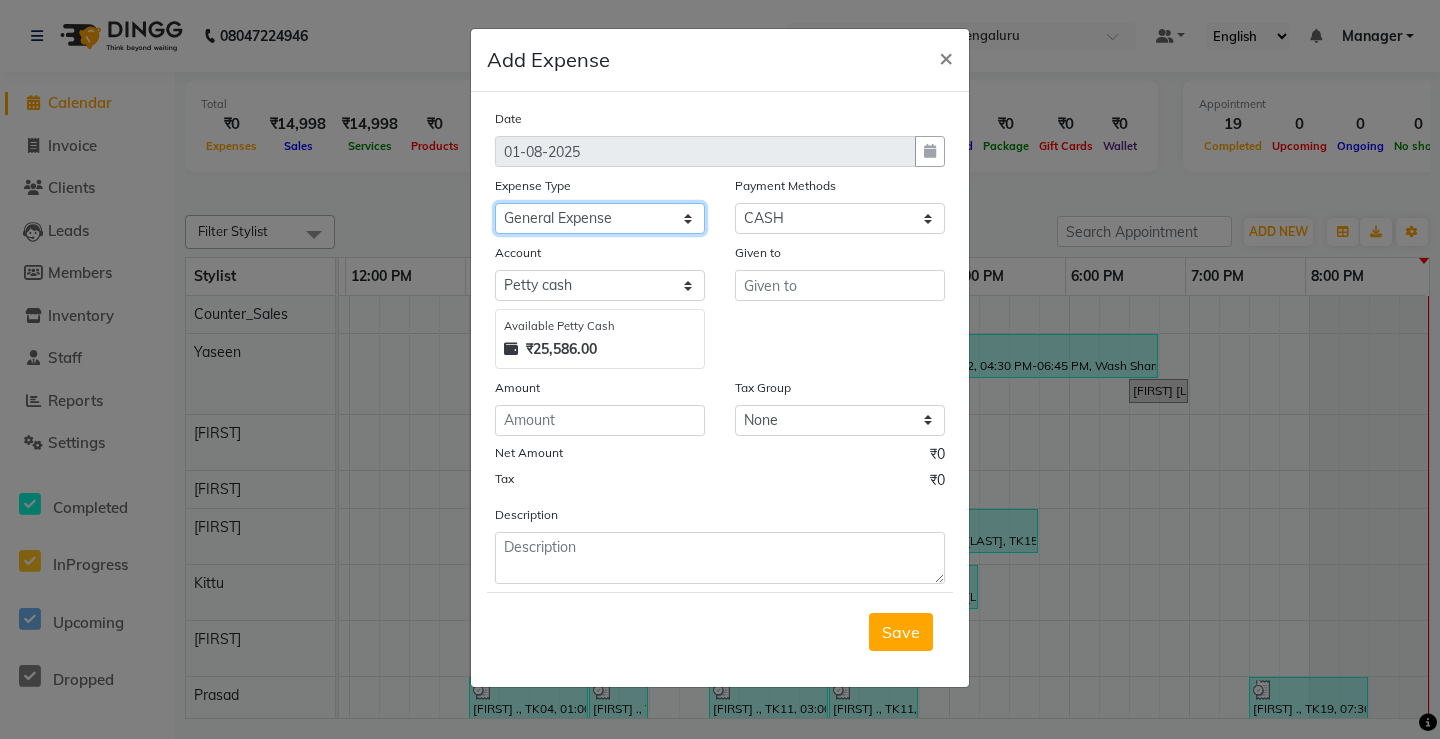 click on "Select BANK DEPOSIT Cash change Cash Handover Client Refund Agnst Bill CLIENT WELFARE CONSUMABLES Convyance to staff Counter sale Entertainment General Expense INTERNET WIFI BILL Laundry Bill Laundry Service milk Miscellaneous Office Upkeep Pantry Payment Pedicure Incentive PORTER Prepaid Card Incentives Printing And Stationery Product Incentive purchase Refferal Incentive Repair And Maintenance Salary Salary advance Service incentive staff accommodation STAFF WELFARE TIP CREDIT CARD TIP UPI Travelling And Conveyance WATER BILL" 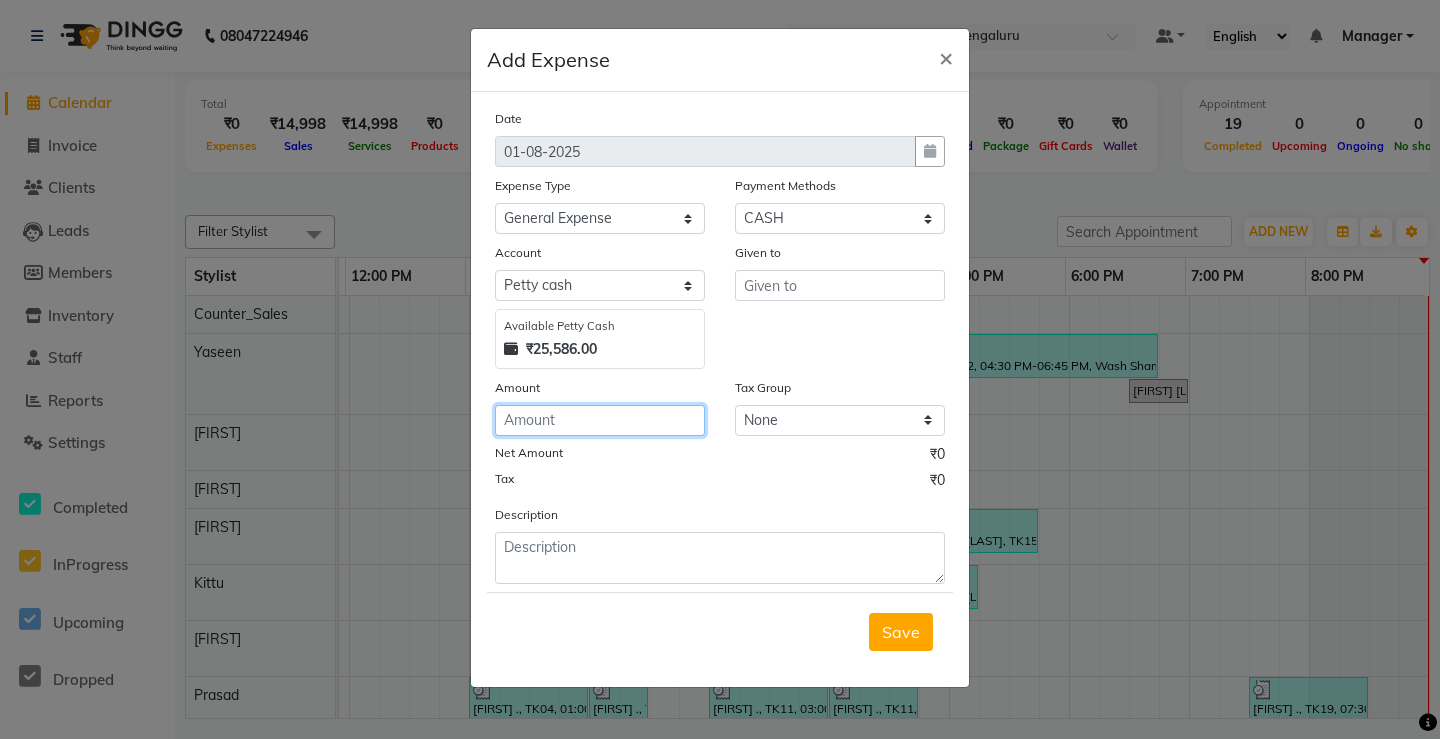 click 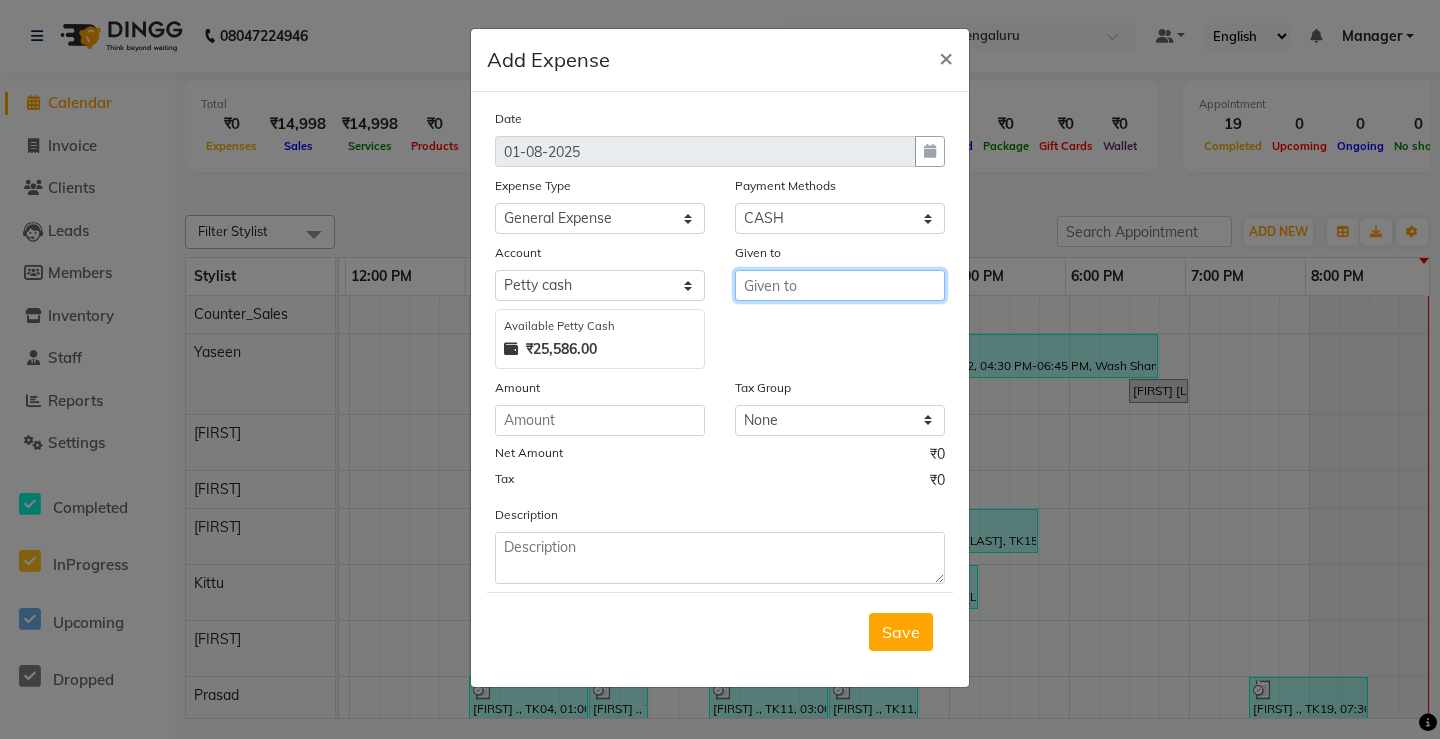 click at bounding box center (840, 285) 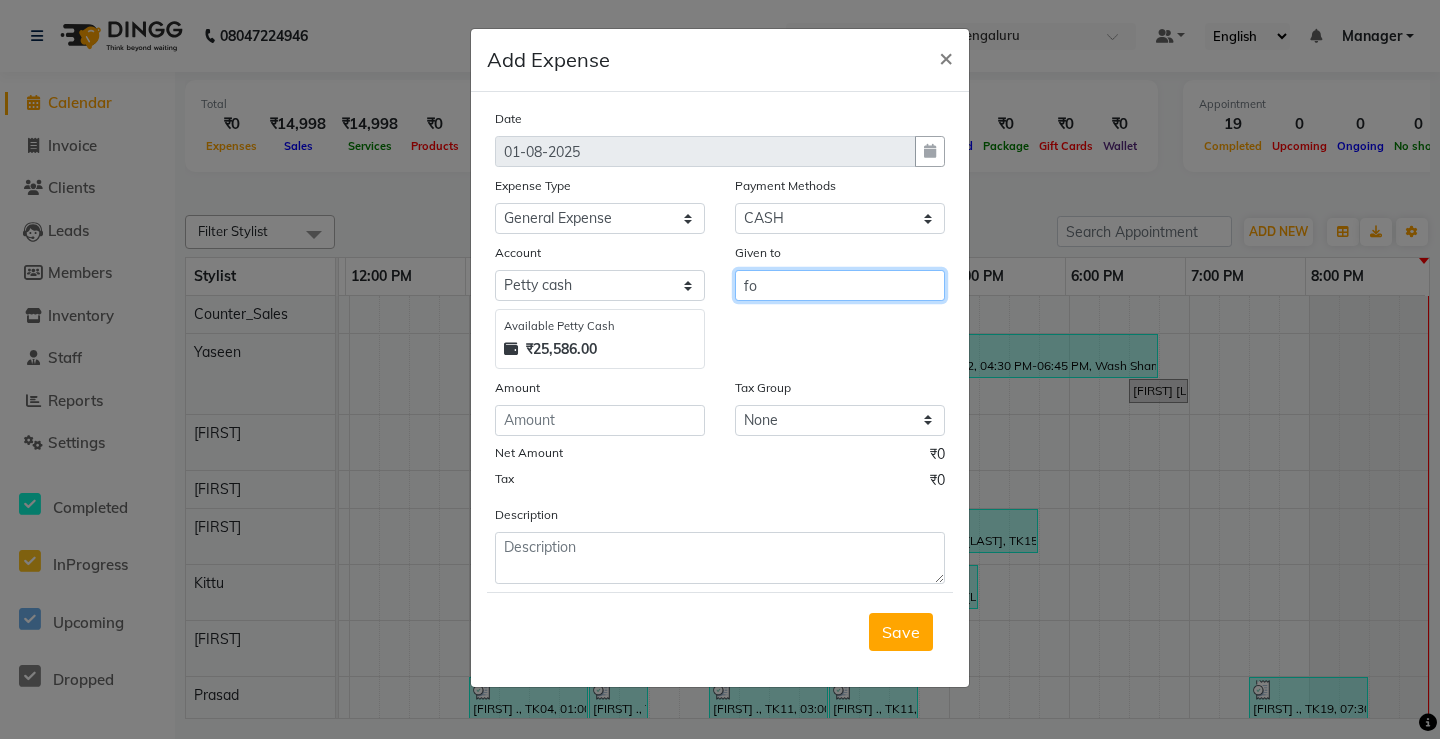 type on "f" 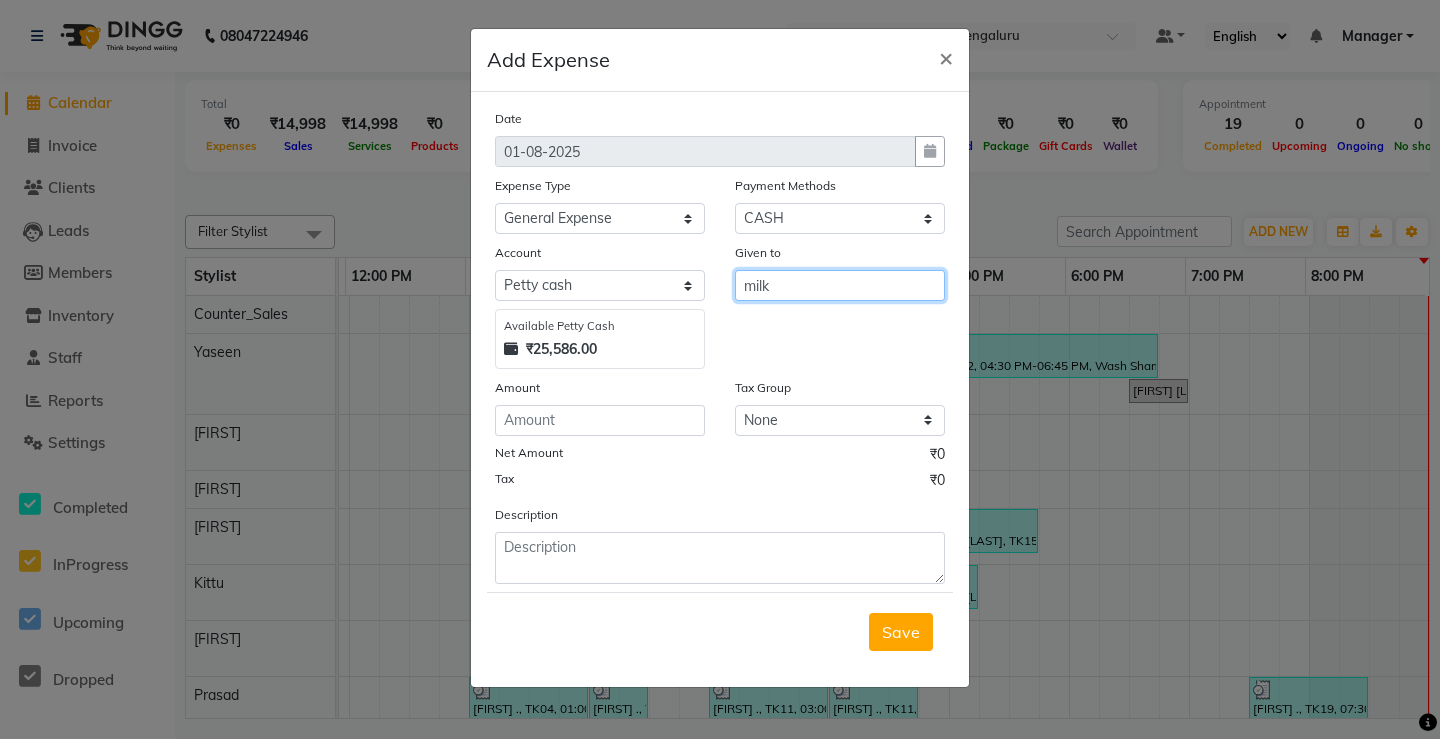 type on "milk" 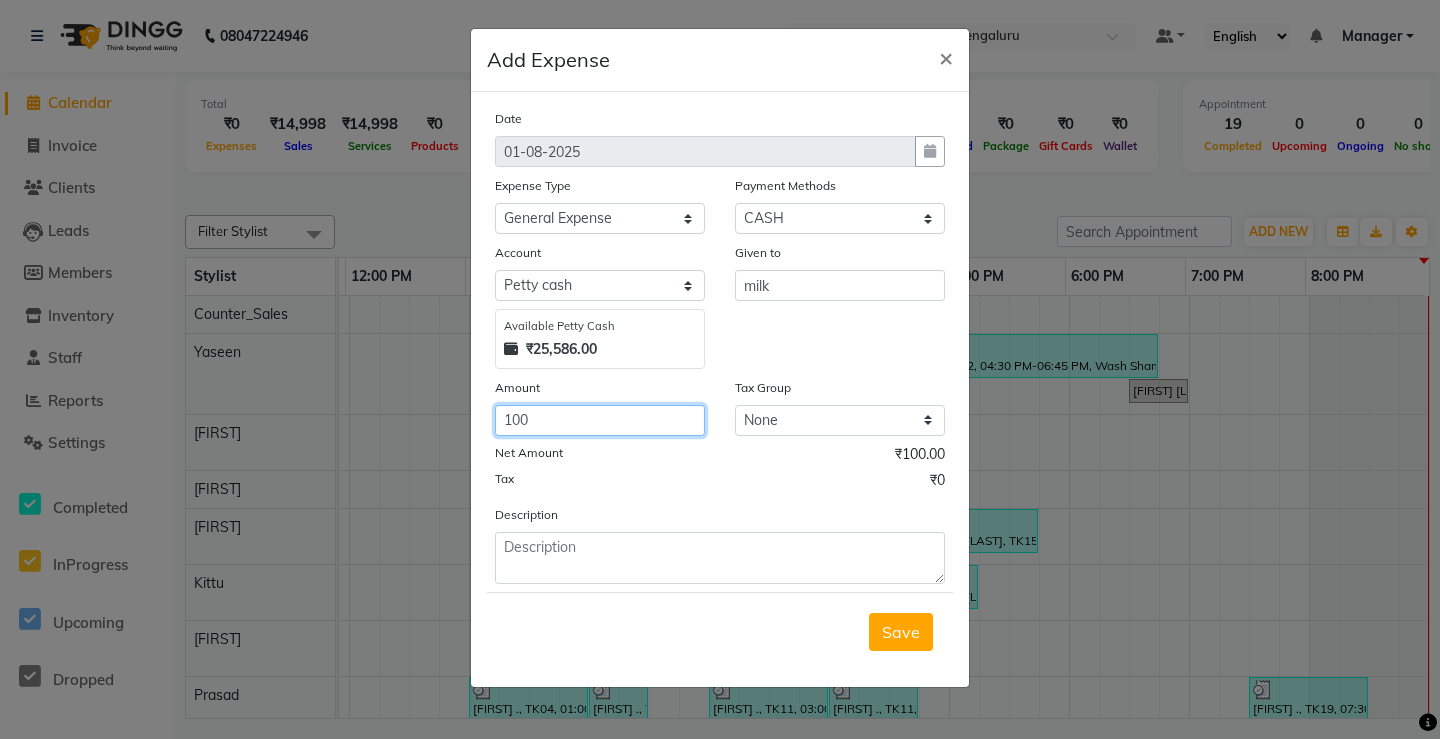type on "100" 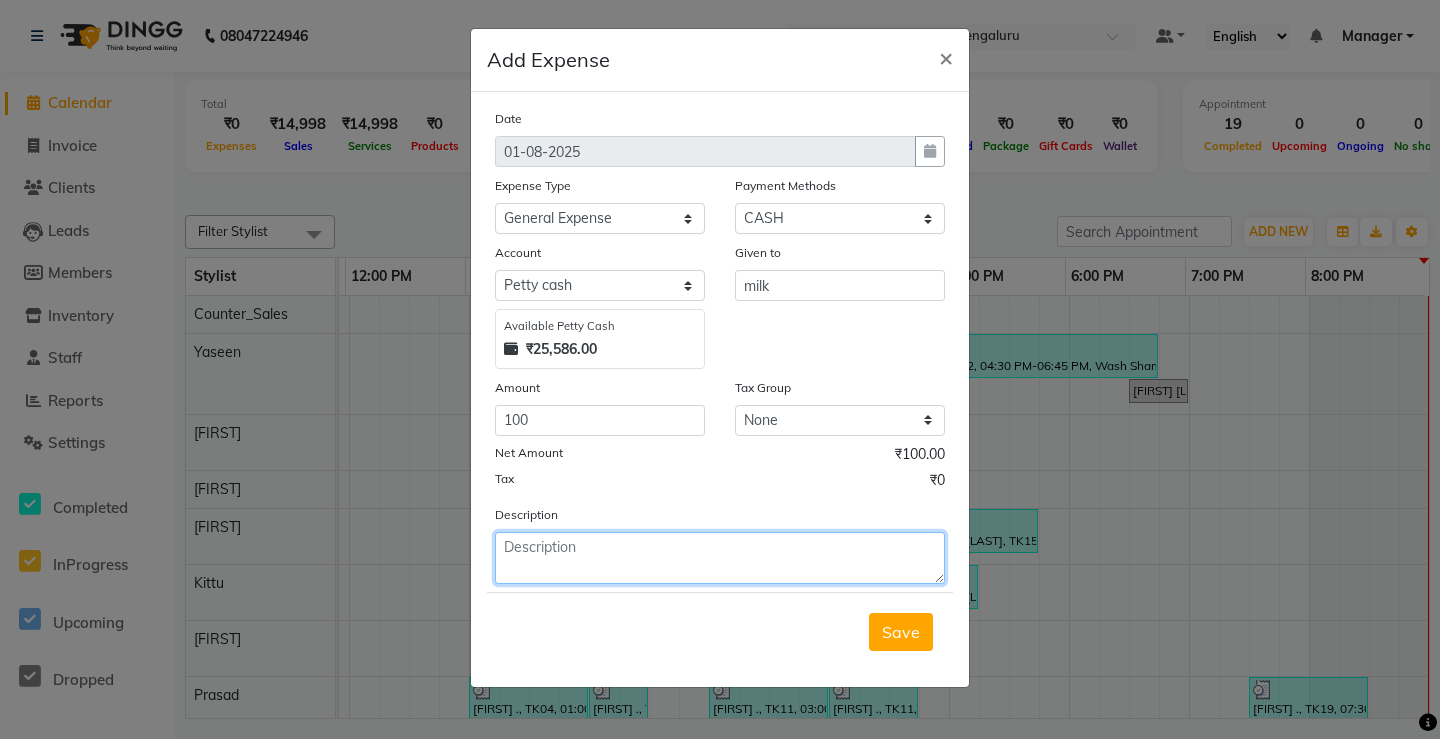 click 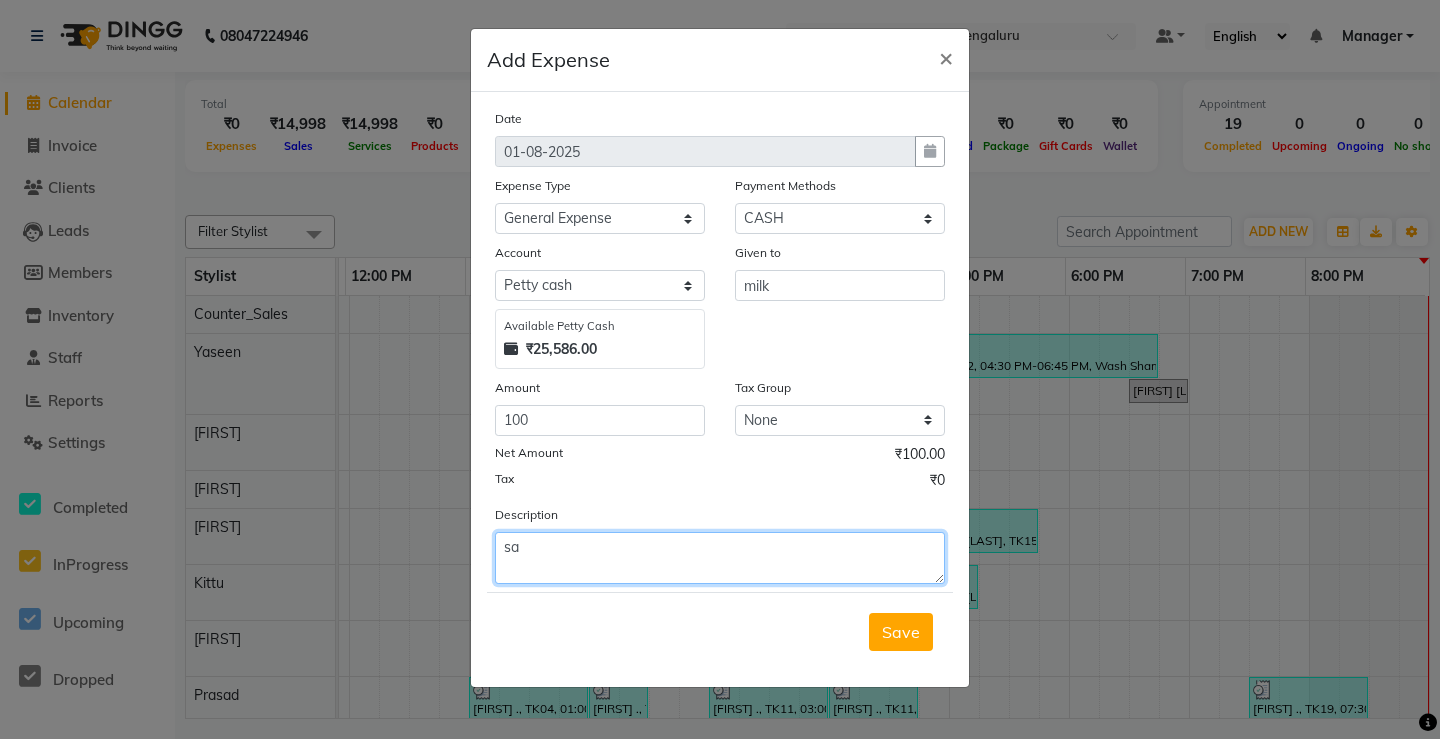 type on "s" 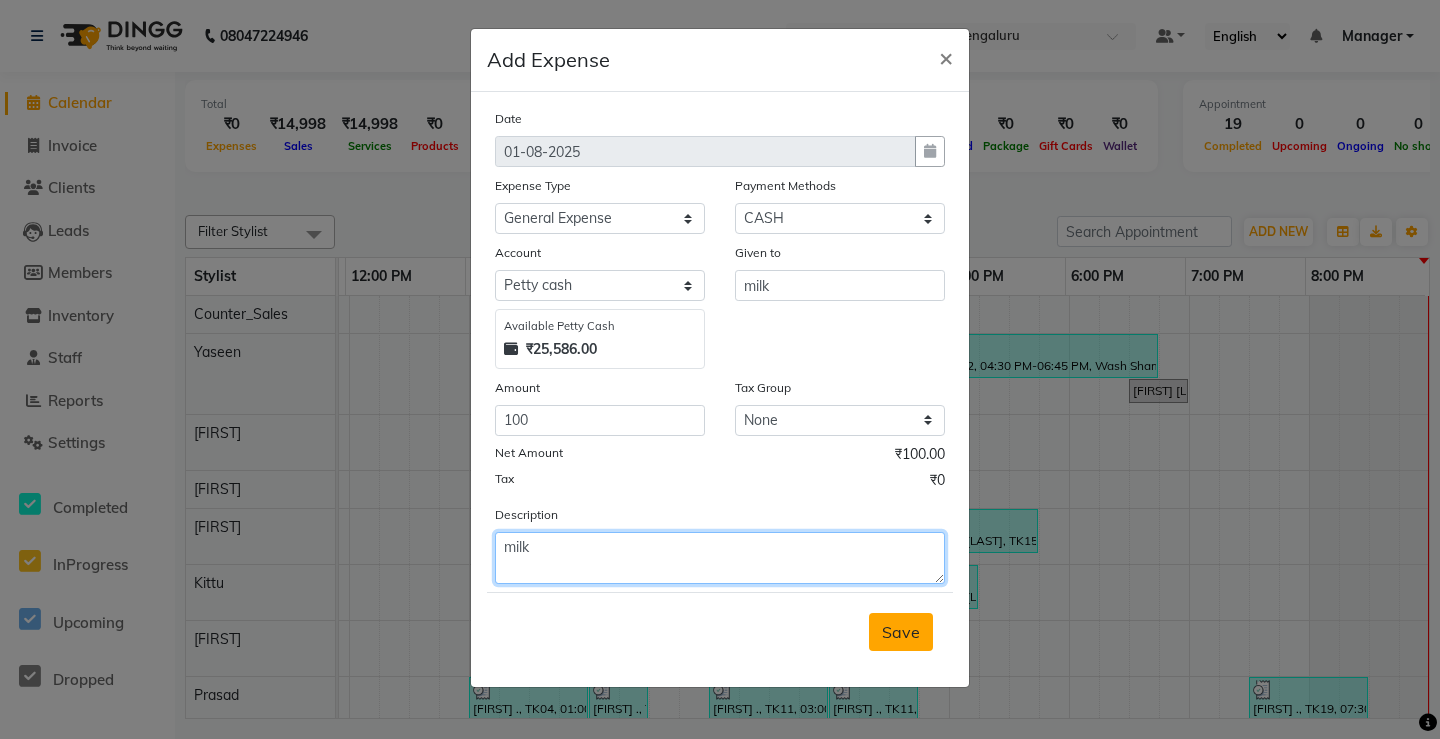 type on "milk" 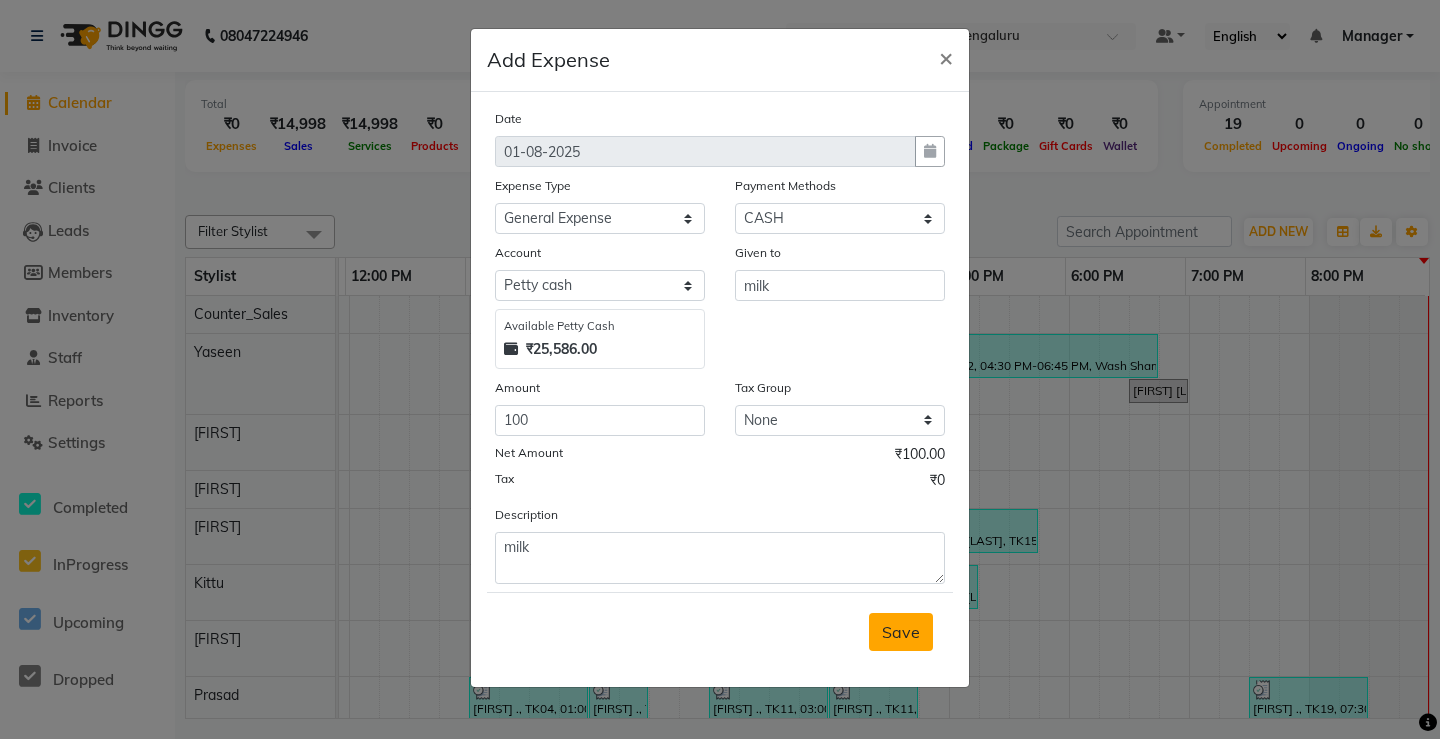 click on "Save" at bounding box center (901, 632) 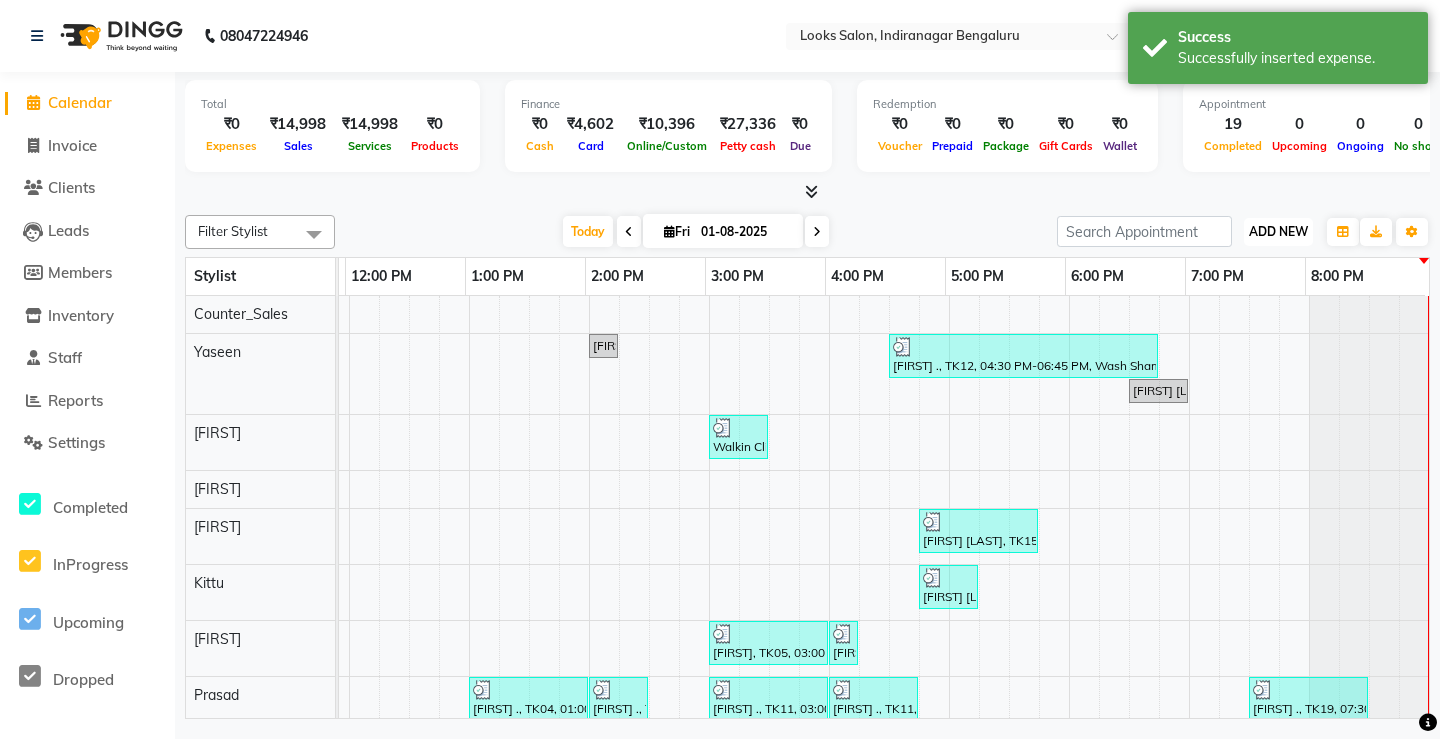 click on "ADD NEW" at bounding box center (1278, 231) 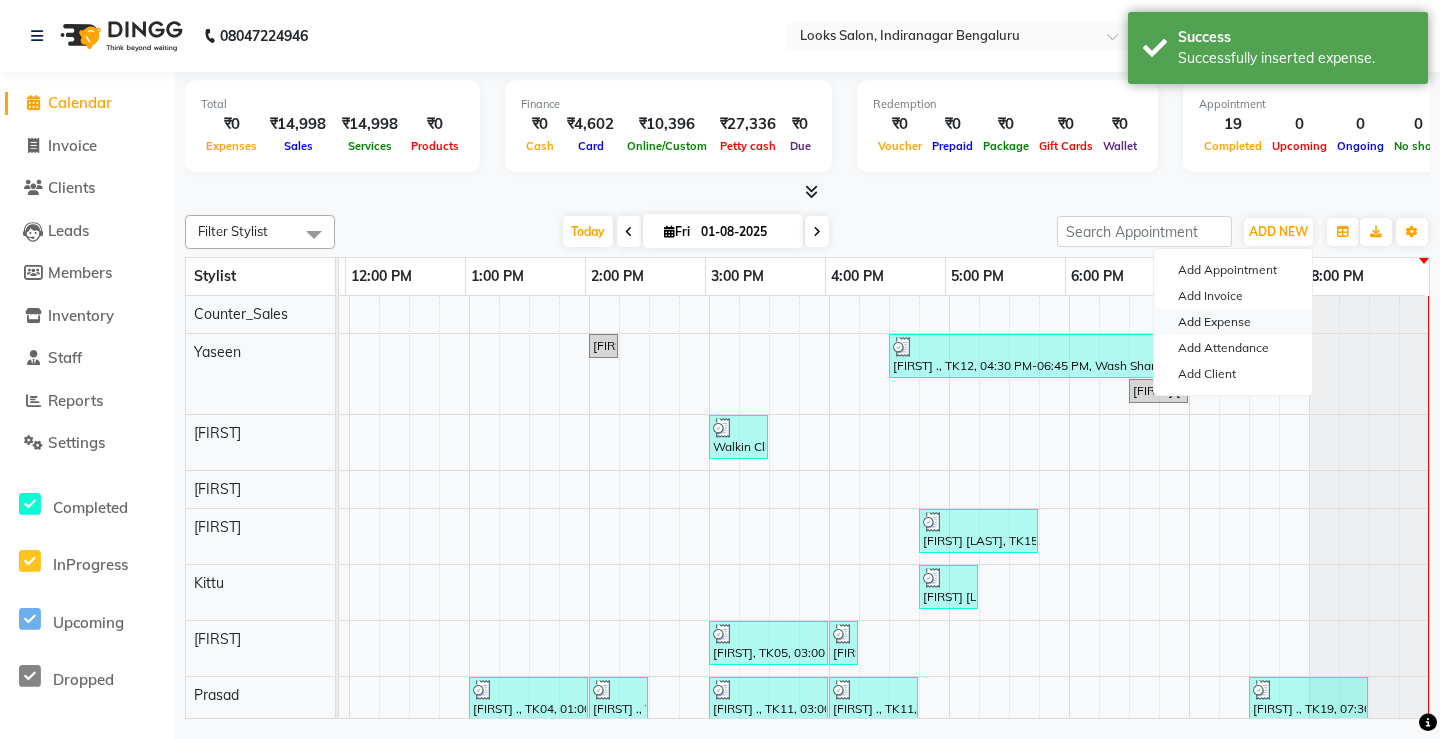 click on "Add Expense" at bounding box center [1233, 322] 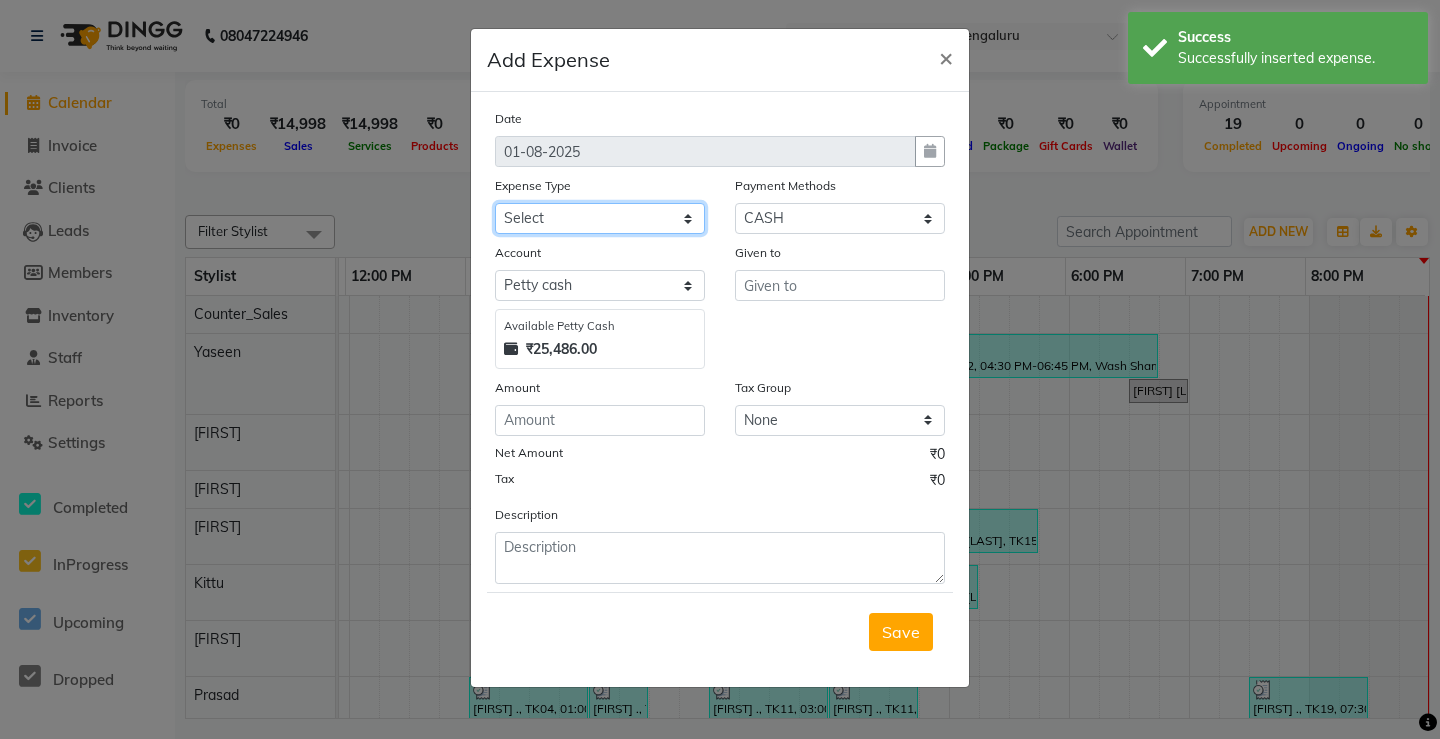 click on "Select BANK DEPOSIT Cash change Cash Handover Client Refund Agnst Bill CLIENT WELFARE CONSUMABLES Convyance to staff Counter sale Entertainment General Expense INTERNET WIFI BILL Laundry Bill Laundry Service milk Miscellaneous Office Upkeep Pantry Payment Pedicure Incentive PORTER Prepaid Card Incentives Printing And Stationery Product Incentive purchase Refferal Incentive Repair And Maintenance Salary Salary advance Service incentive staff accommodation STAFF WELFARE TIP CREDIT CARD TIP UPI Travelling And Conveyance WATER BILL" 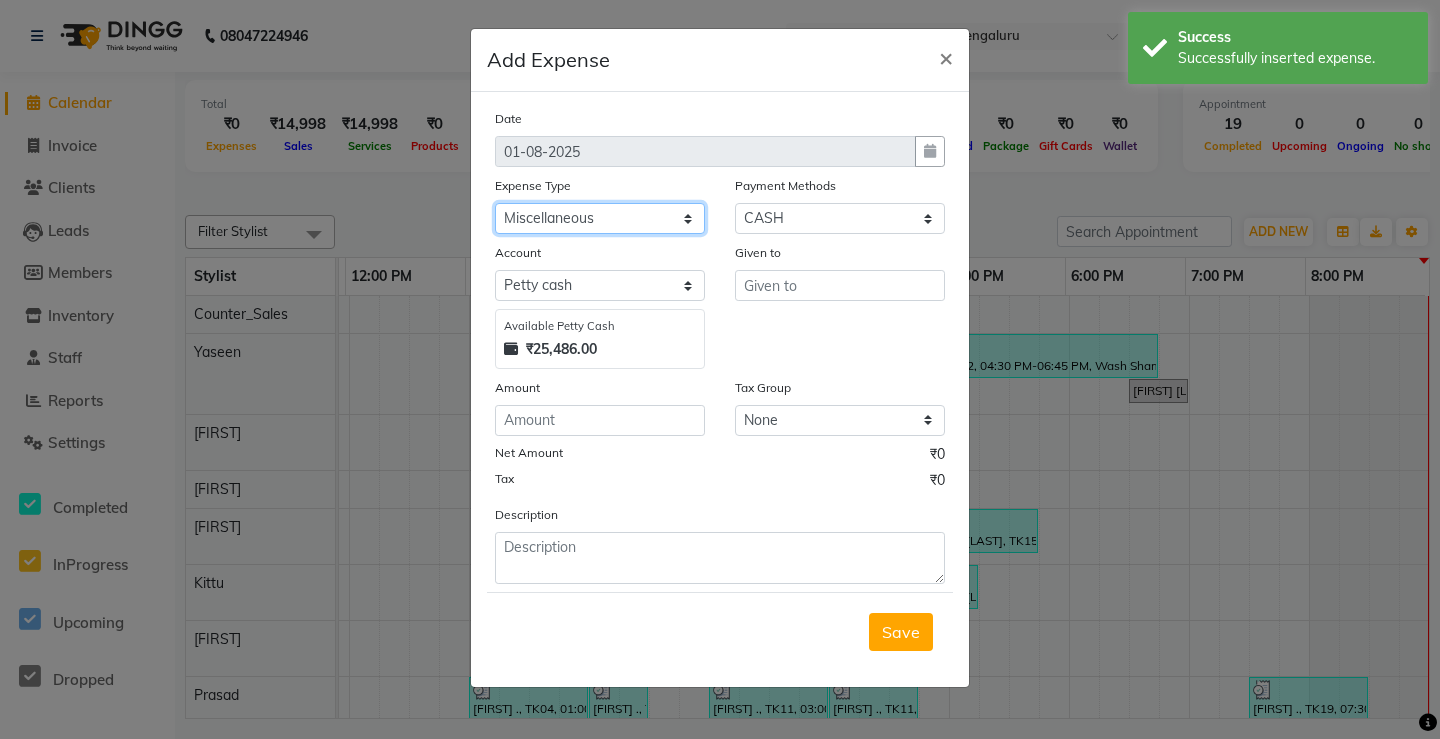 click on "Select BANK DEPOSIT Cash change Cash Handover Client Refund Agnst Bill CLIENT WELFARE CONSUMABLES Convyance to staff Counter sale Entertainment General Expense INTERNET WIFI BILL Laundry Bill Laundry Service milk Miscellaneous Office Upkeep Pantry Payment Pedicure Incentive PORTER Prepaid Card Incentives Printing And Stationery Product Incentive purchase Refferal Incentive Repair And Maintenance Salary Salary advance Service incentive staff accommodation STAFF WELFARE TIP CREDIT CARD TIP UPI Travelling And Conveyance WATER BILL" 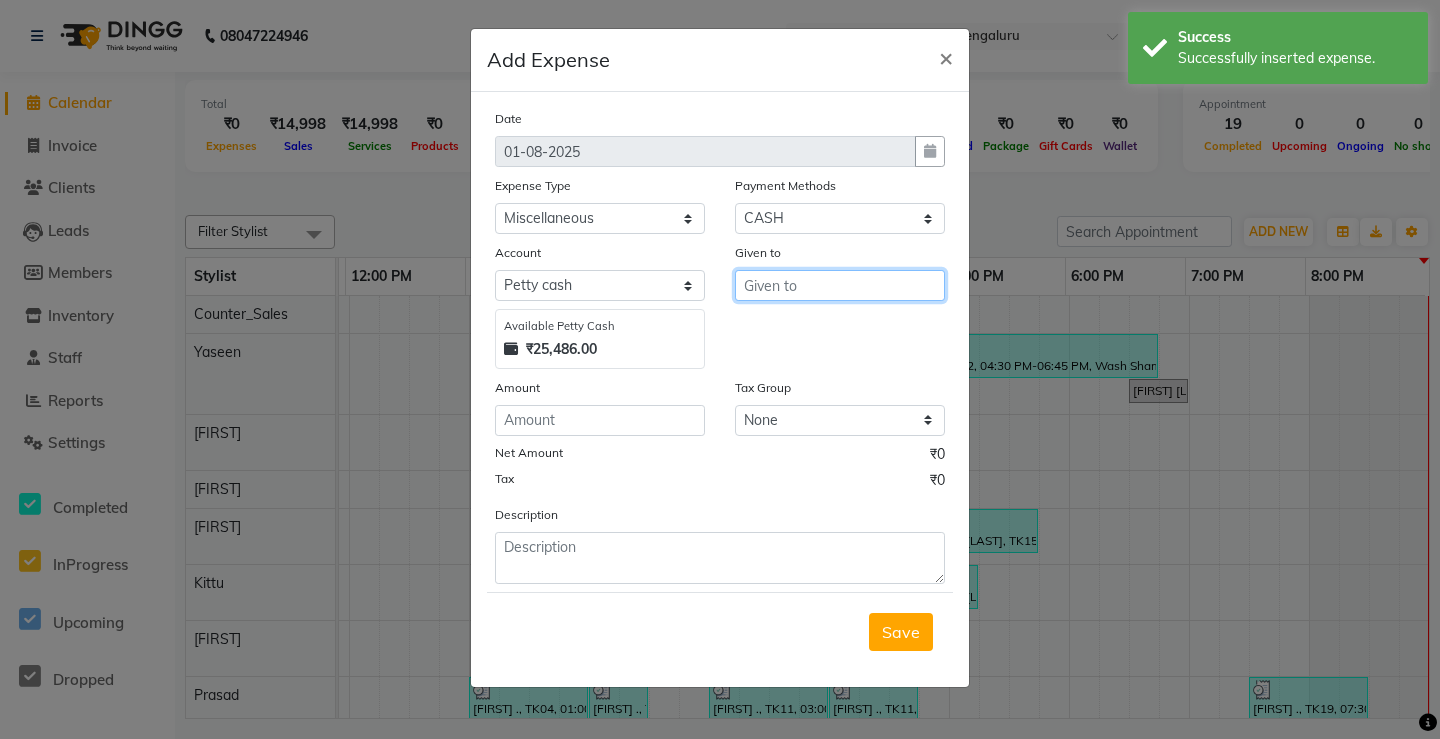 click at bounding box center (840, 285) 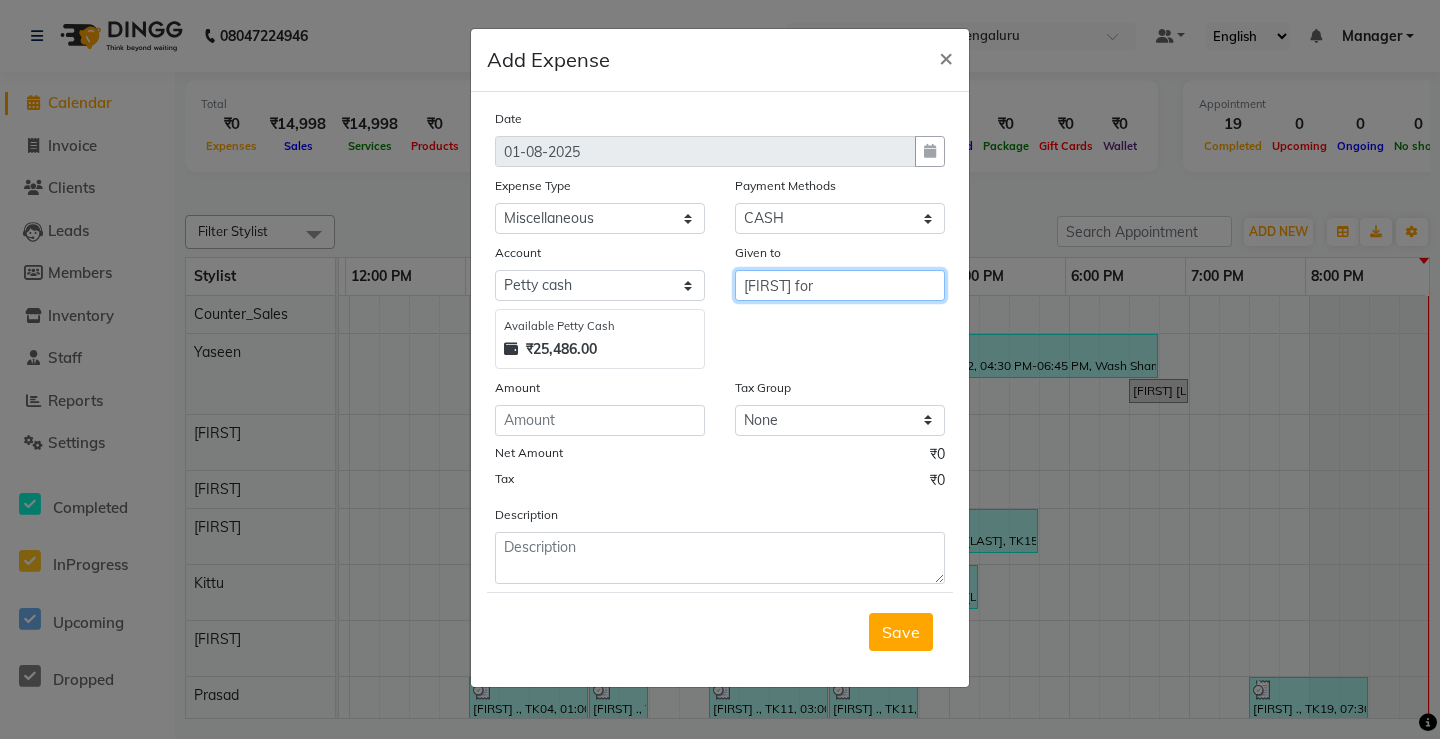 click on "[FIRST] for" at bounding box center (840, 285) 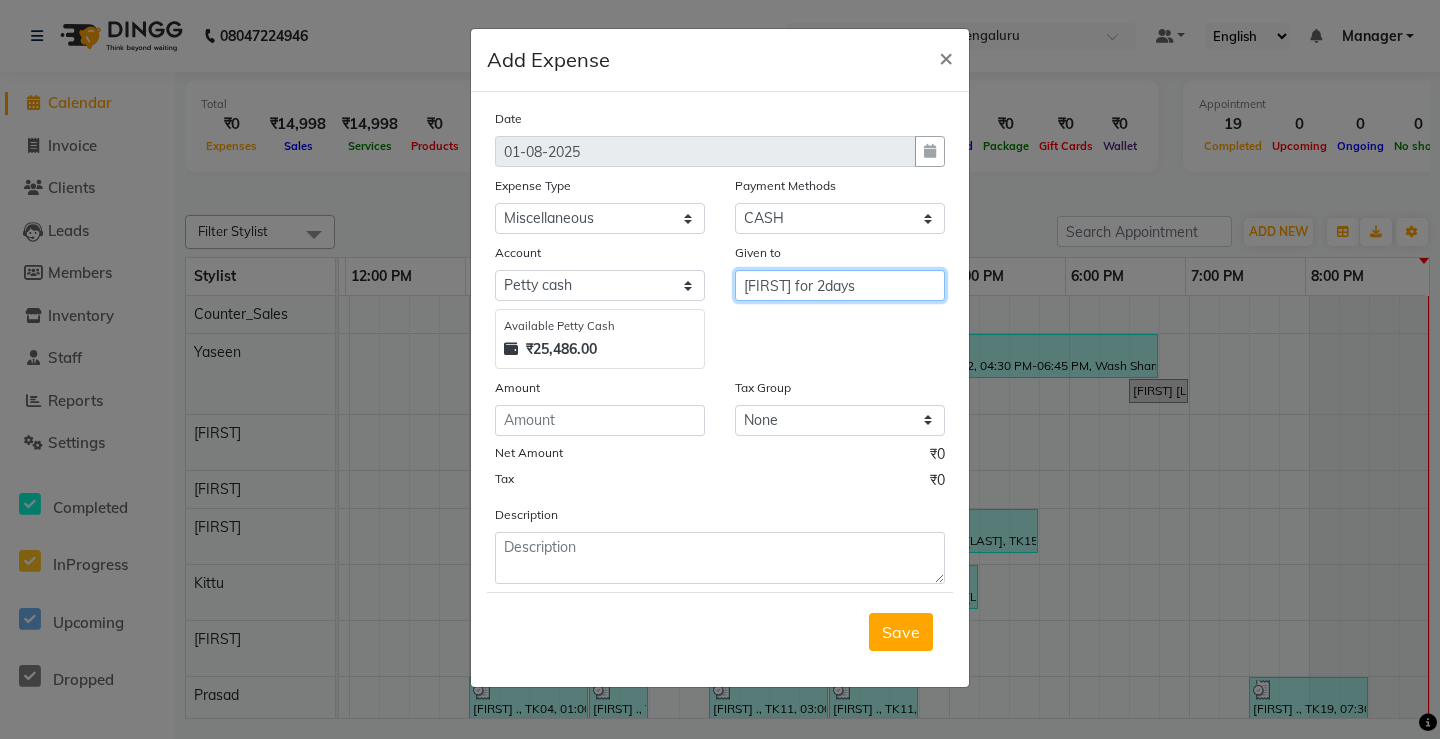 type on "[FIRST] for 2days" 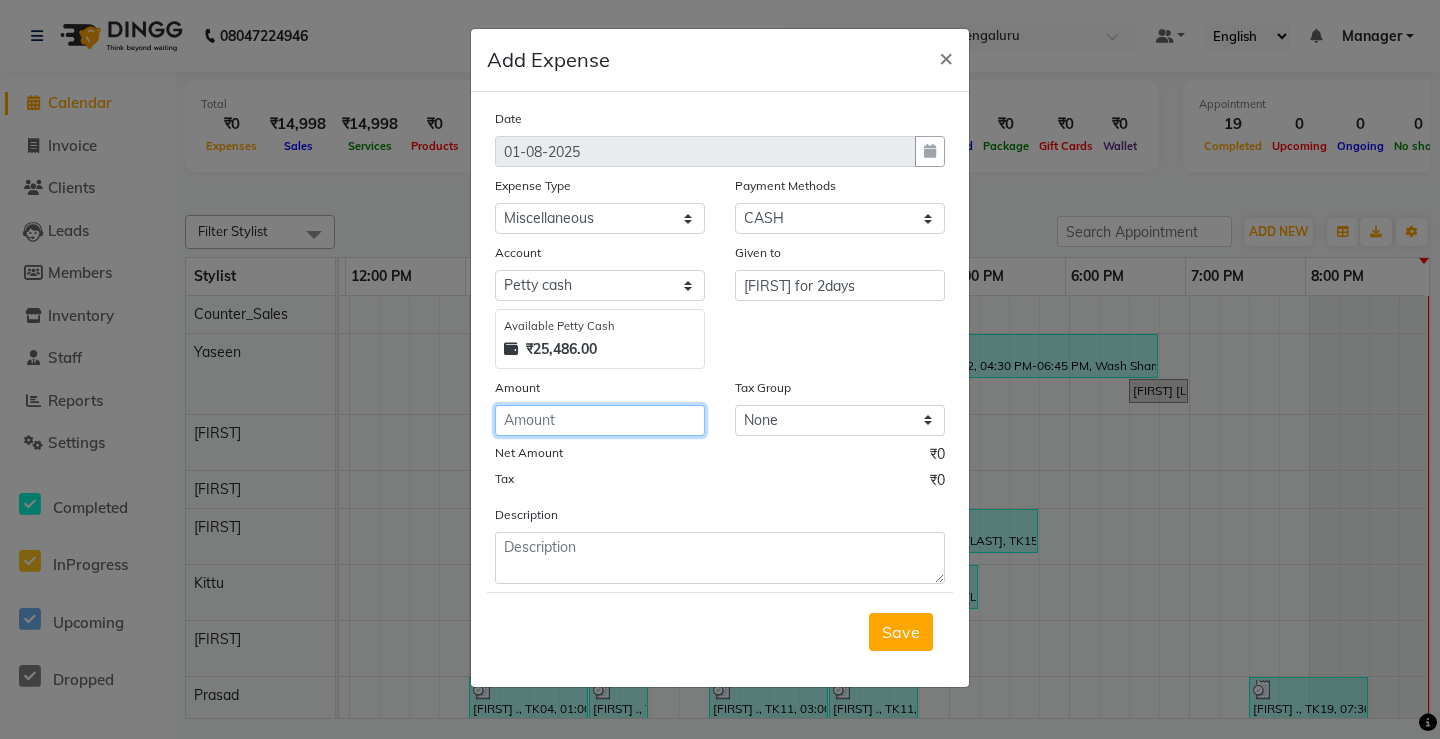 click 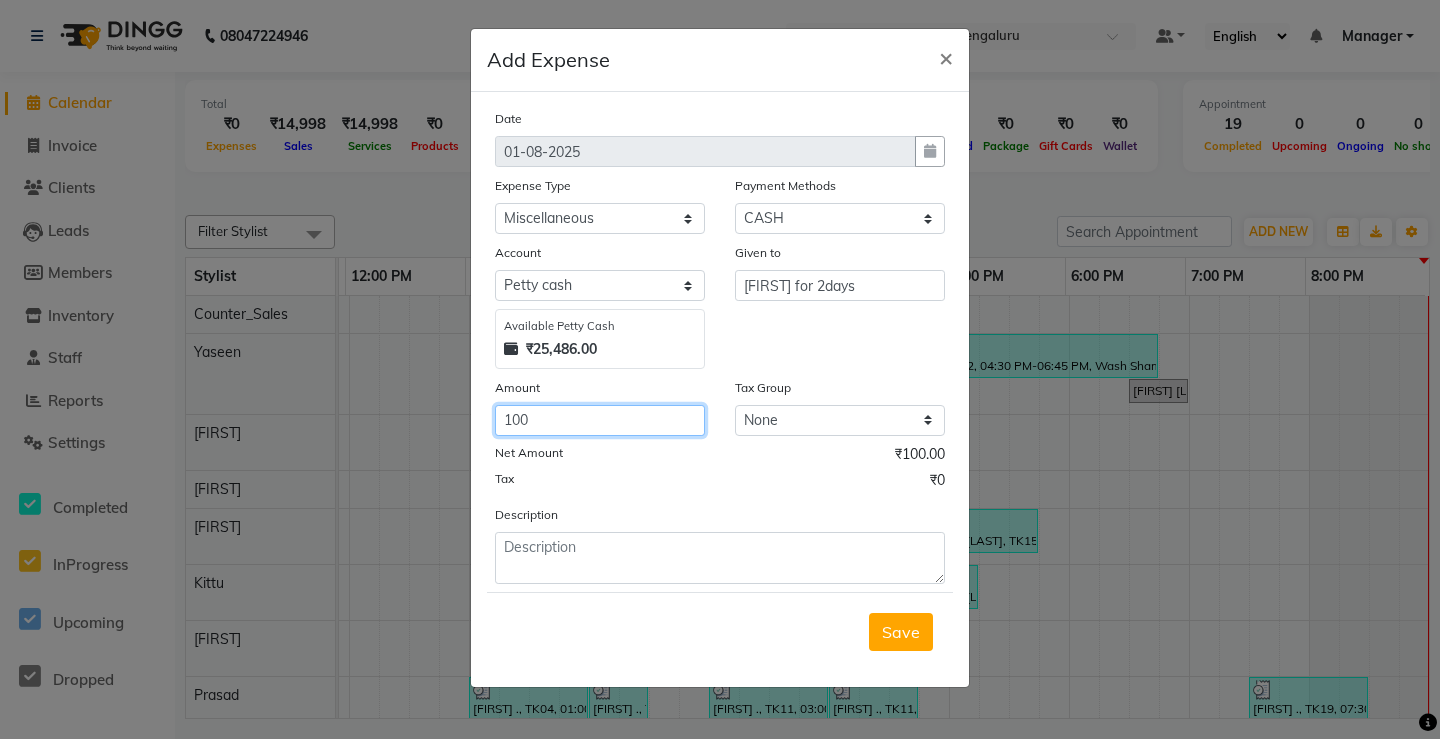 type on "100" 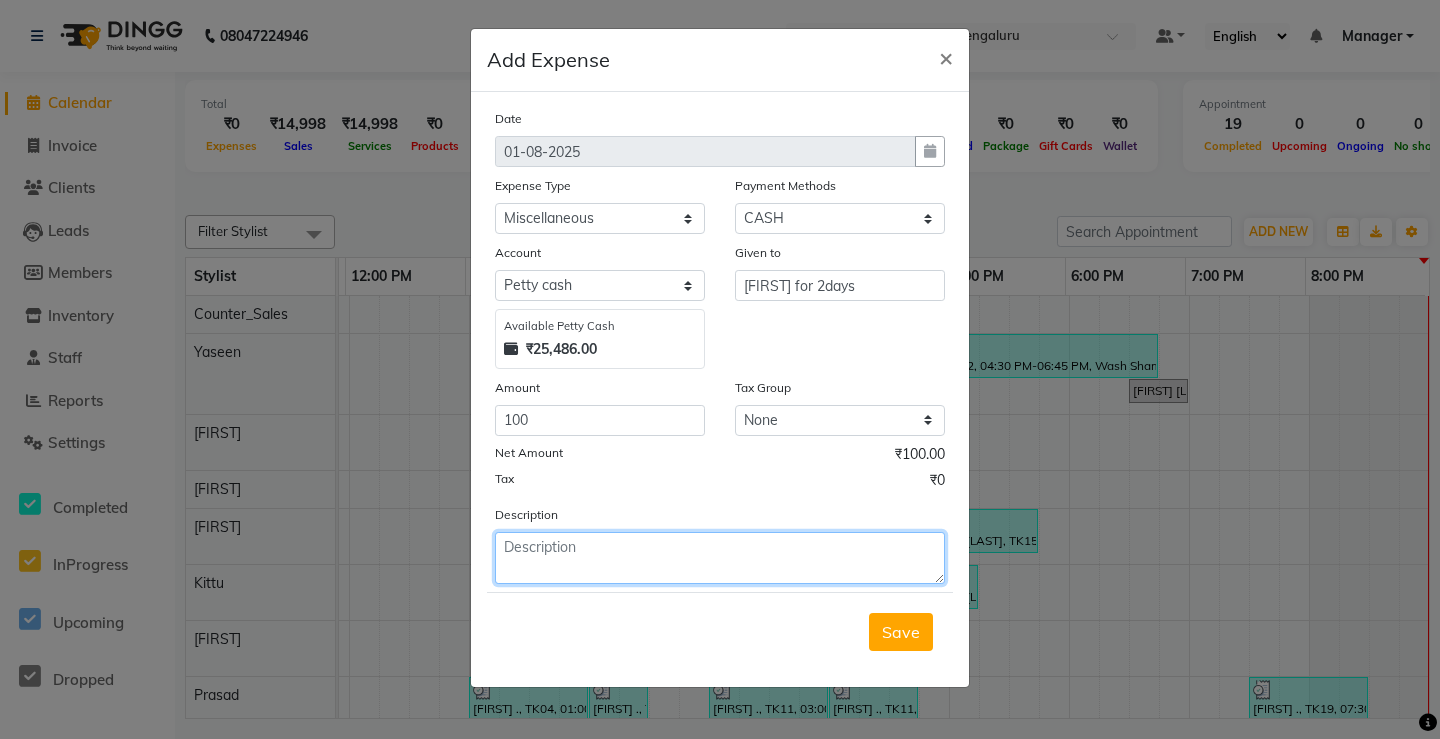click 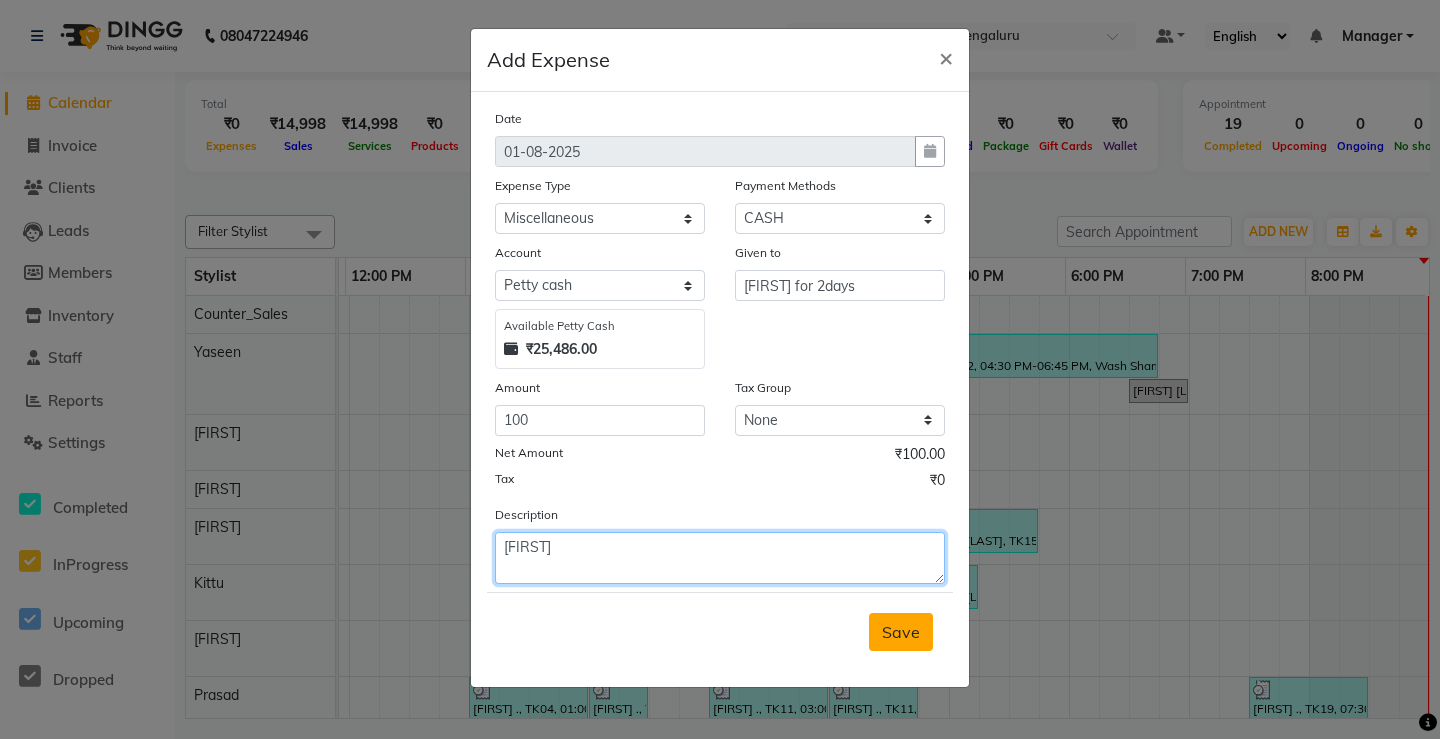 type on "[FIRST]" 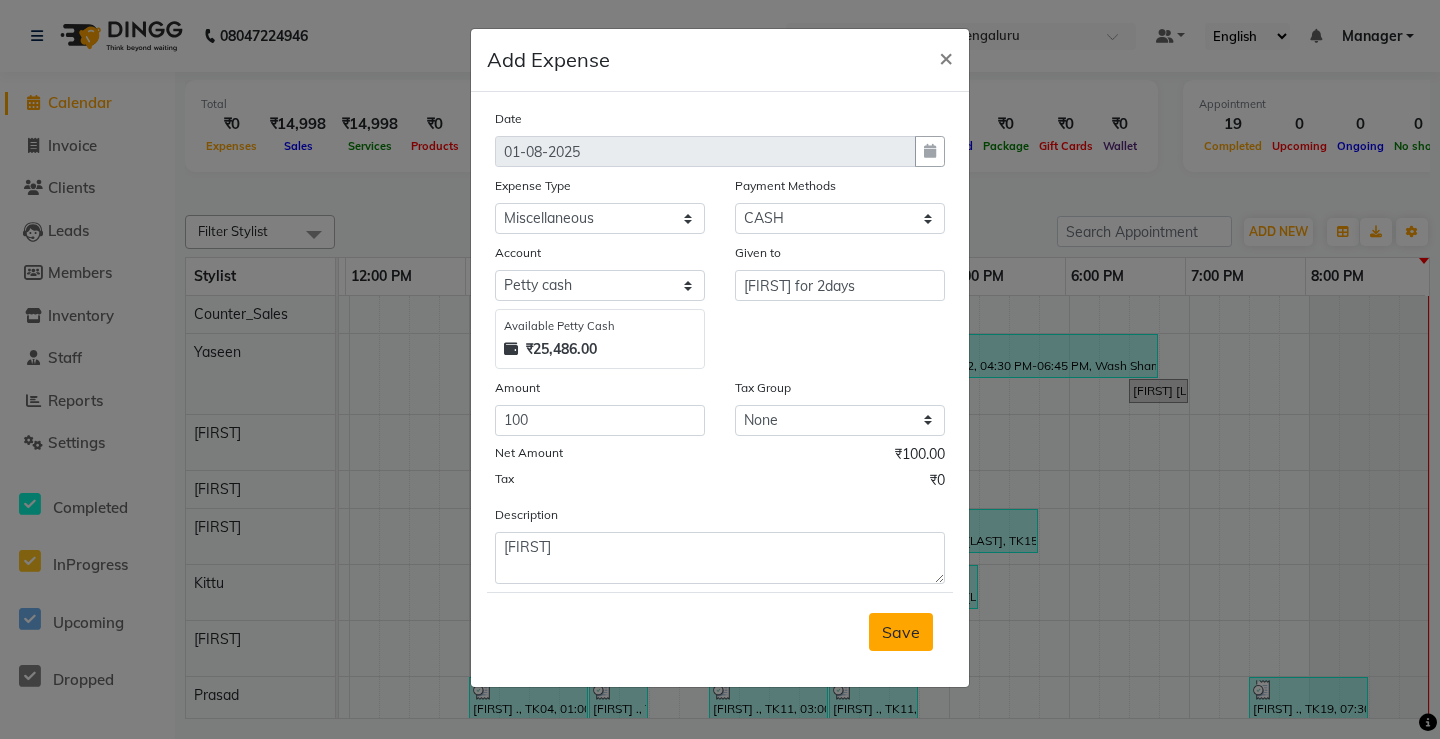 click on "Save" at bounding box center [901, 632] 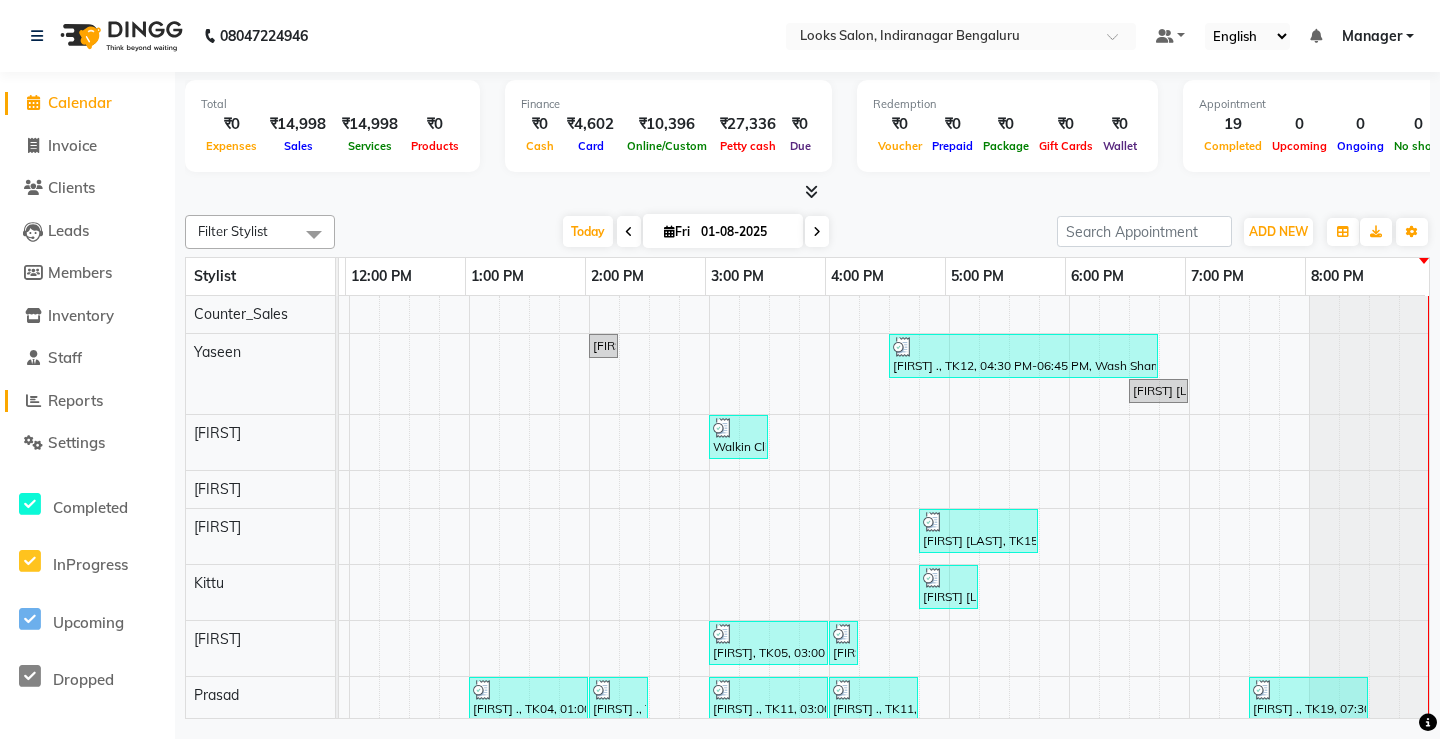 click on "Reports" 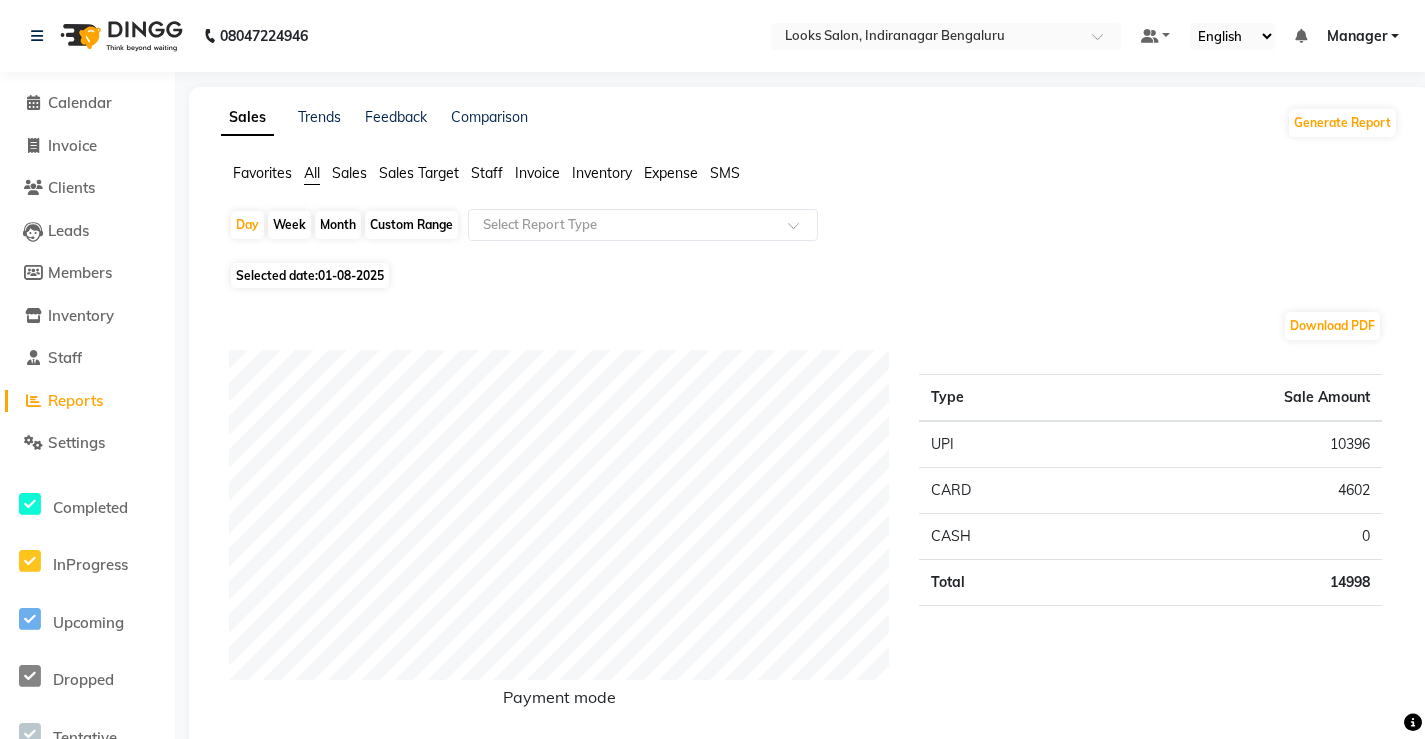 click on "Expense" 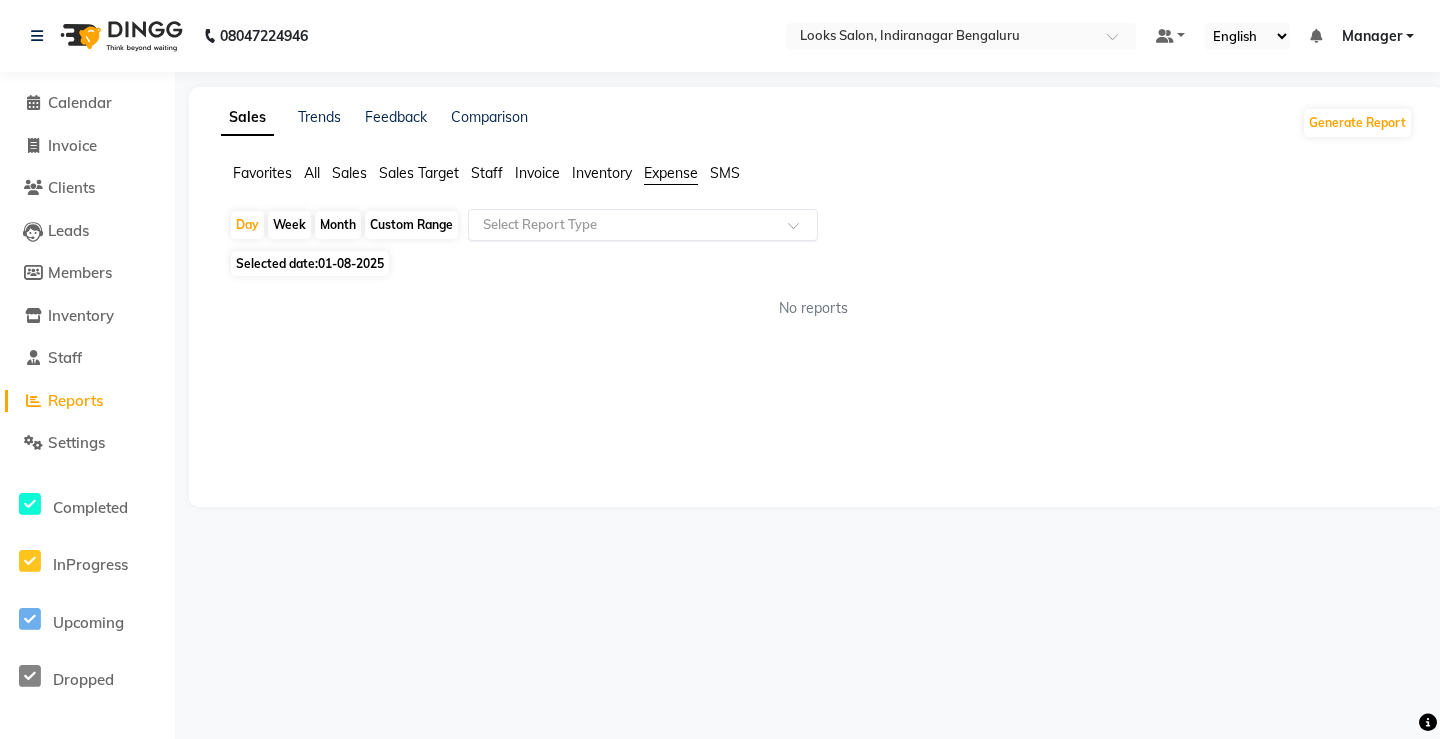 click 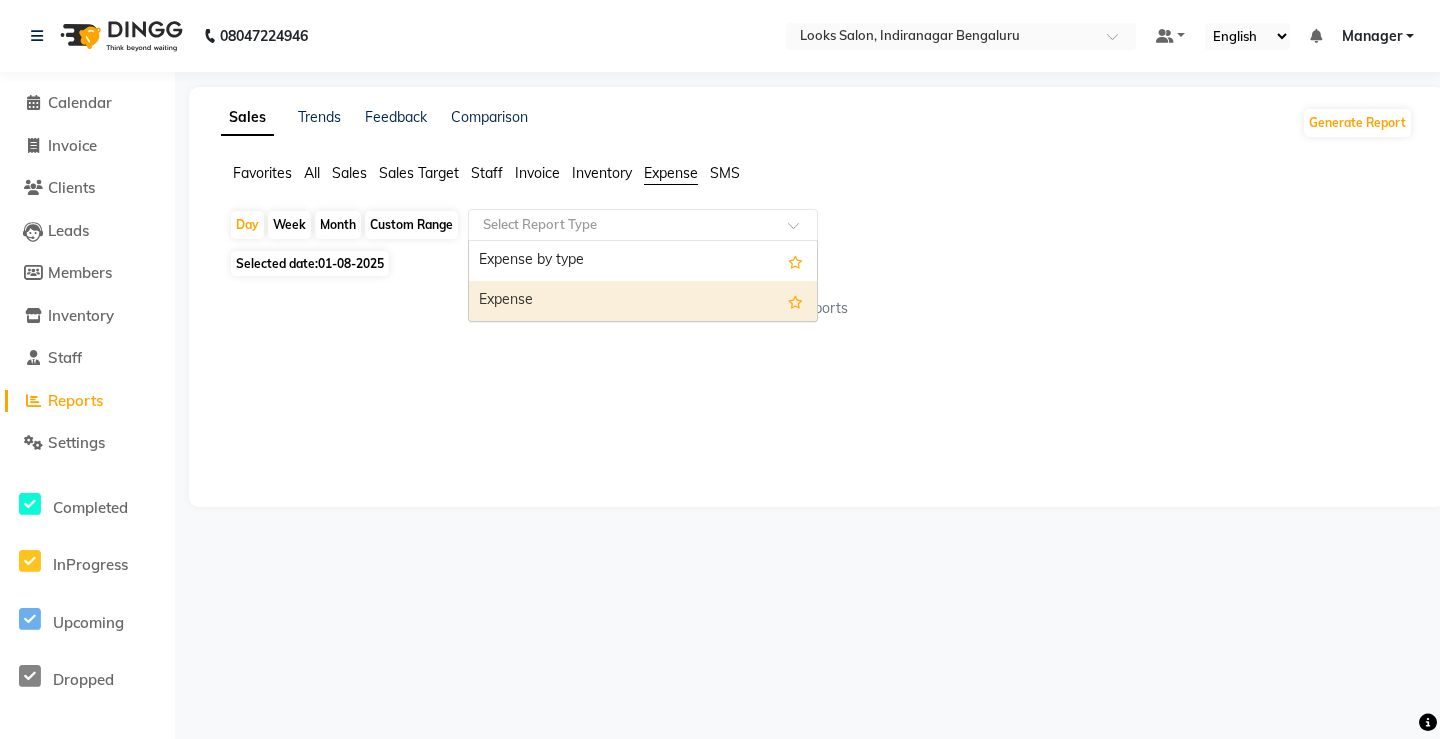 click on "Expense" at bounding box center (643, 301) 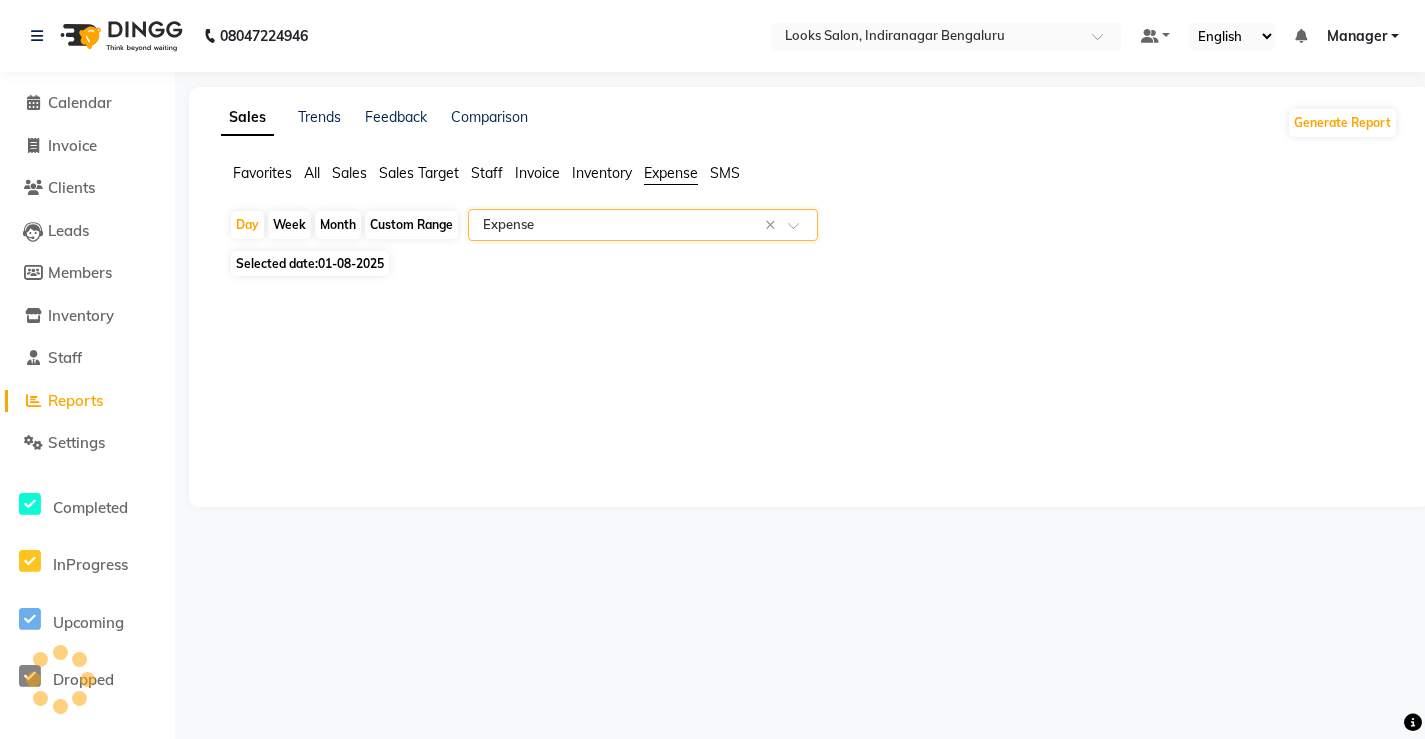 select on "full_report" 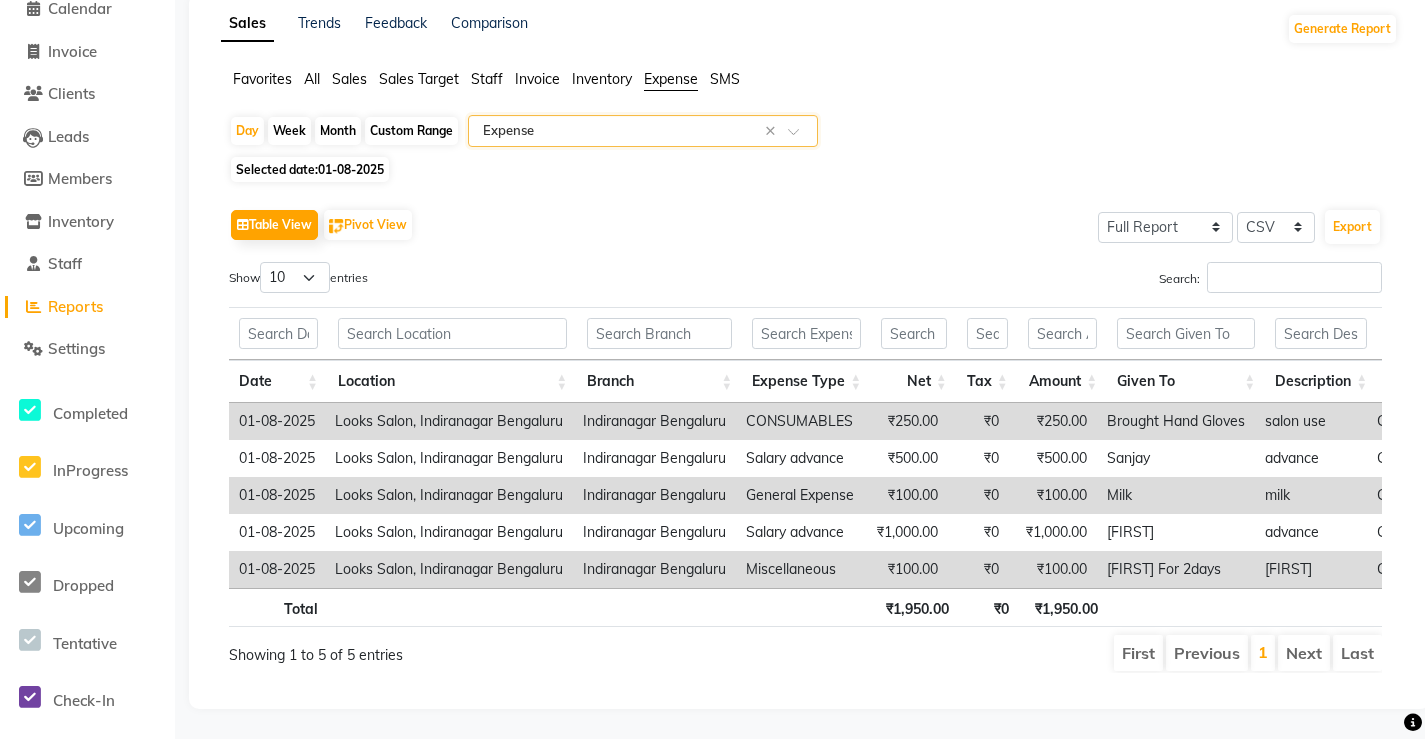 scroll, scrollTop: 124, scrollLeft: 0, axis: vertical 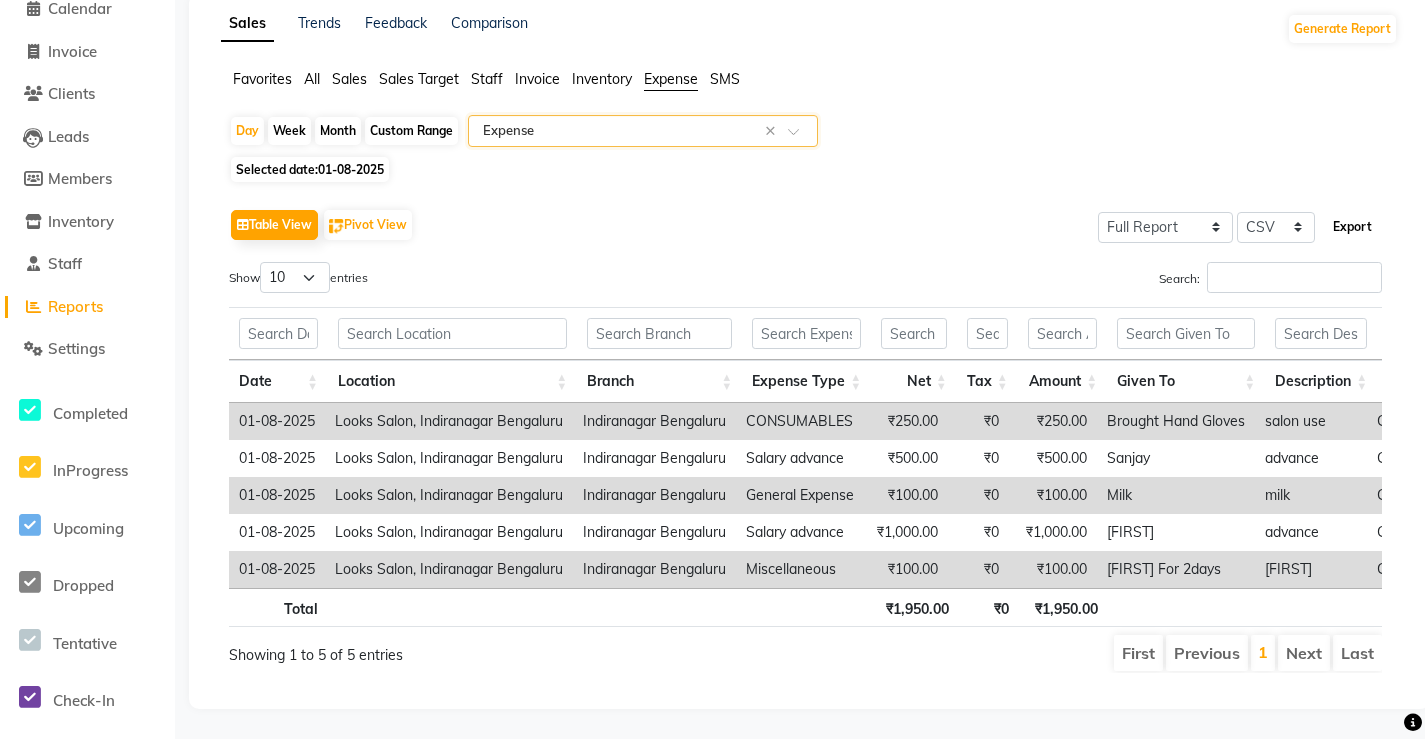 click on "Export" 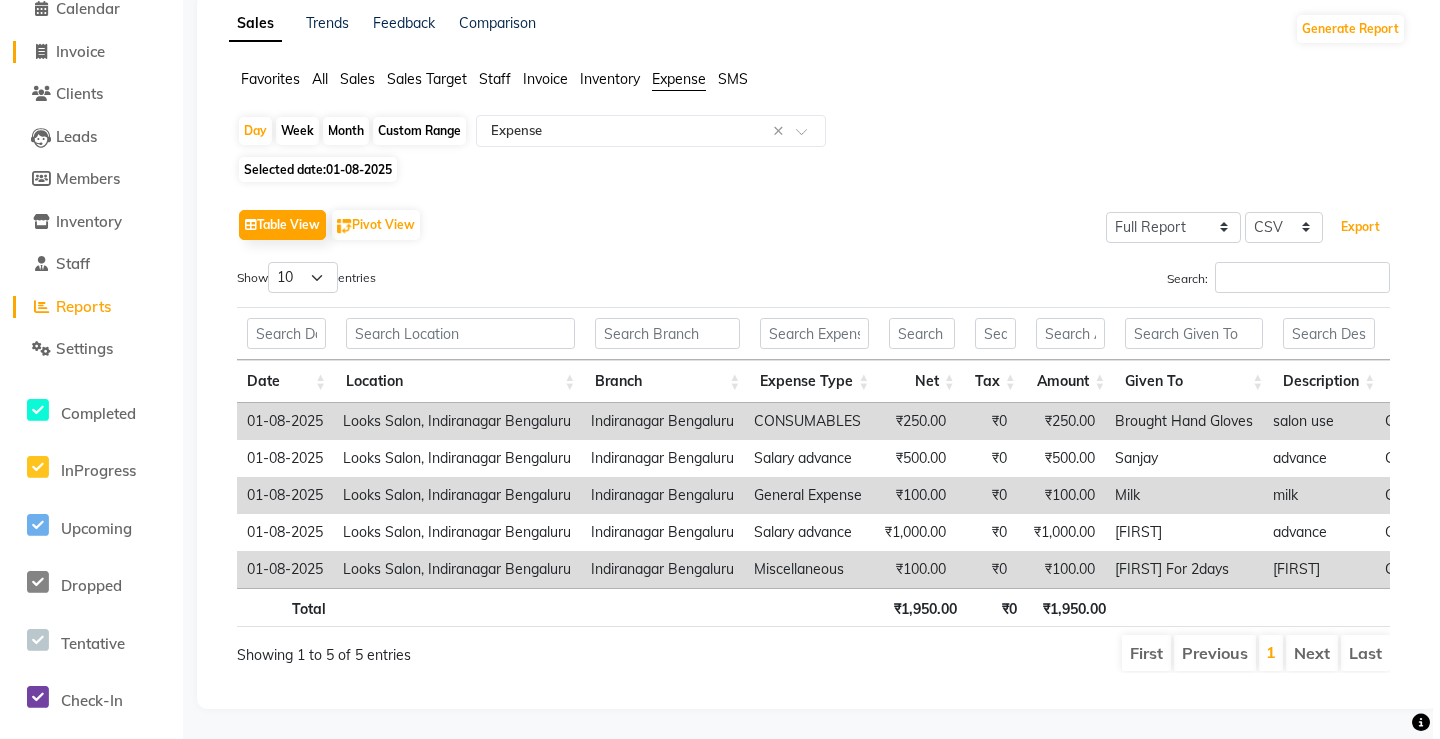 scroll, scrollTop: 0, scrollLeft: 0, axis: both 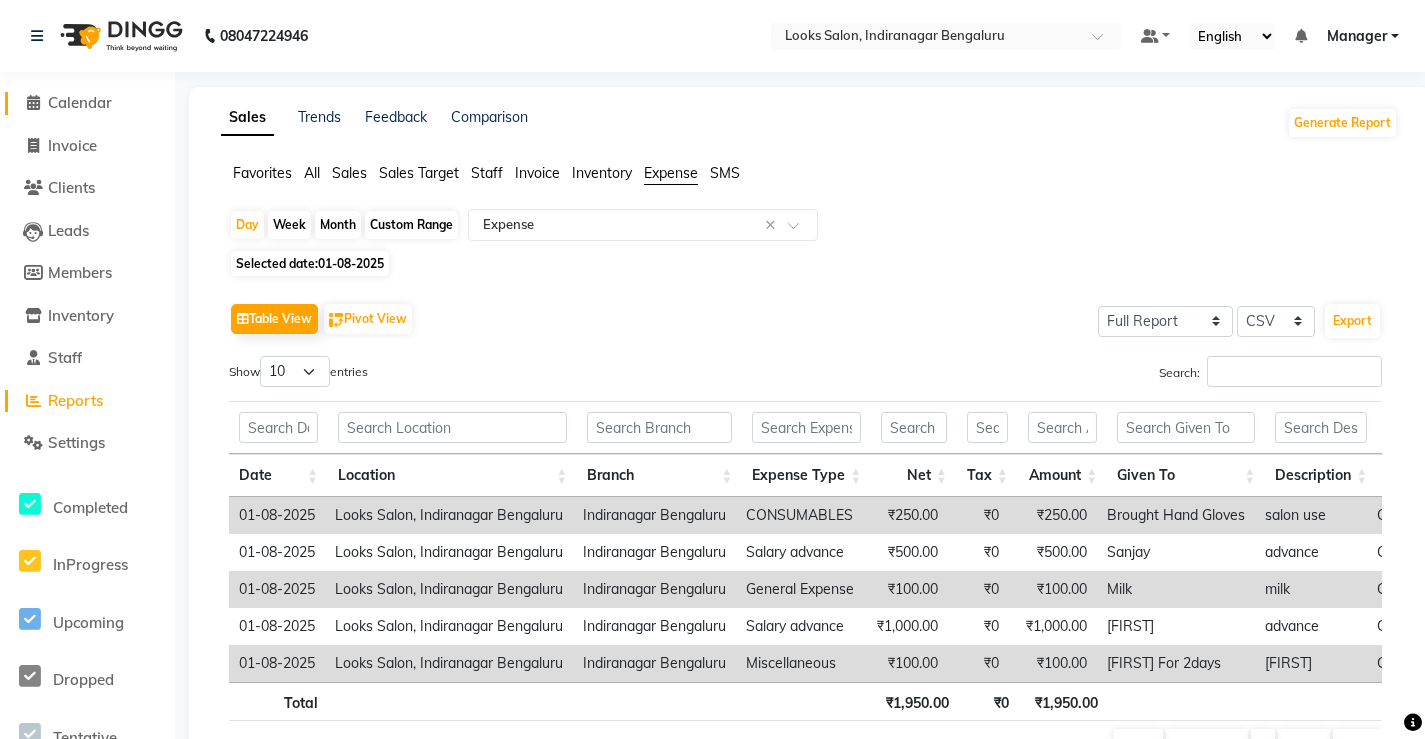 click on "Calendar" 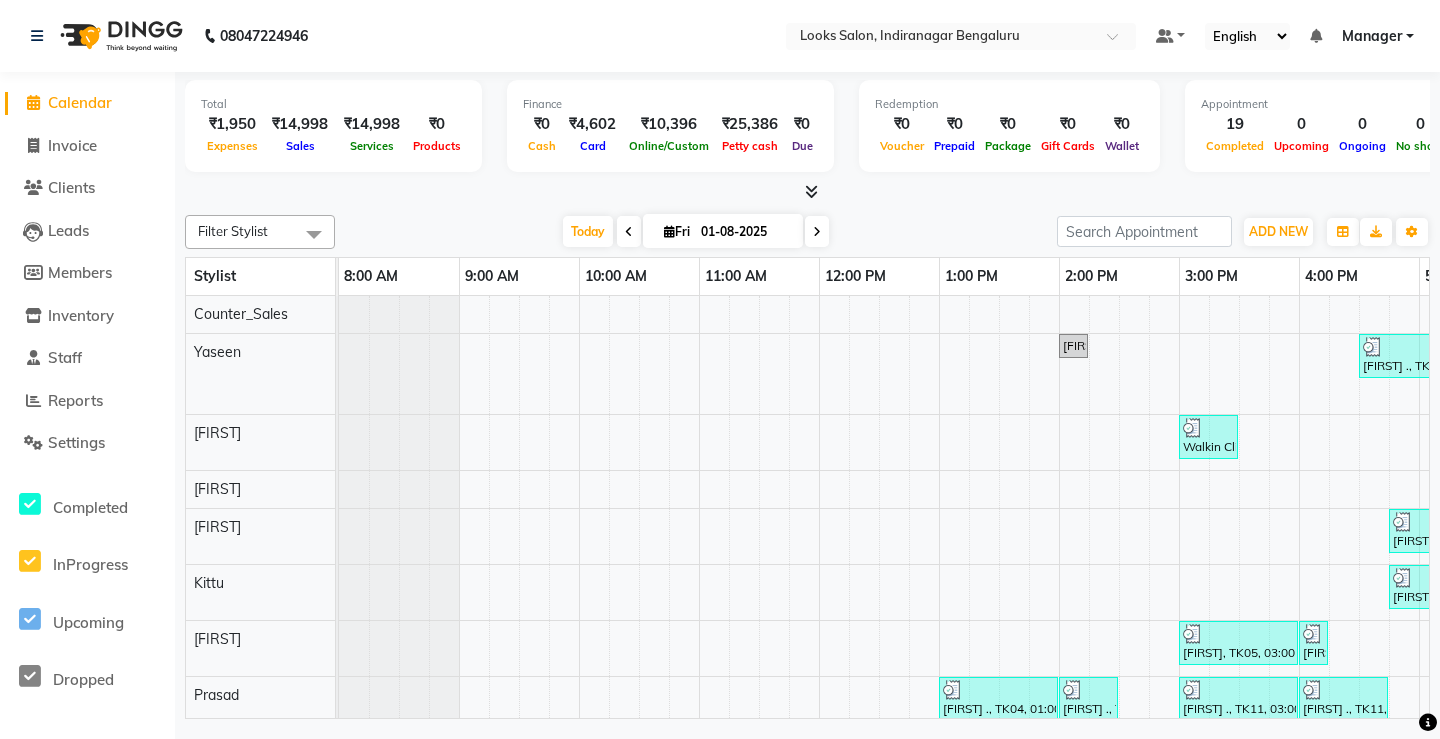 click on "Reports" 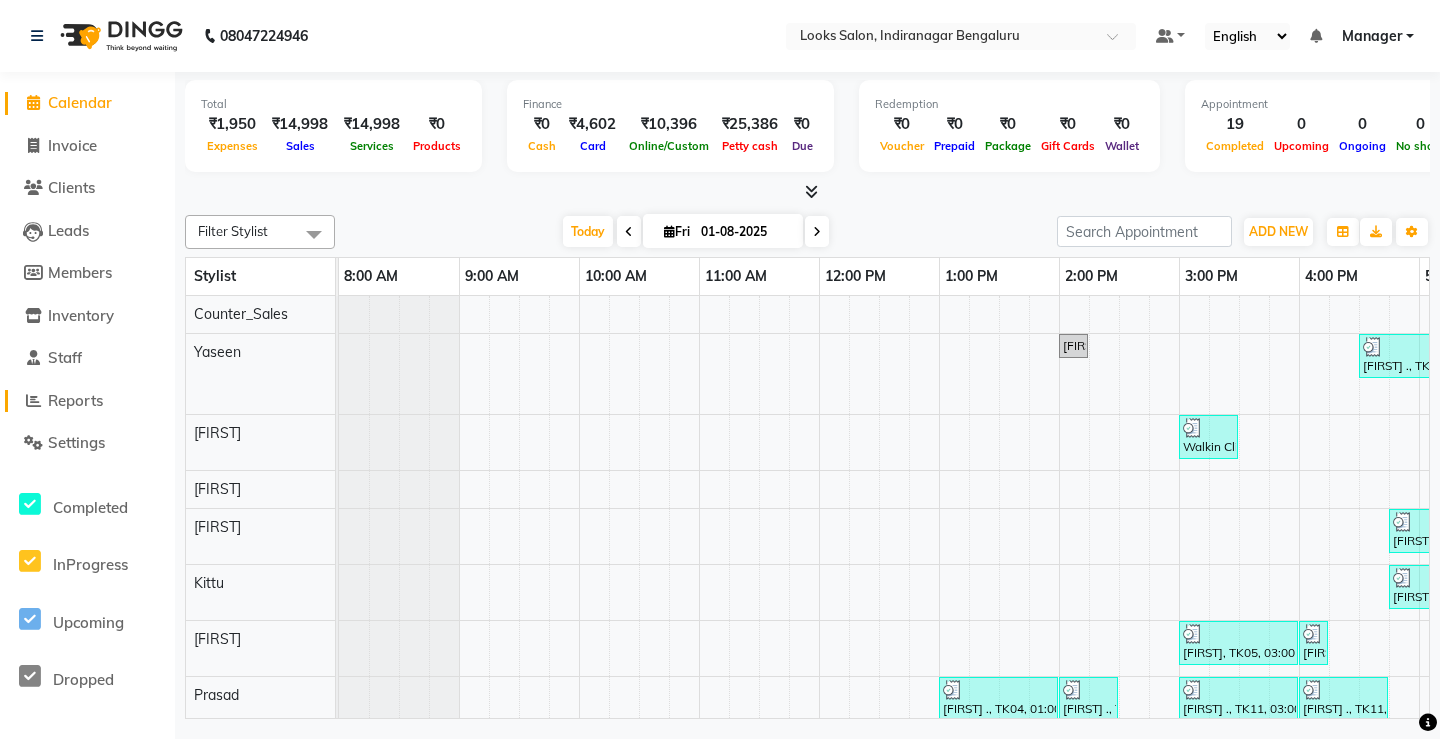 click on "Reports" 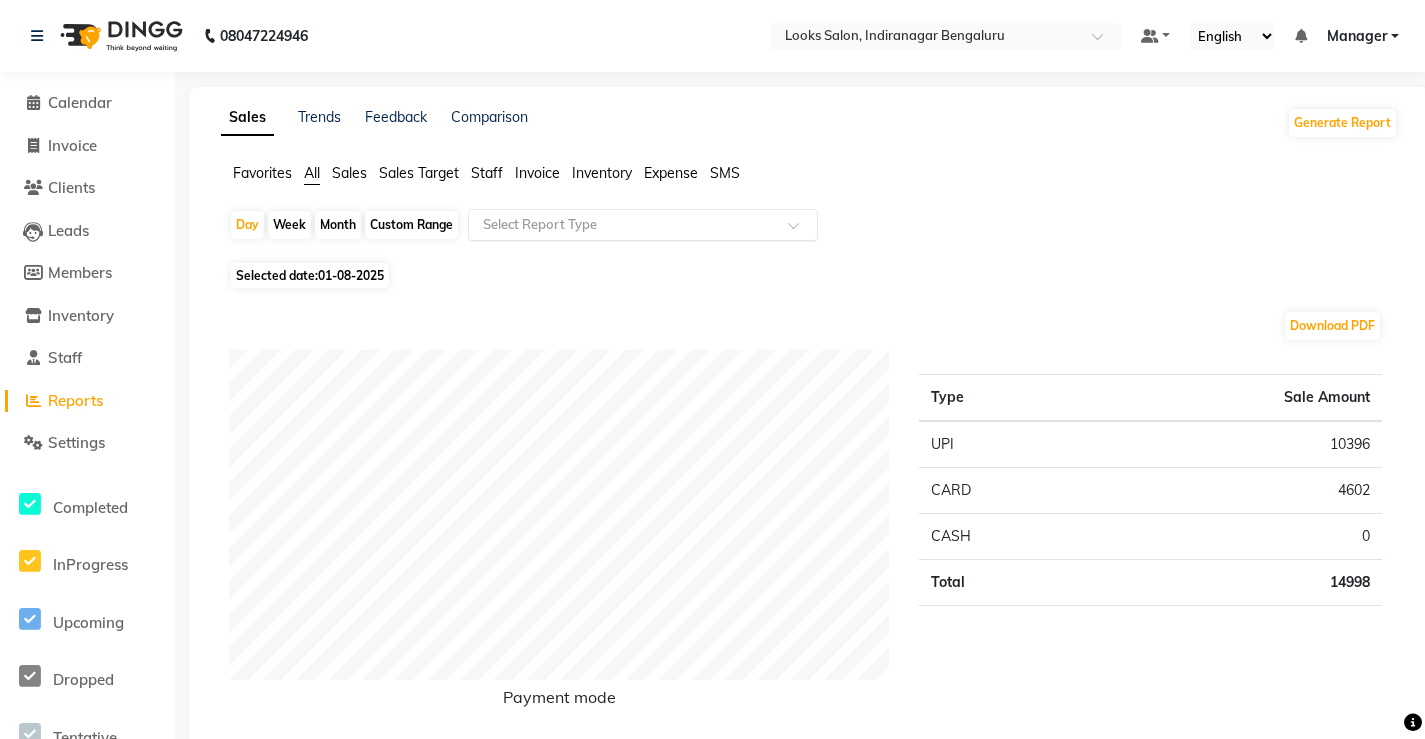 click on "Select Report Type" 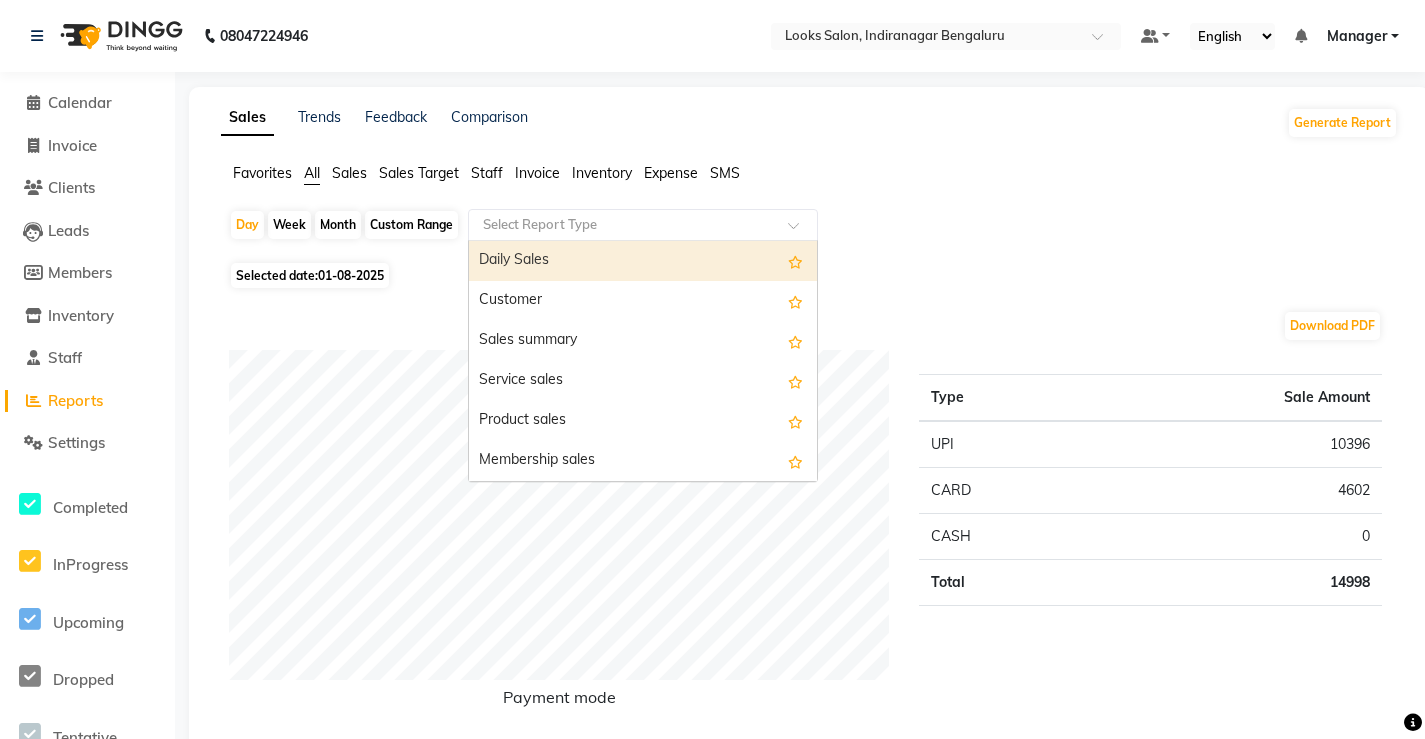 click on "Daily Sales" at bounding box center [643, 261] 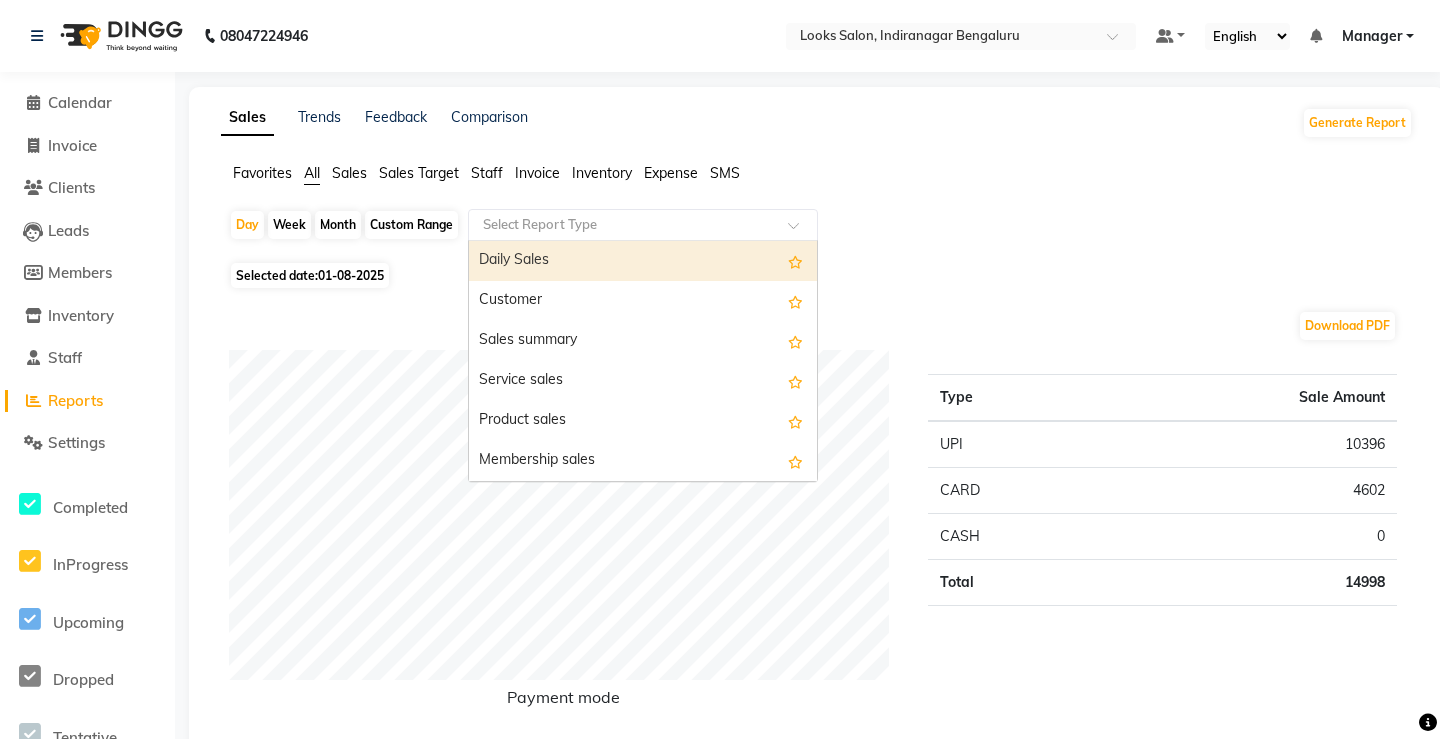 select on "full_report" 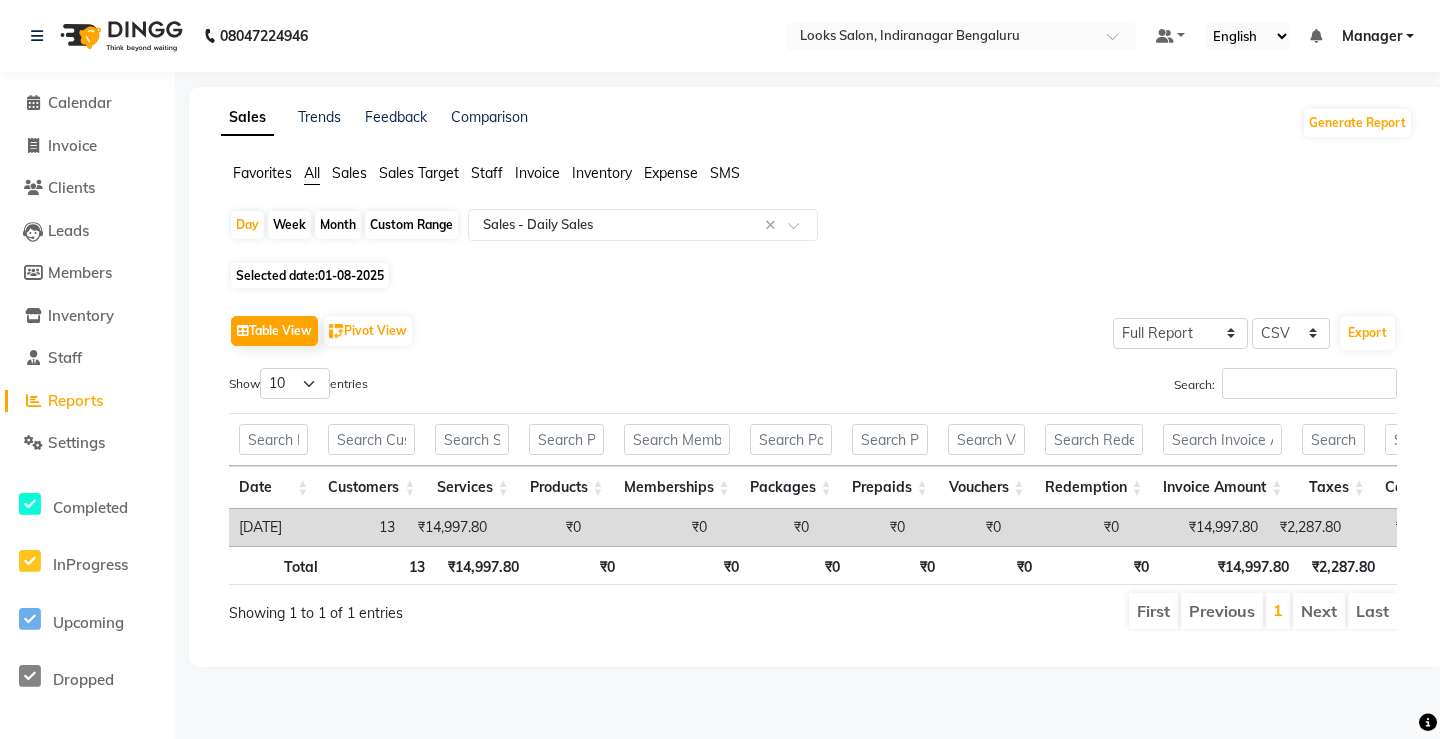 click on "Sales" 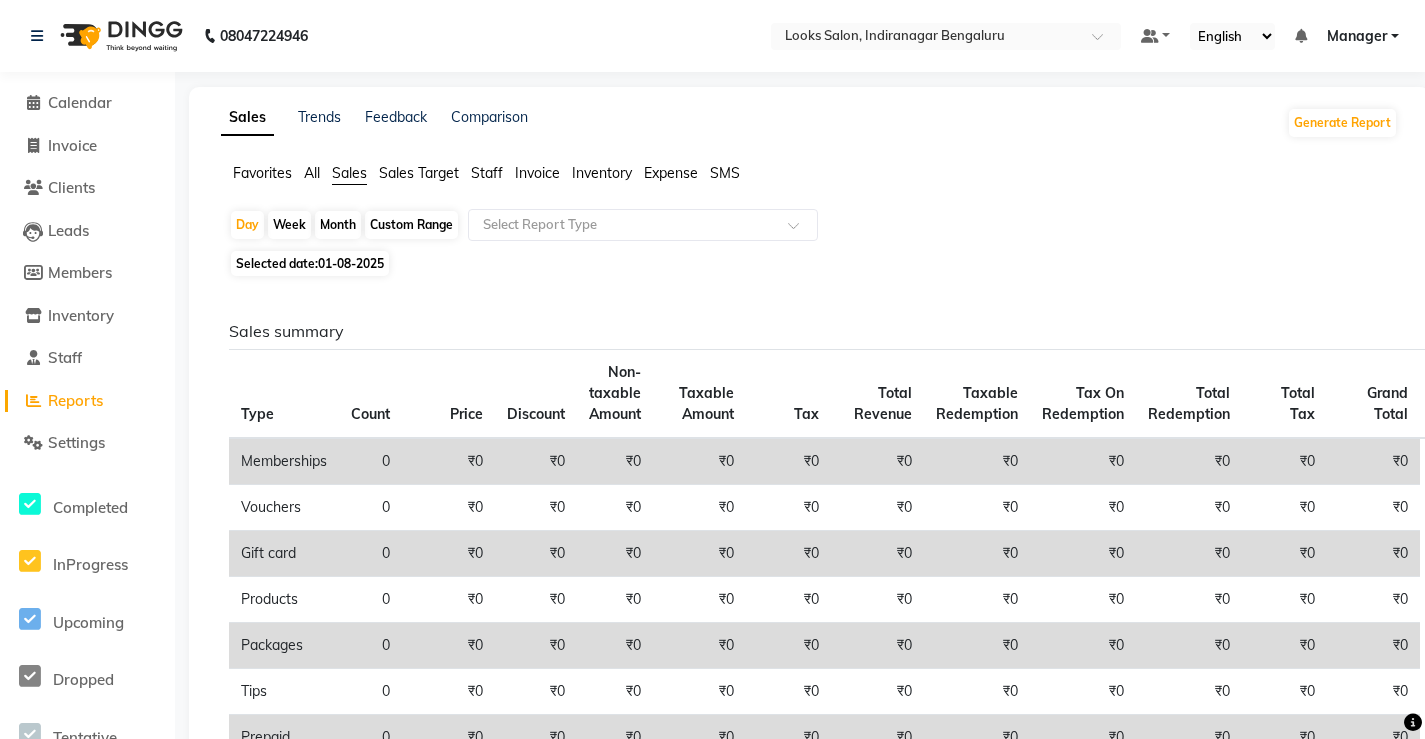 click on "Sales Target" 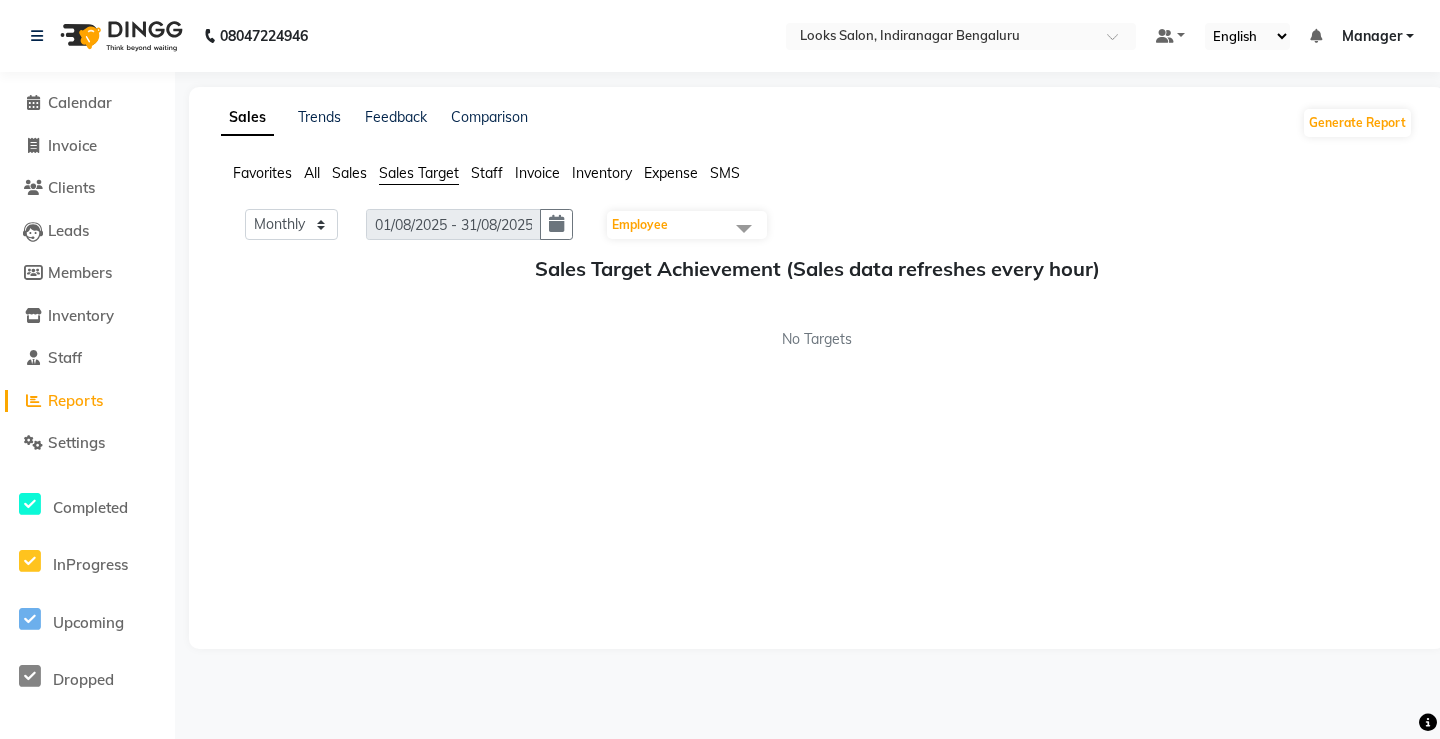 click on "Expense" 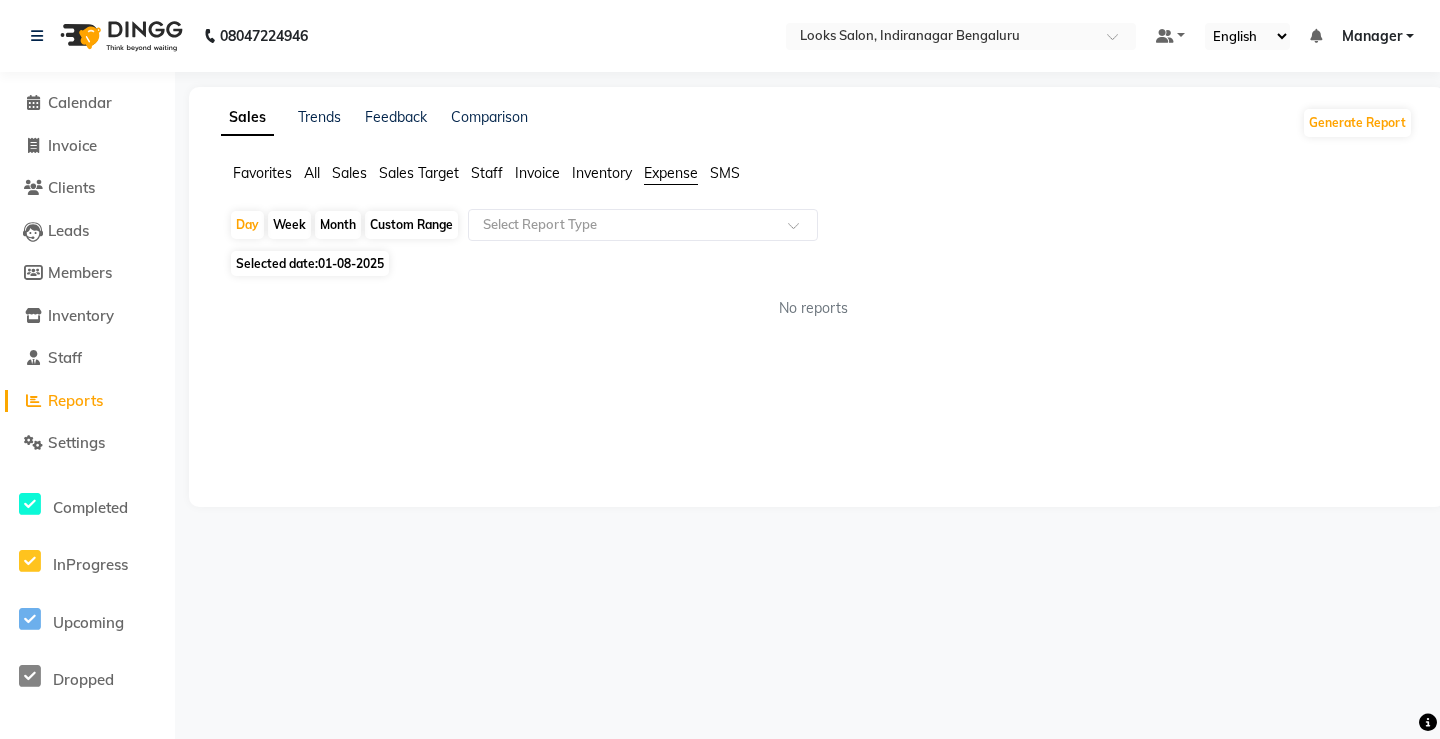 click on "Inventory" 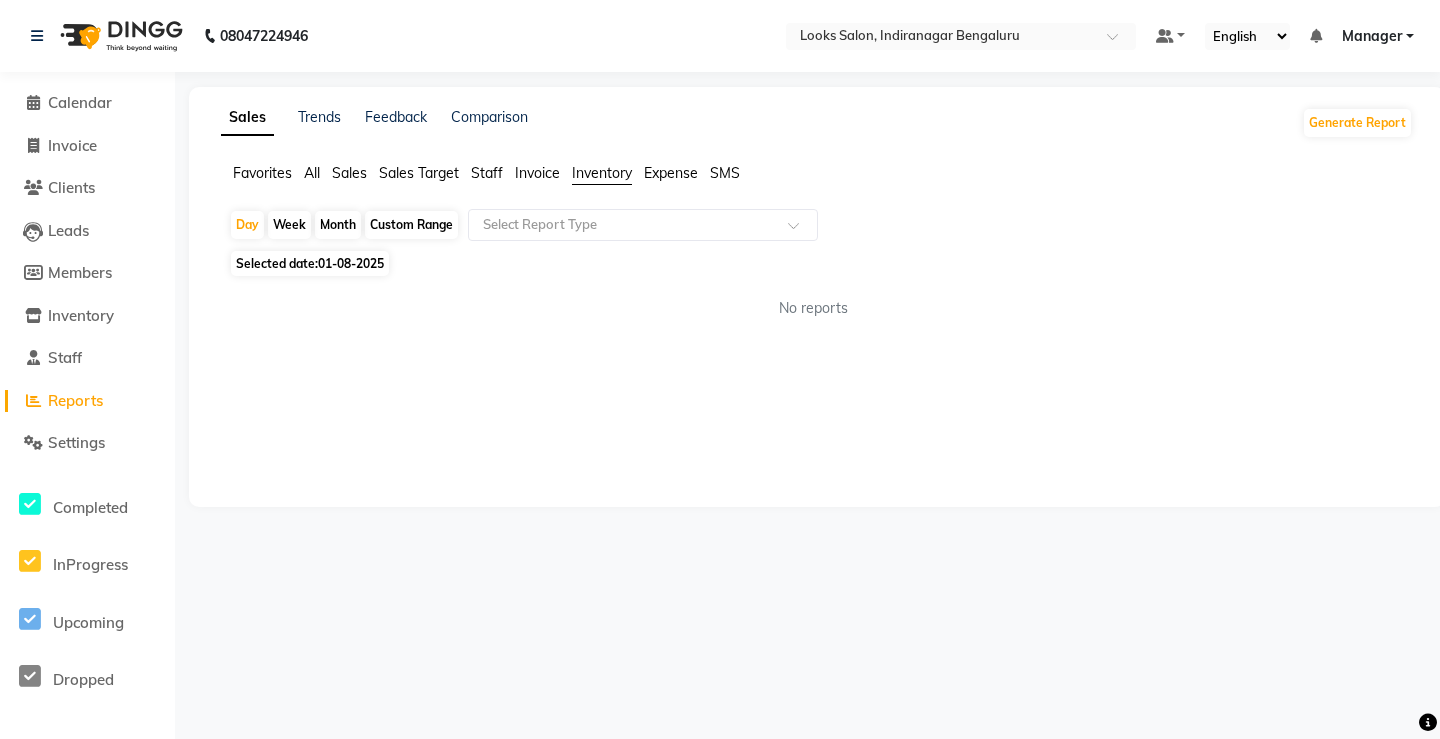 click on "Invoice" 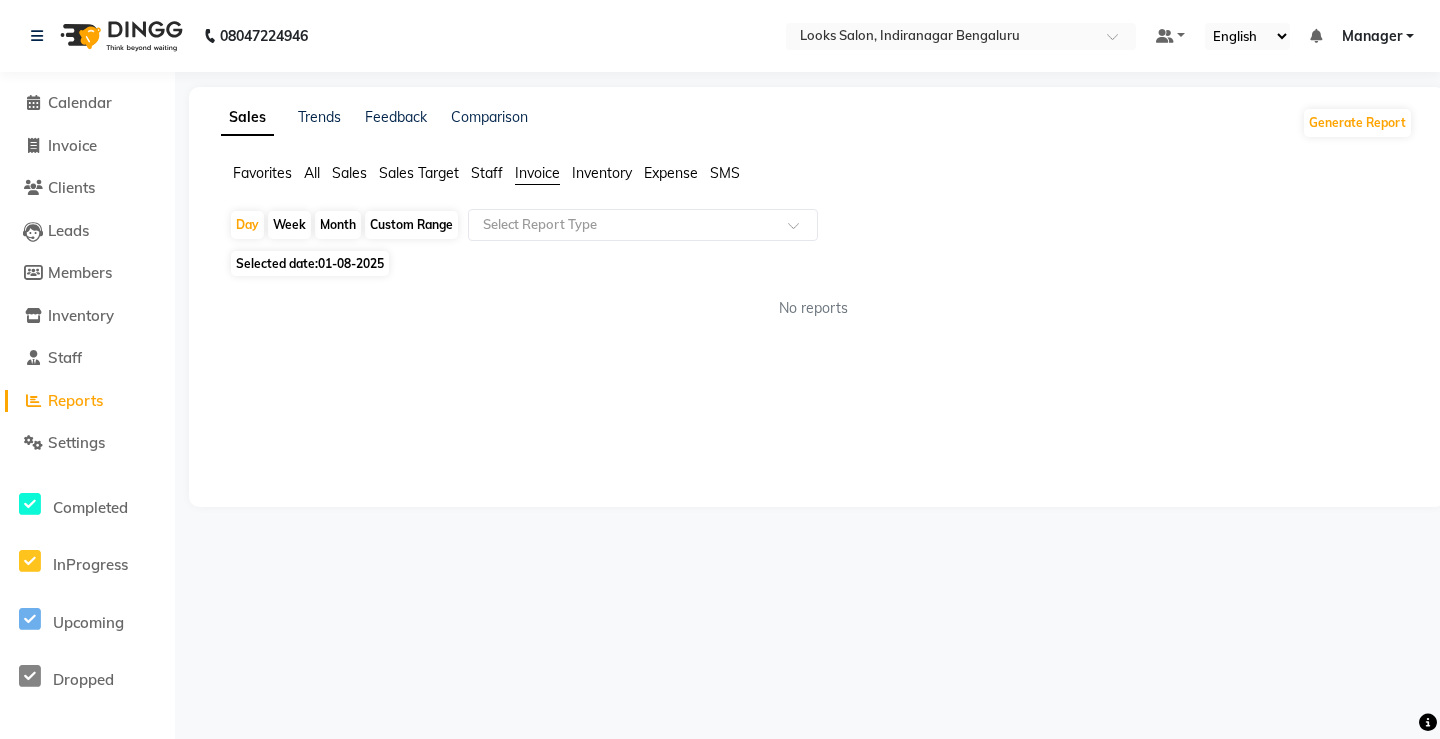 click on "Expense" 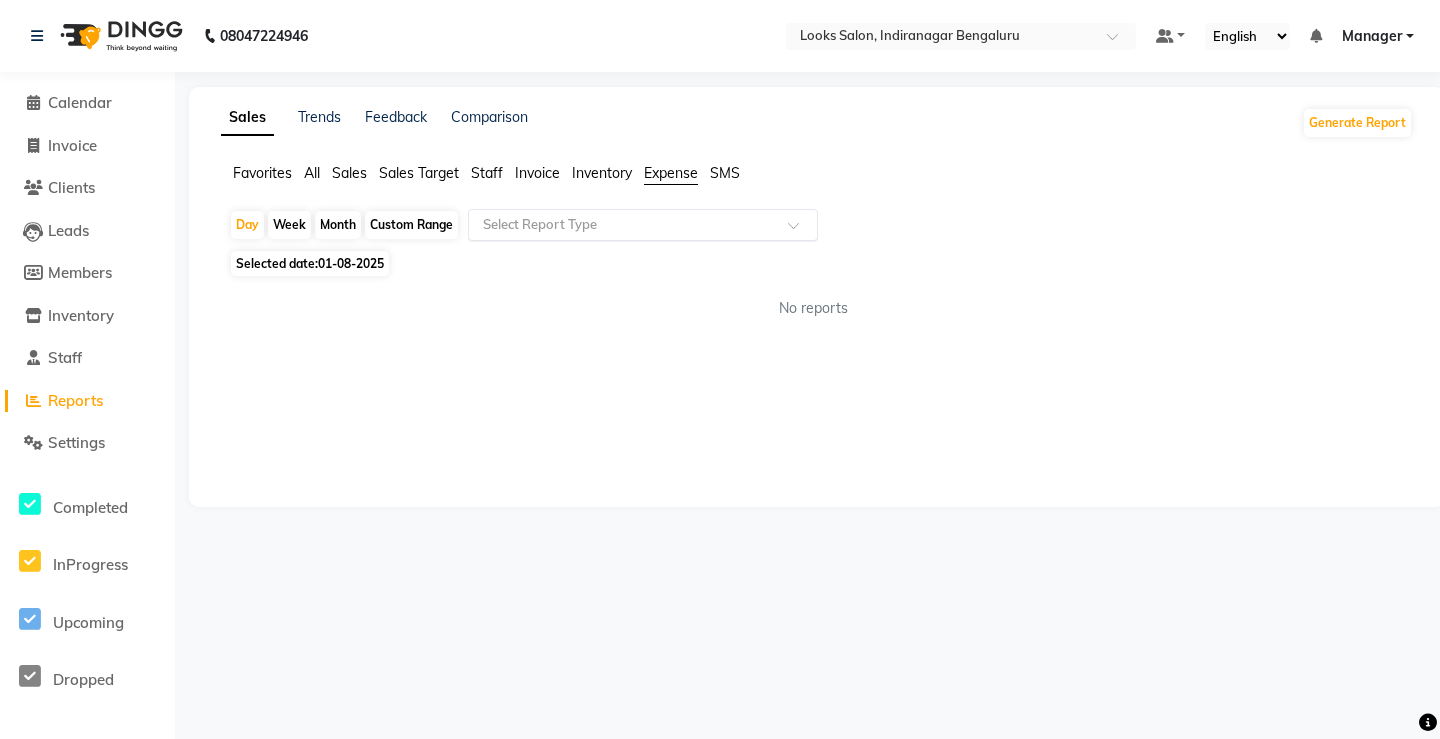 click 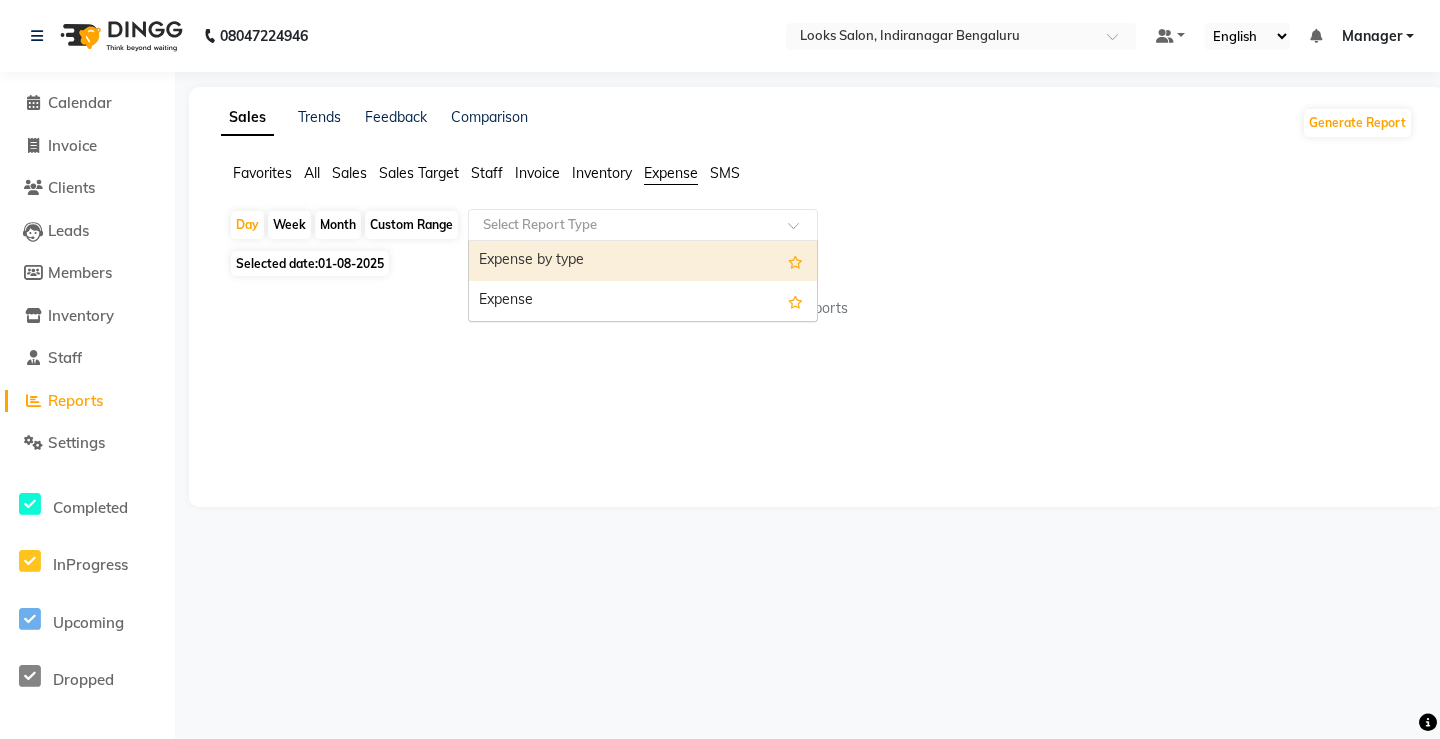 click on "Invoice" 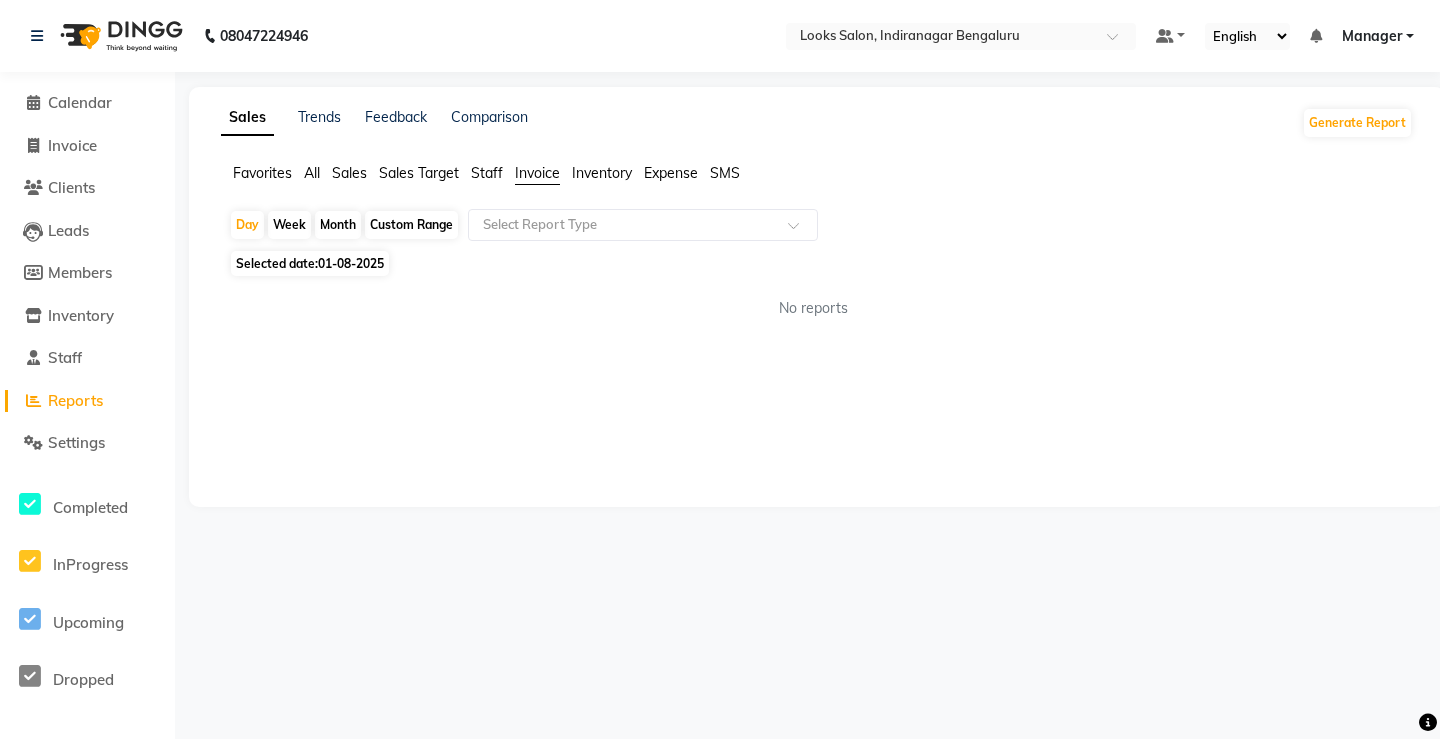 click on "Reports" 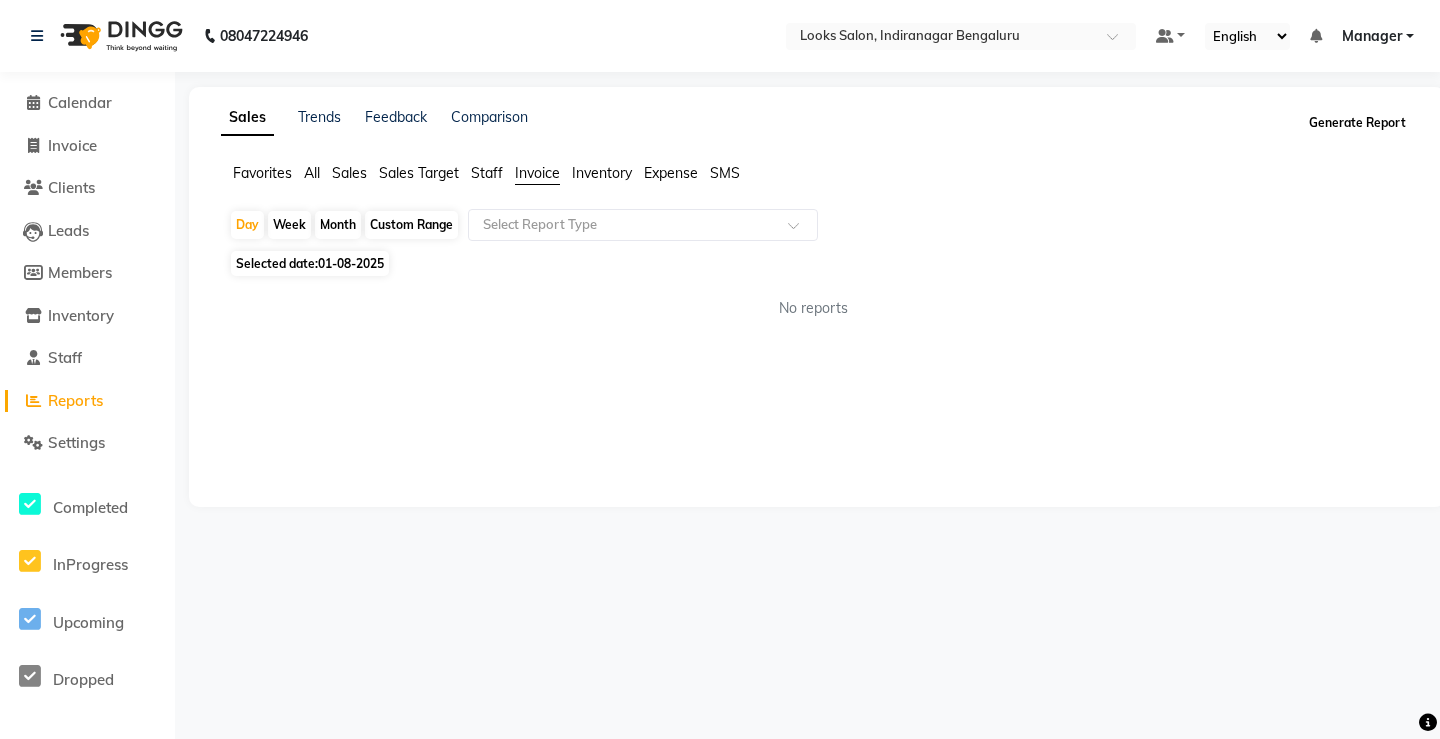 click on "Generate Report" 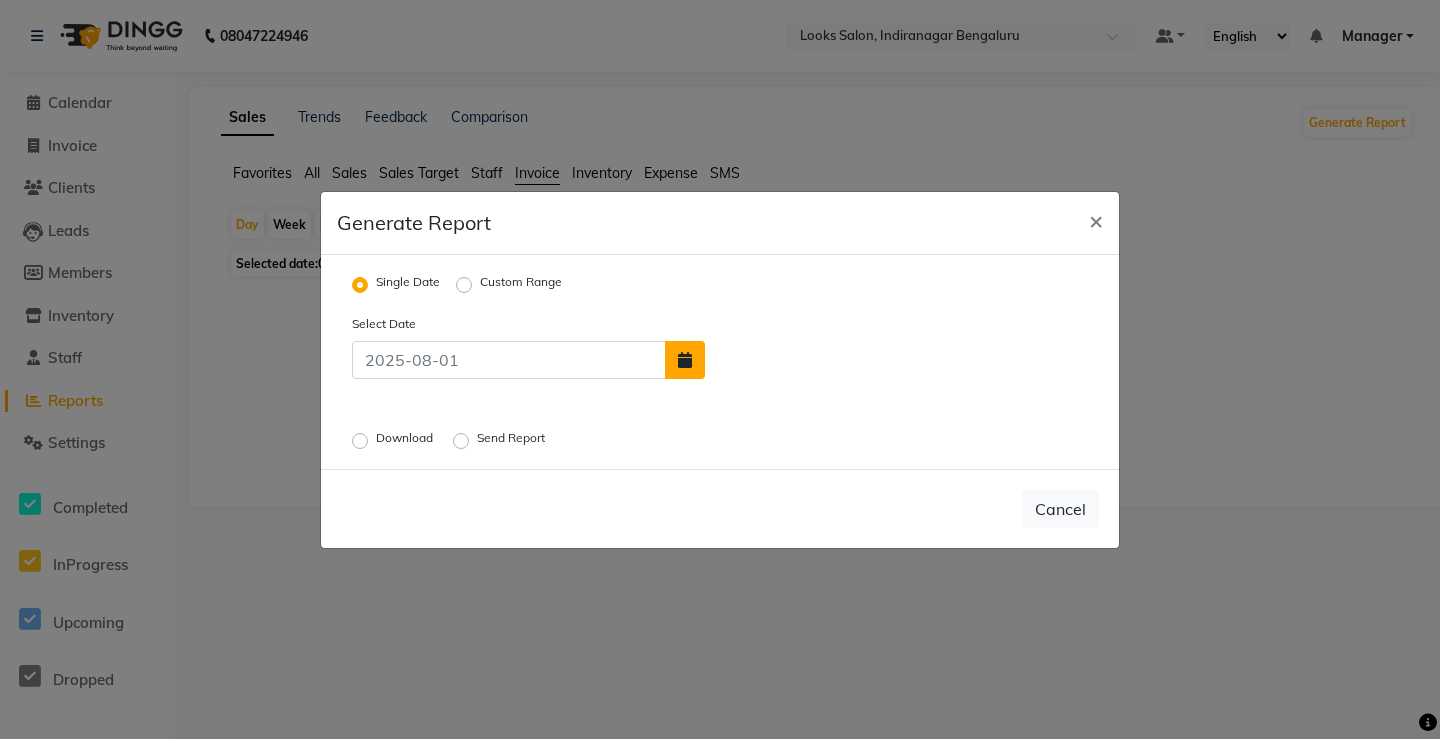click 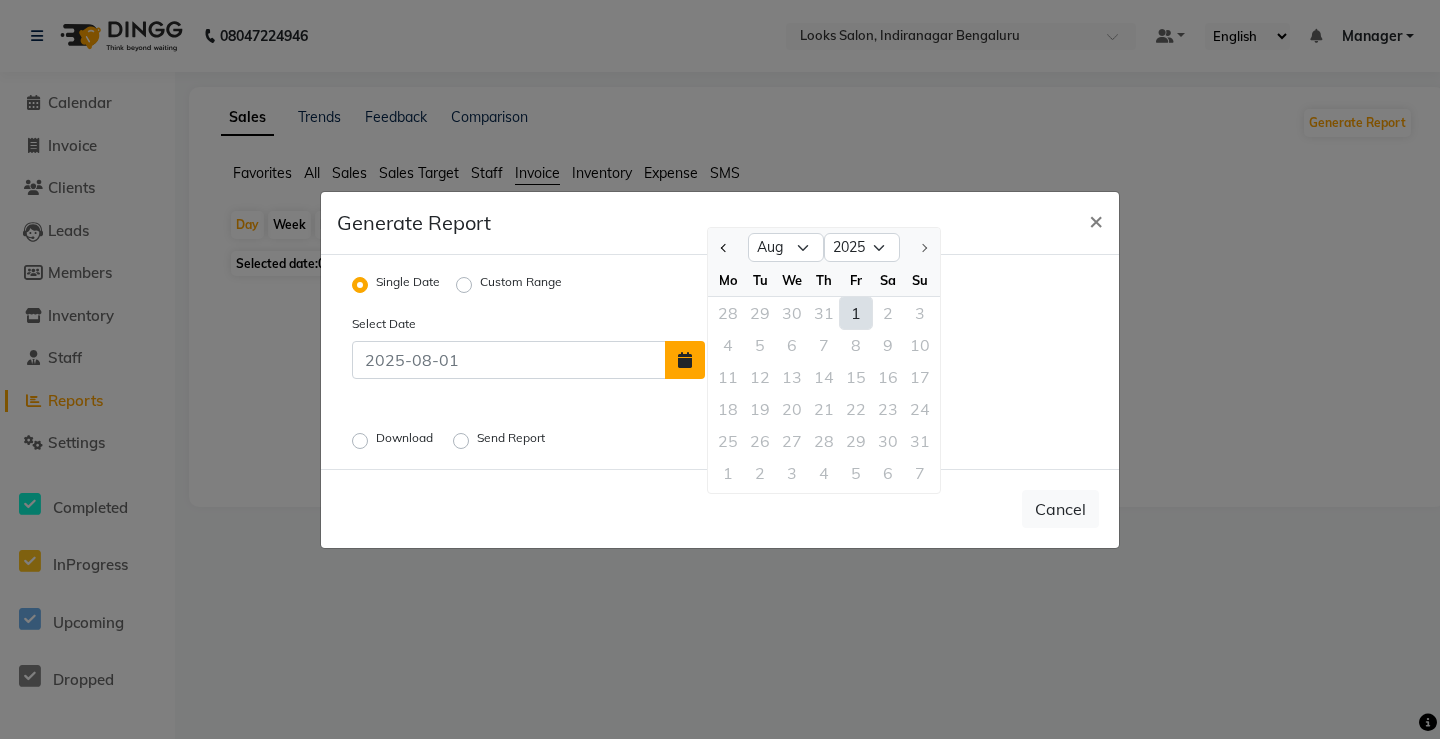click 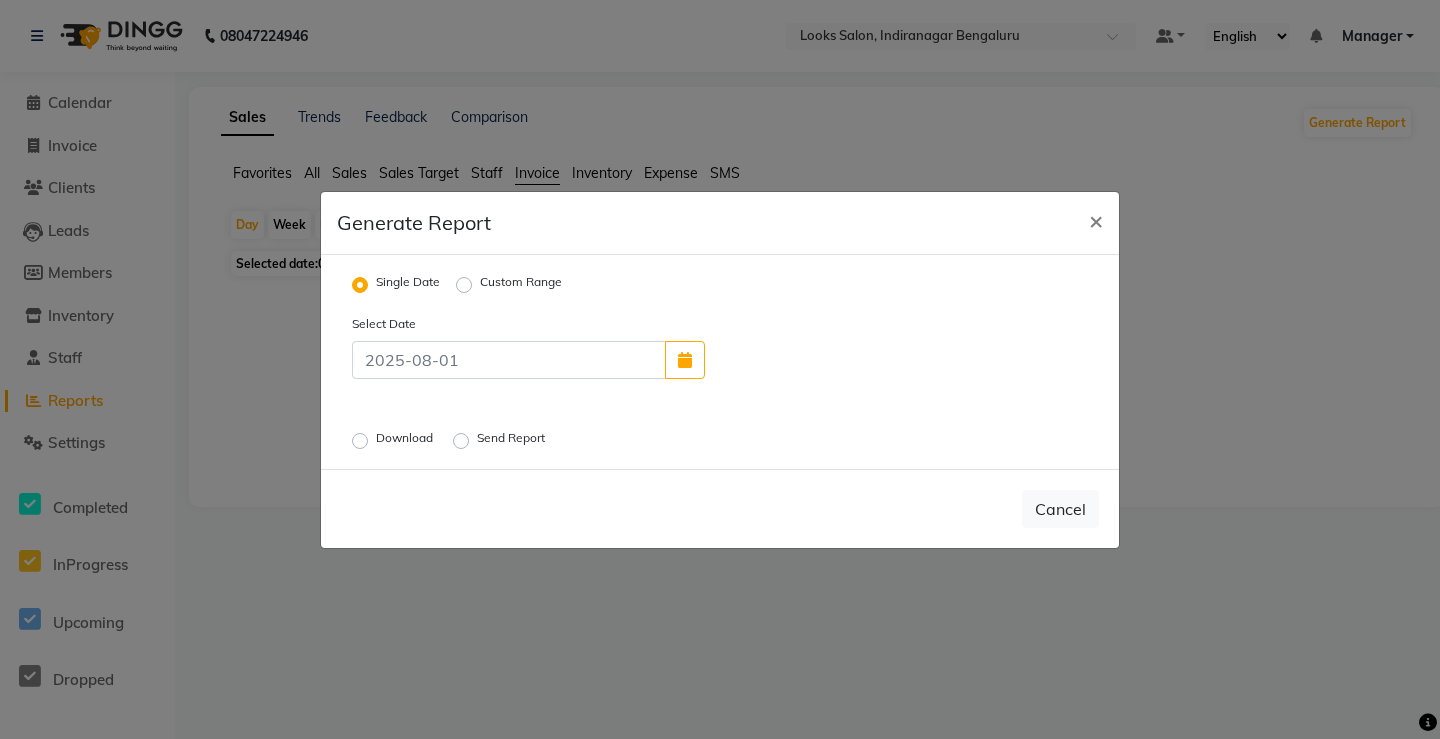 click on "Download" 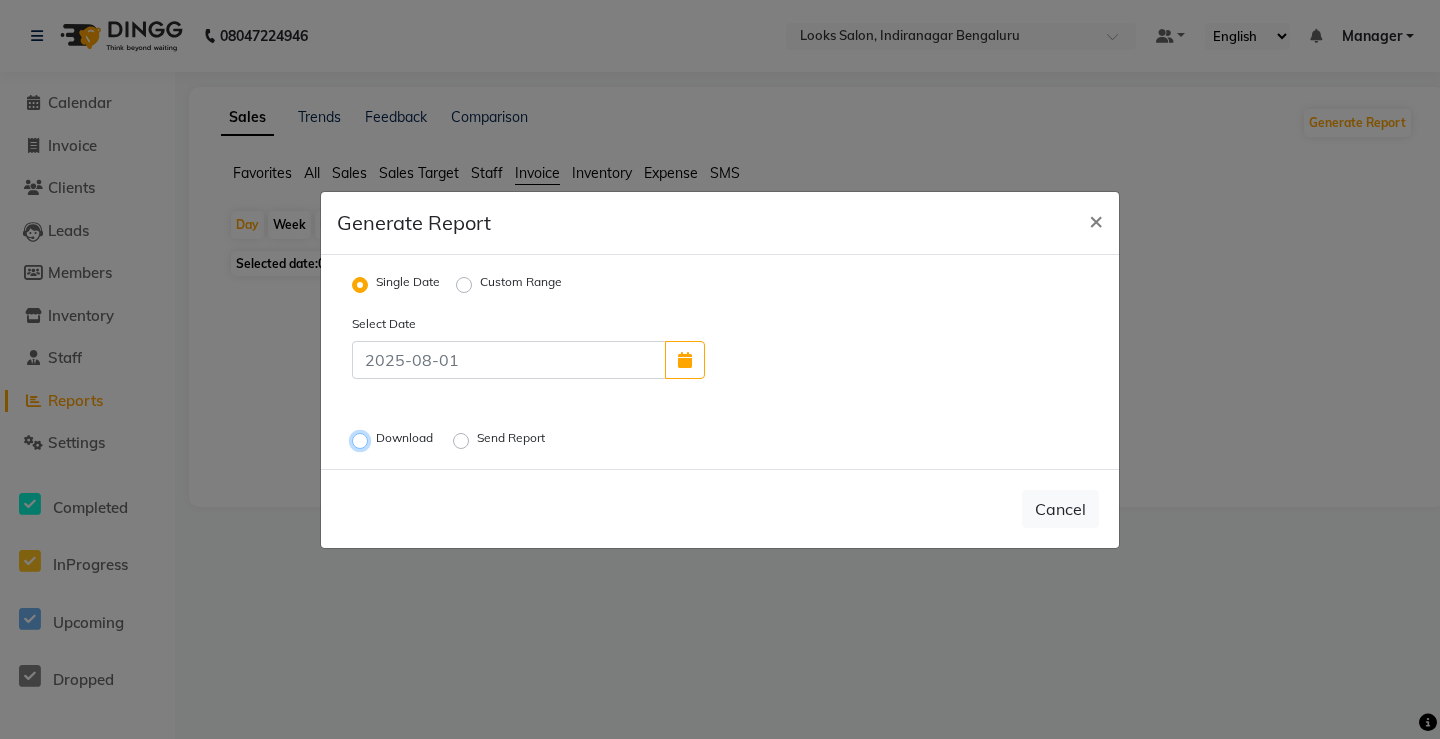 click on "Download" at bounding box center [363, 440] 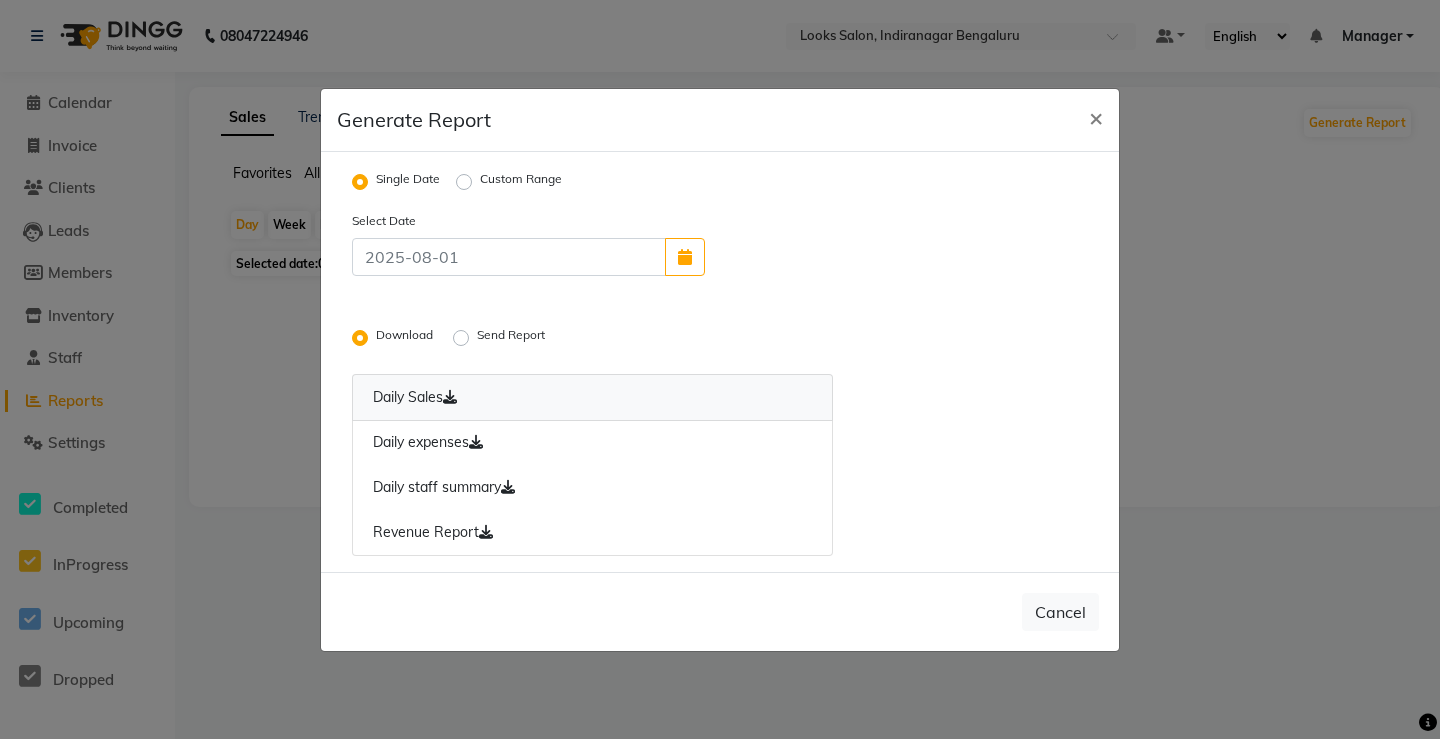 click 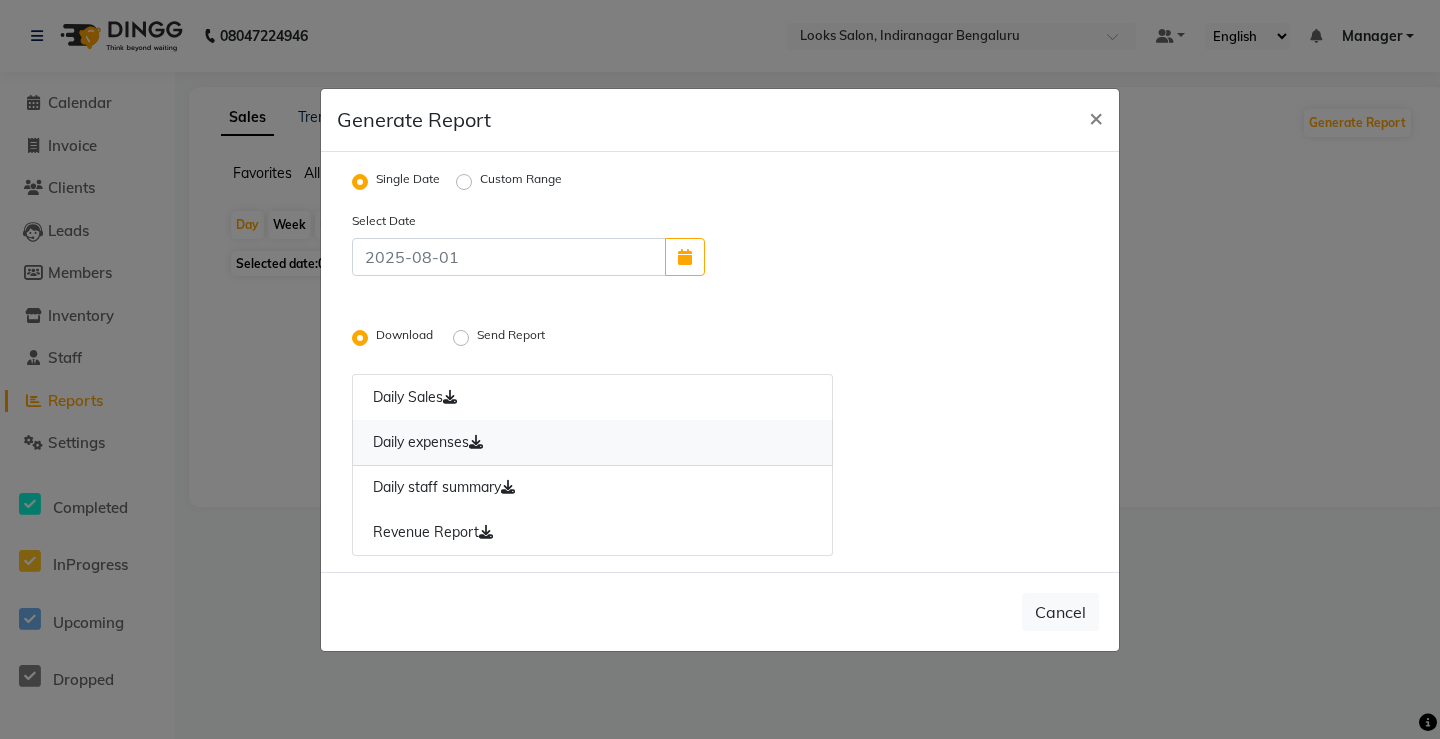 click 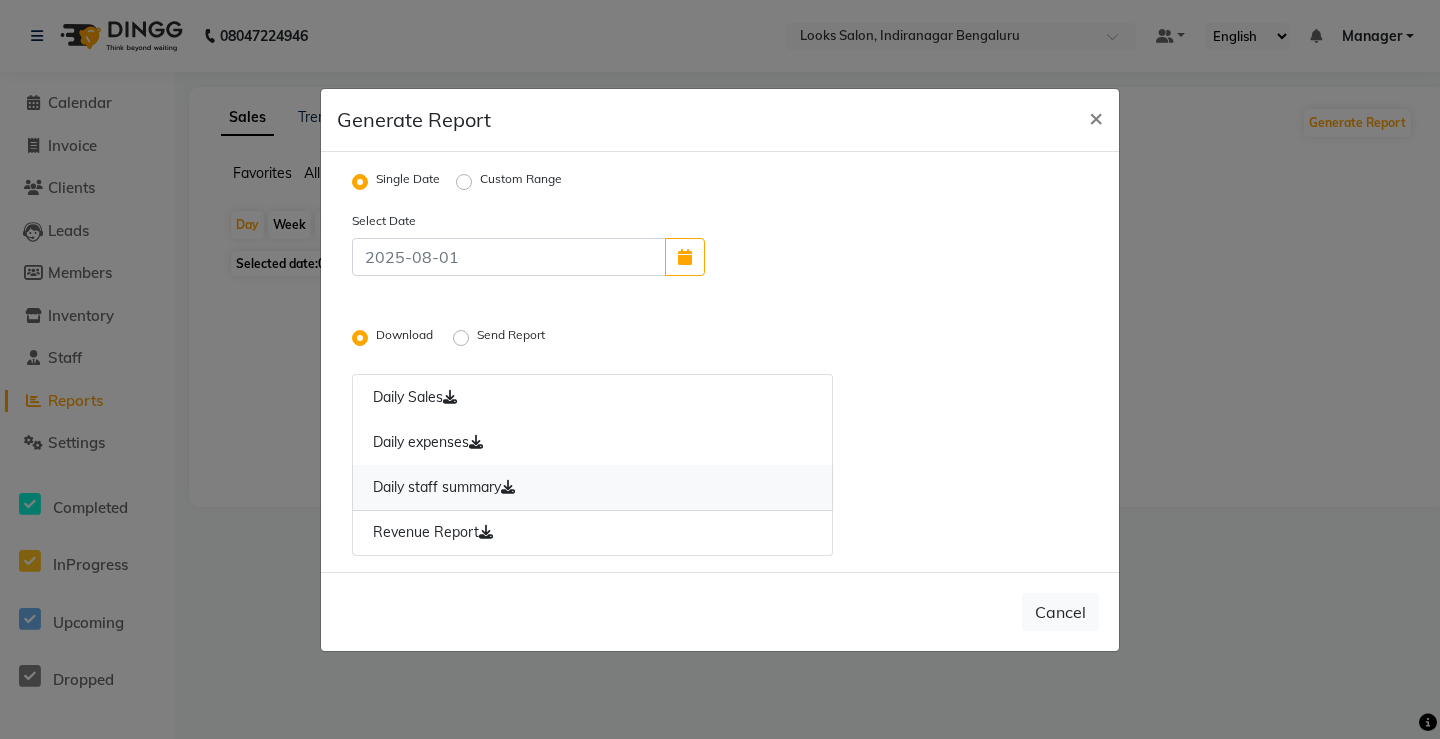 click on "Daily staff summary" 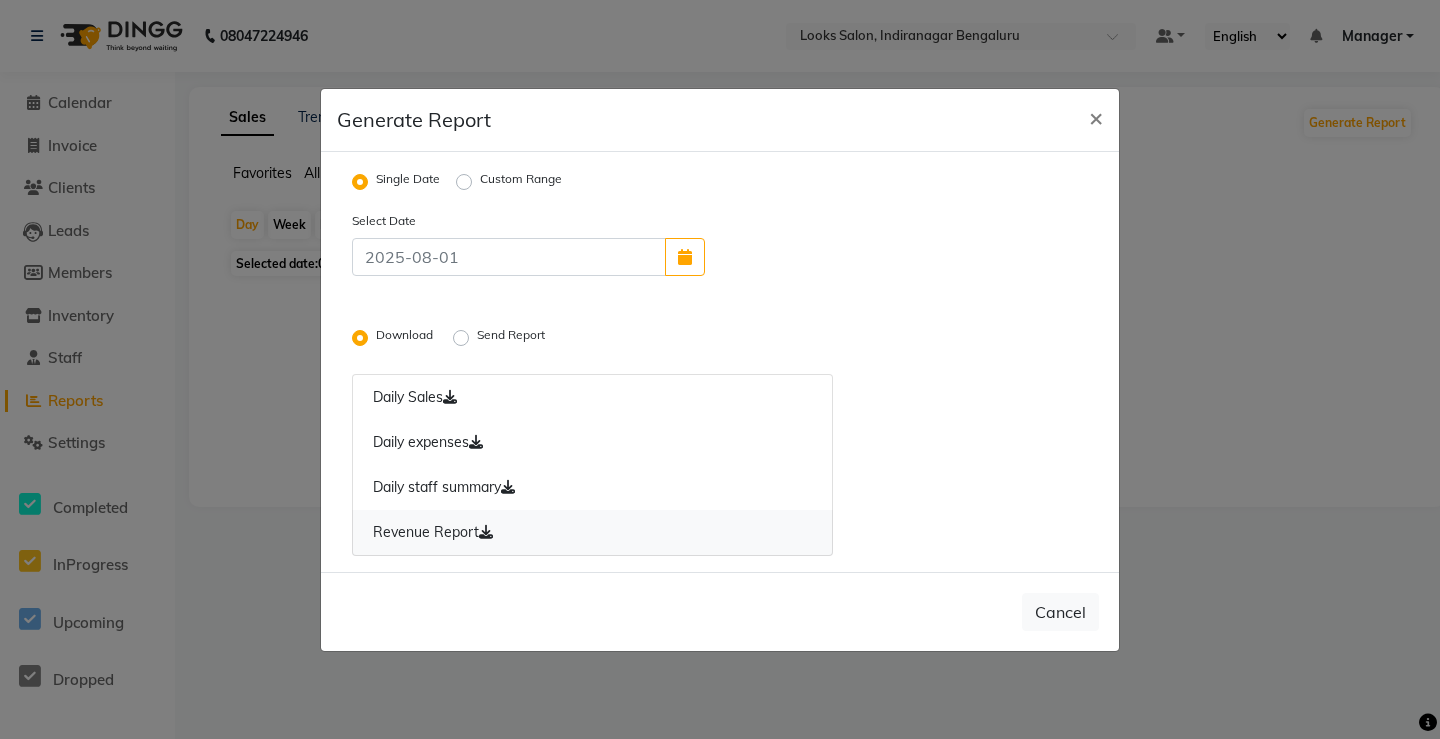 click on "Revenue Report" 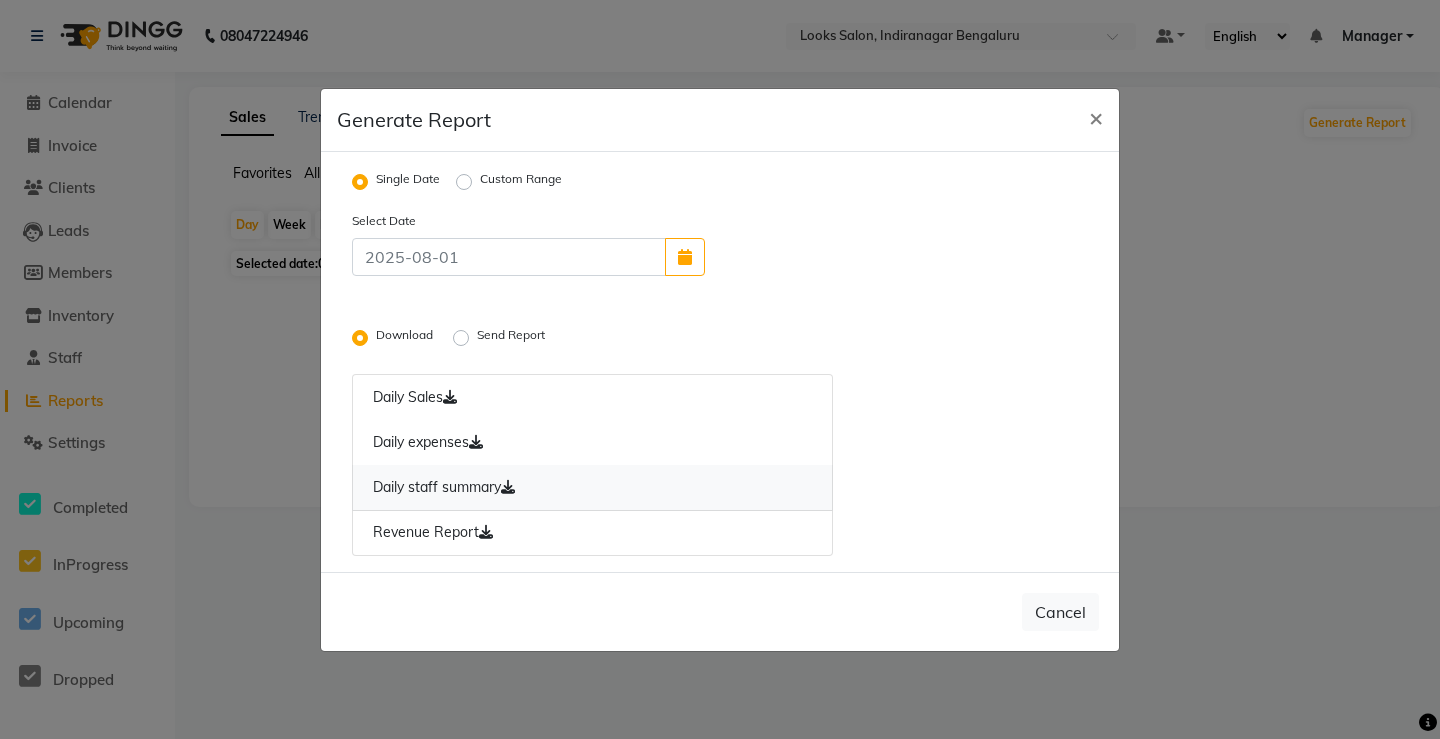 click on "Daily staff summary" 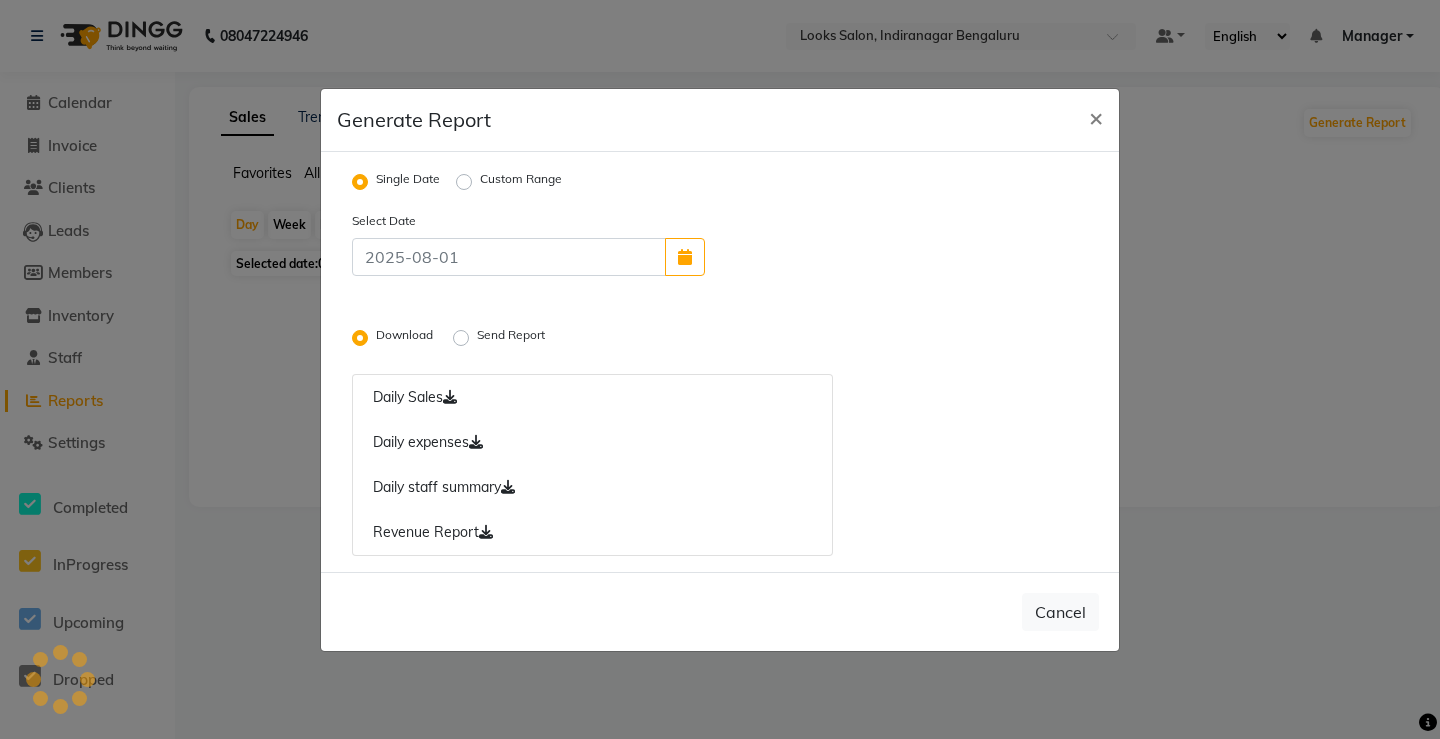 click on "Send Report" 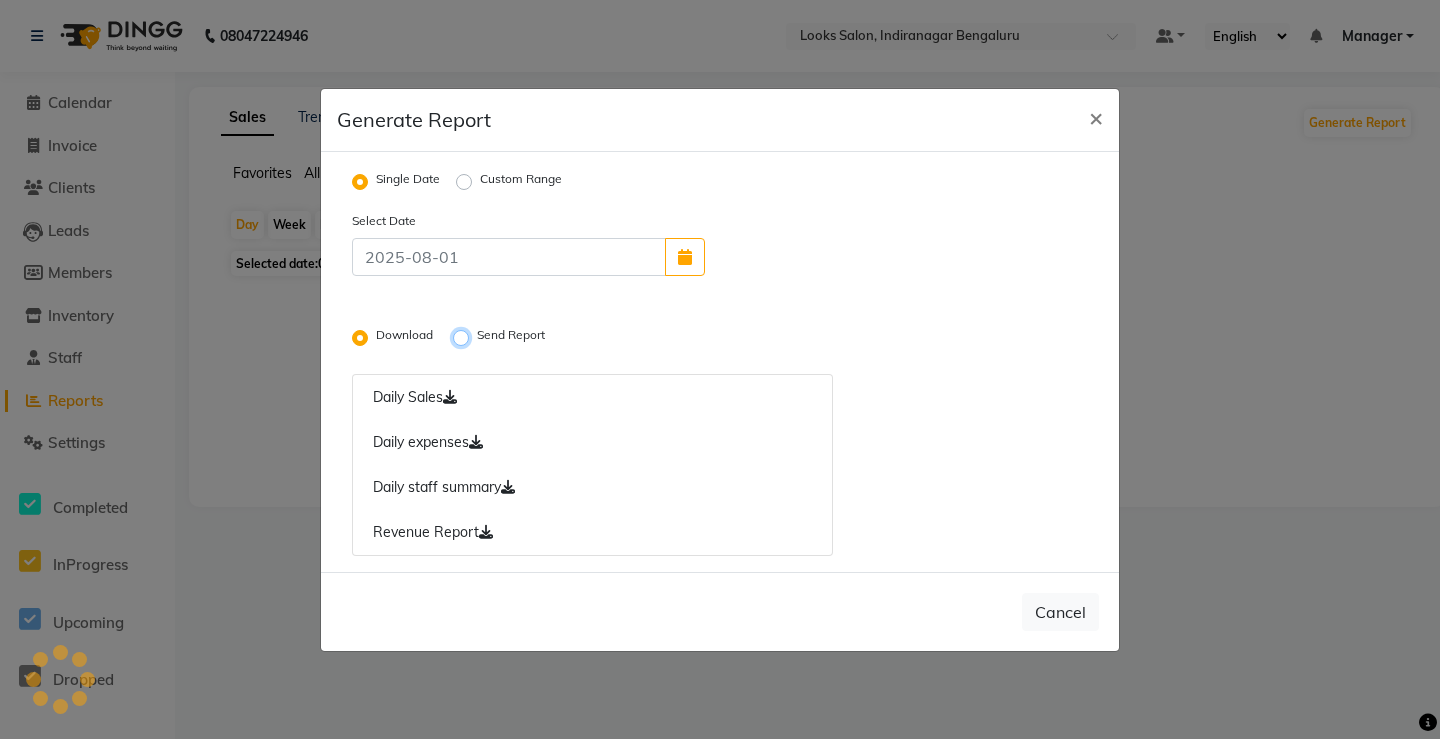 click on "Send Report" at bounding box center (464, 337) 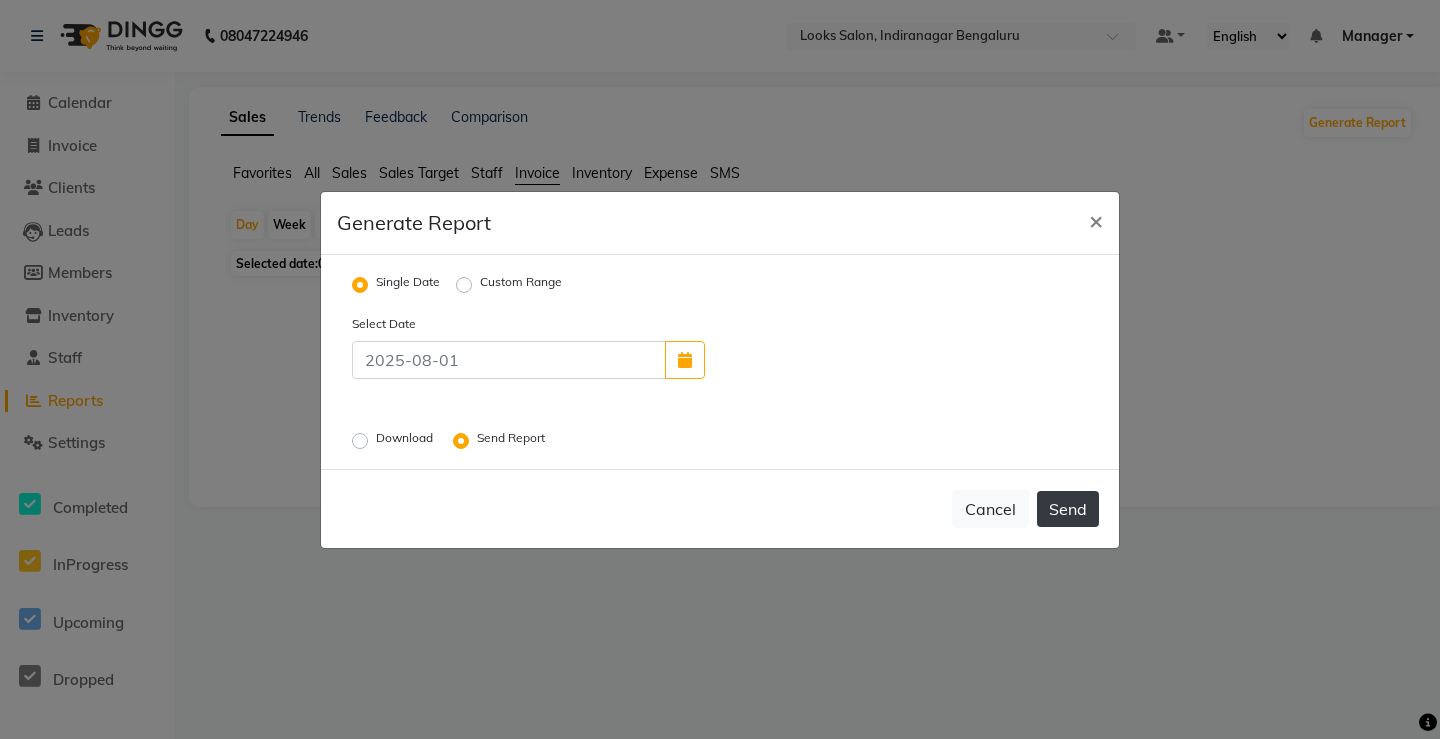 click on "Send" 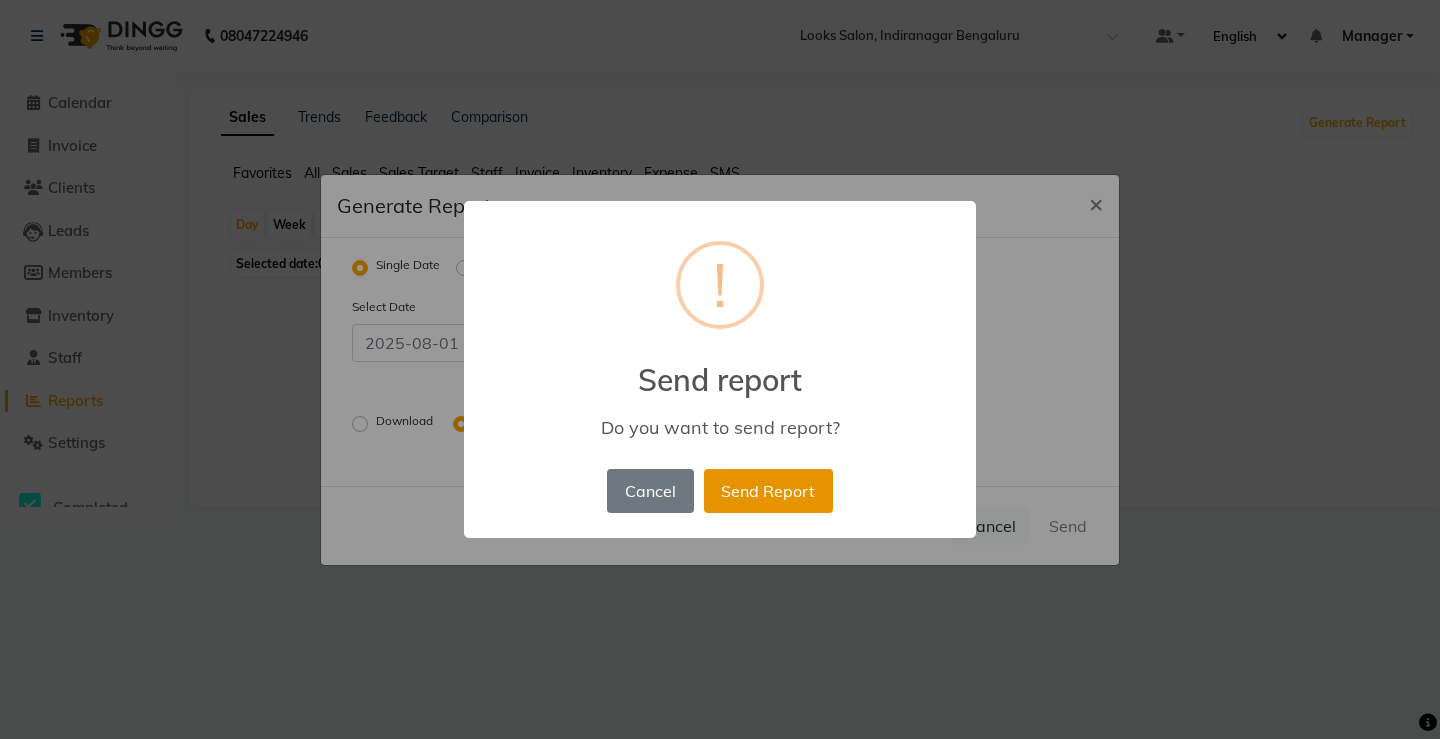 click on "Send Report" at bounding box center [768, 491] 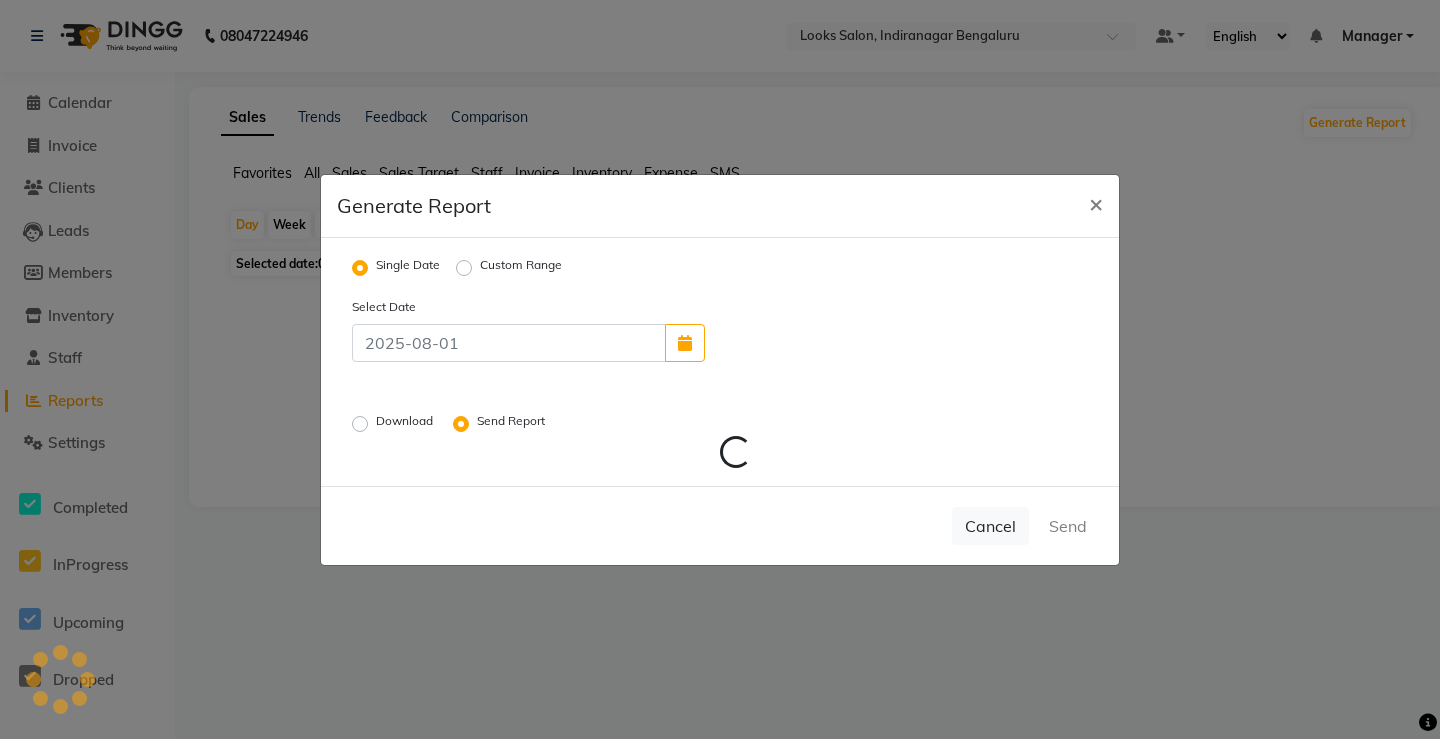 radio on "false" 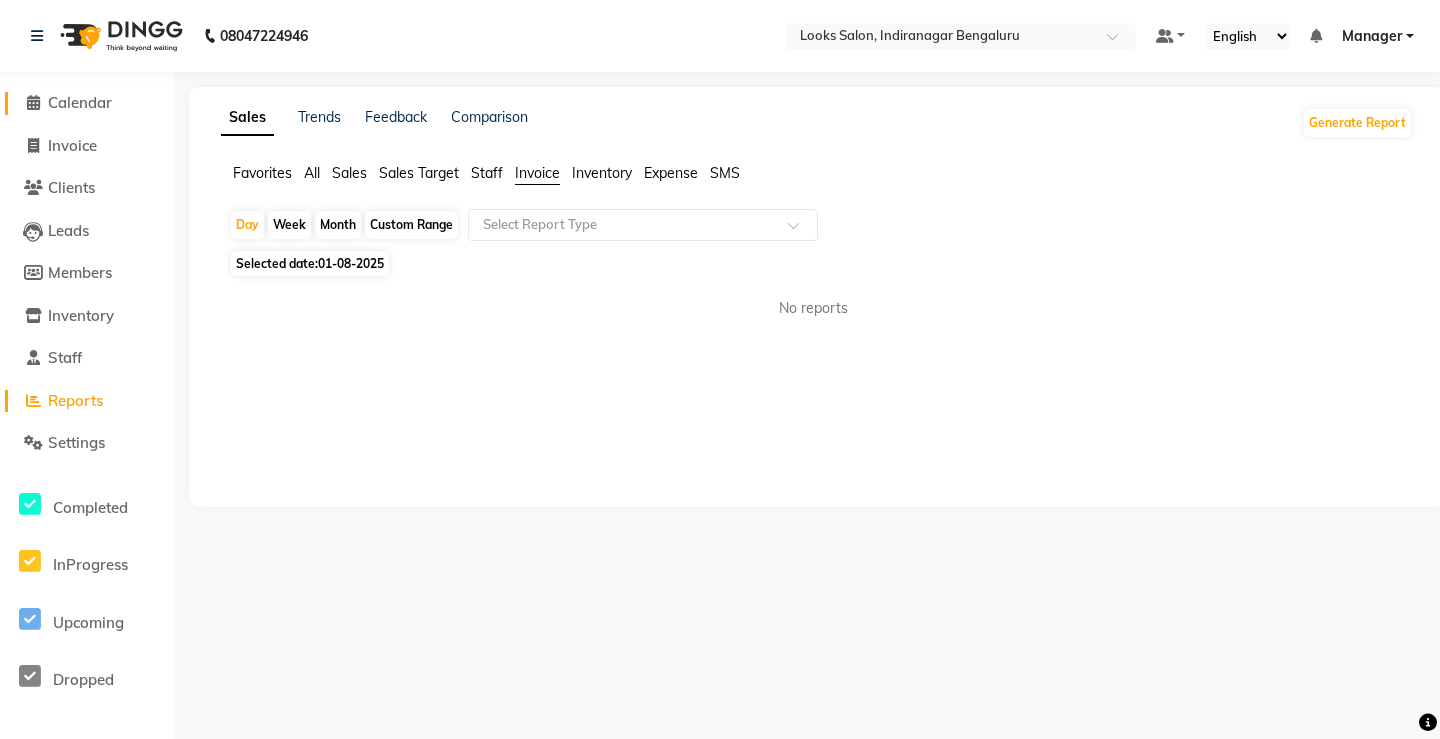 click on "Calendar" 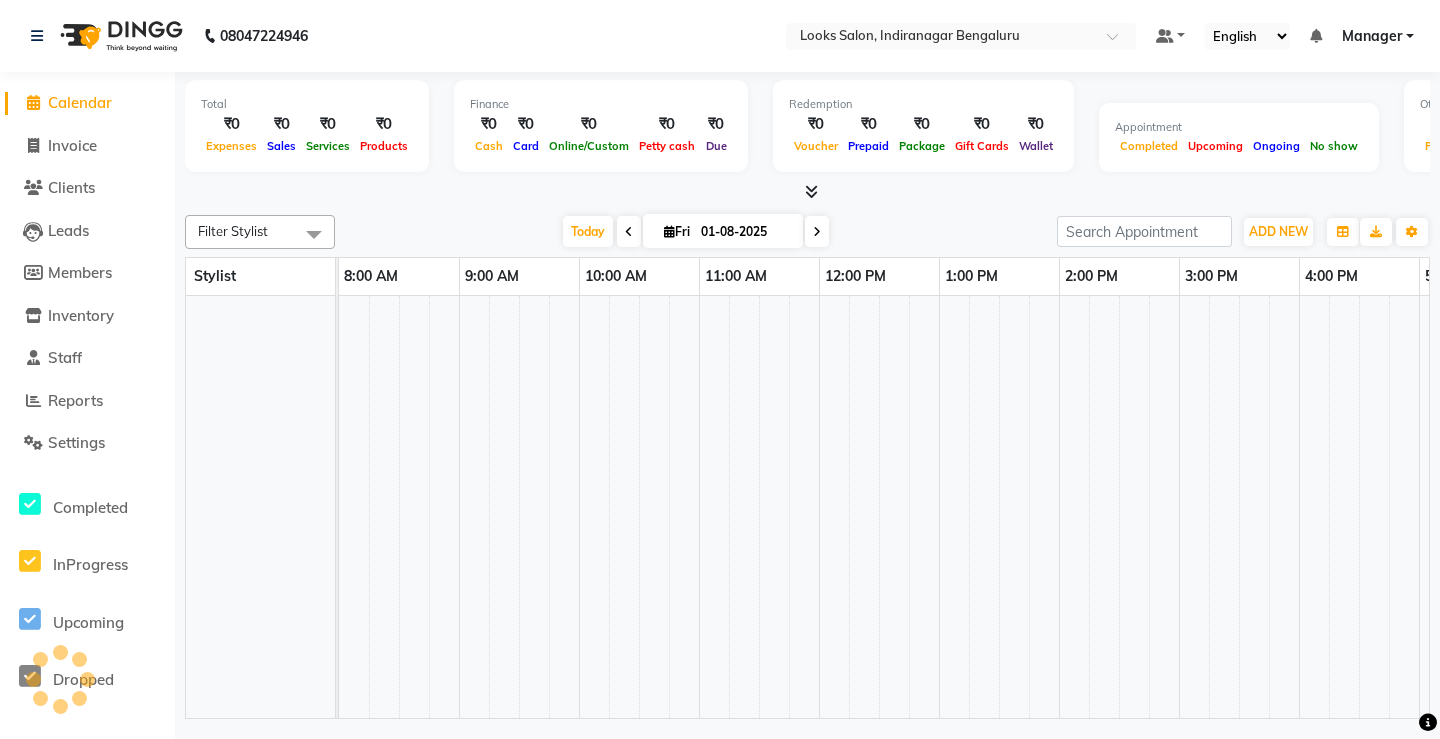 scroll, scrollTop: 0, scrollLeft: 474, axis: horizontal 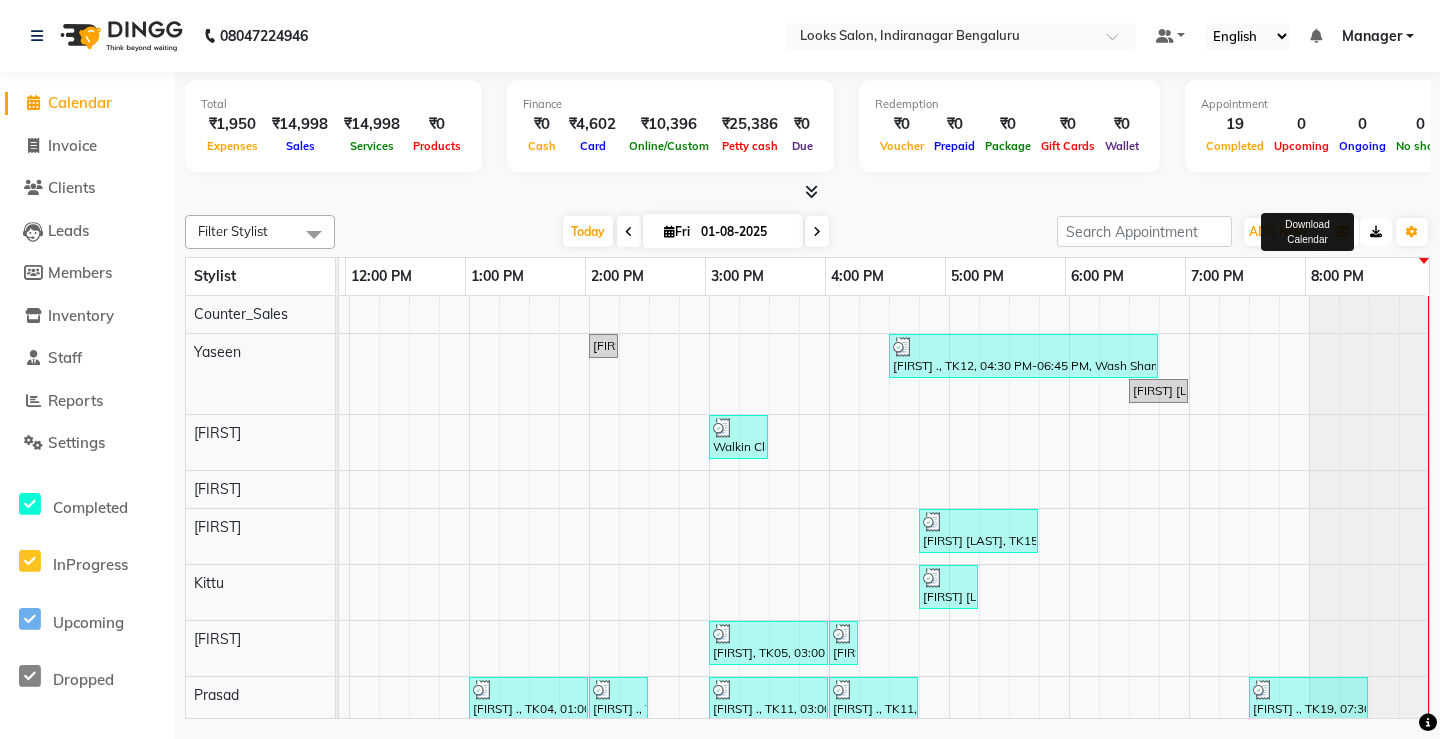 click at bounding box center [1376, 232] 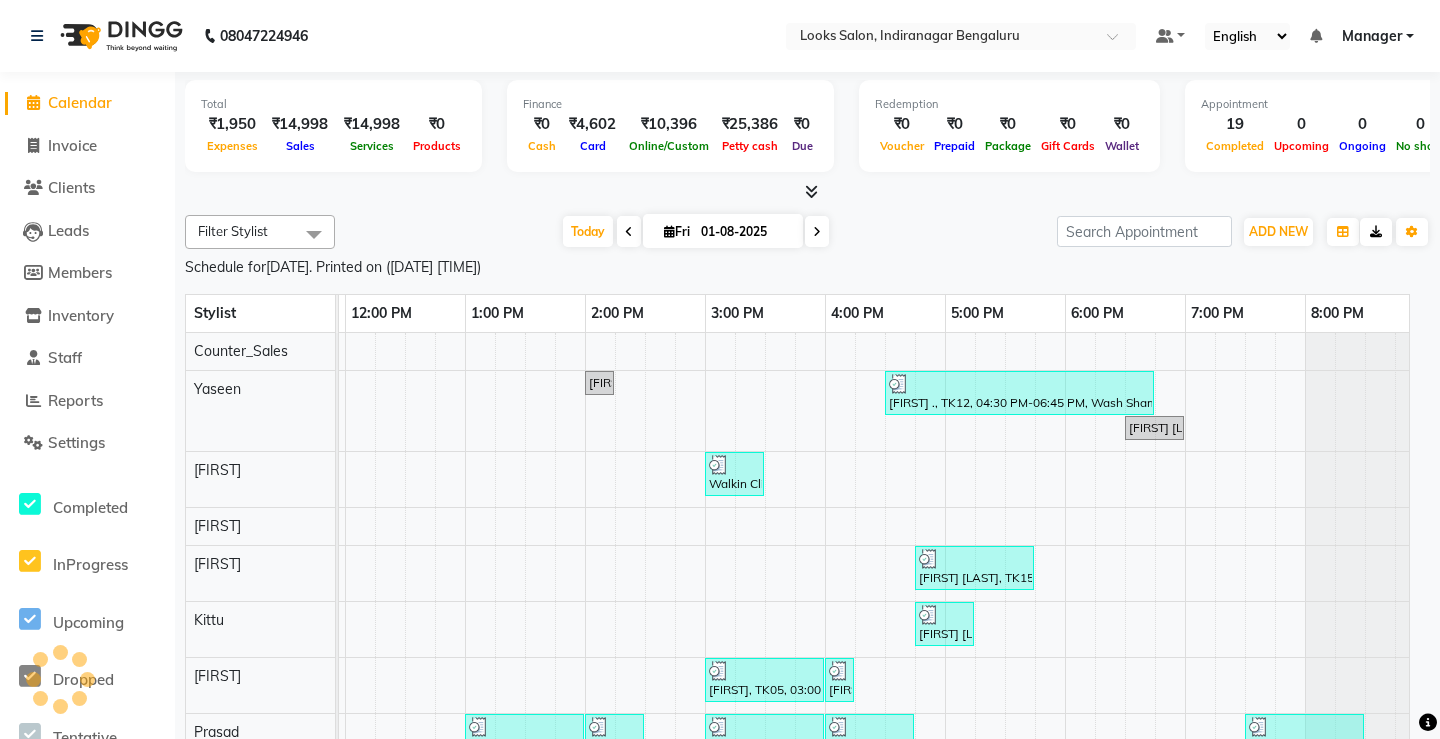click at bounding box center [1309, 461] 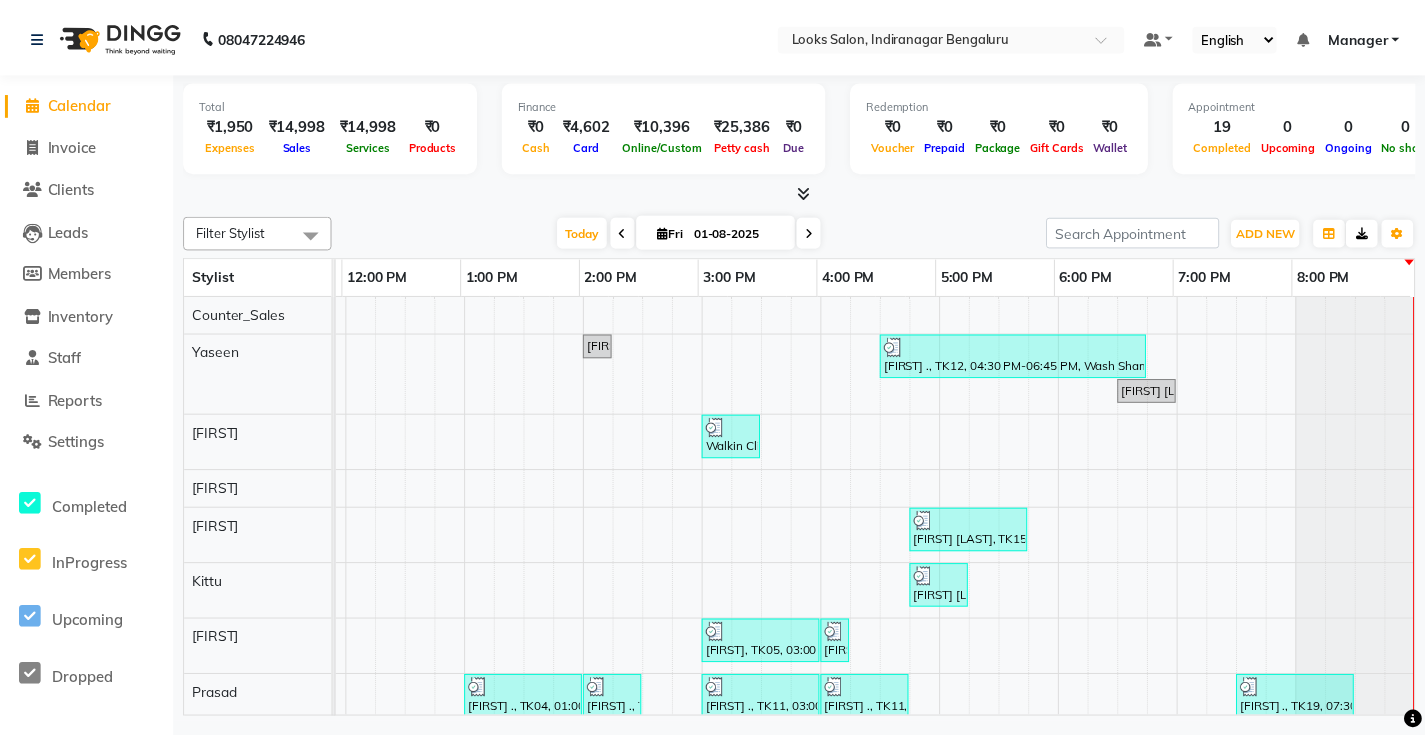 scroll, scrollTop: 0, scrollLeft: 244, axis: horizontal 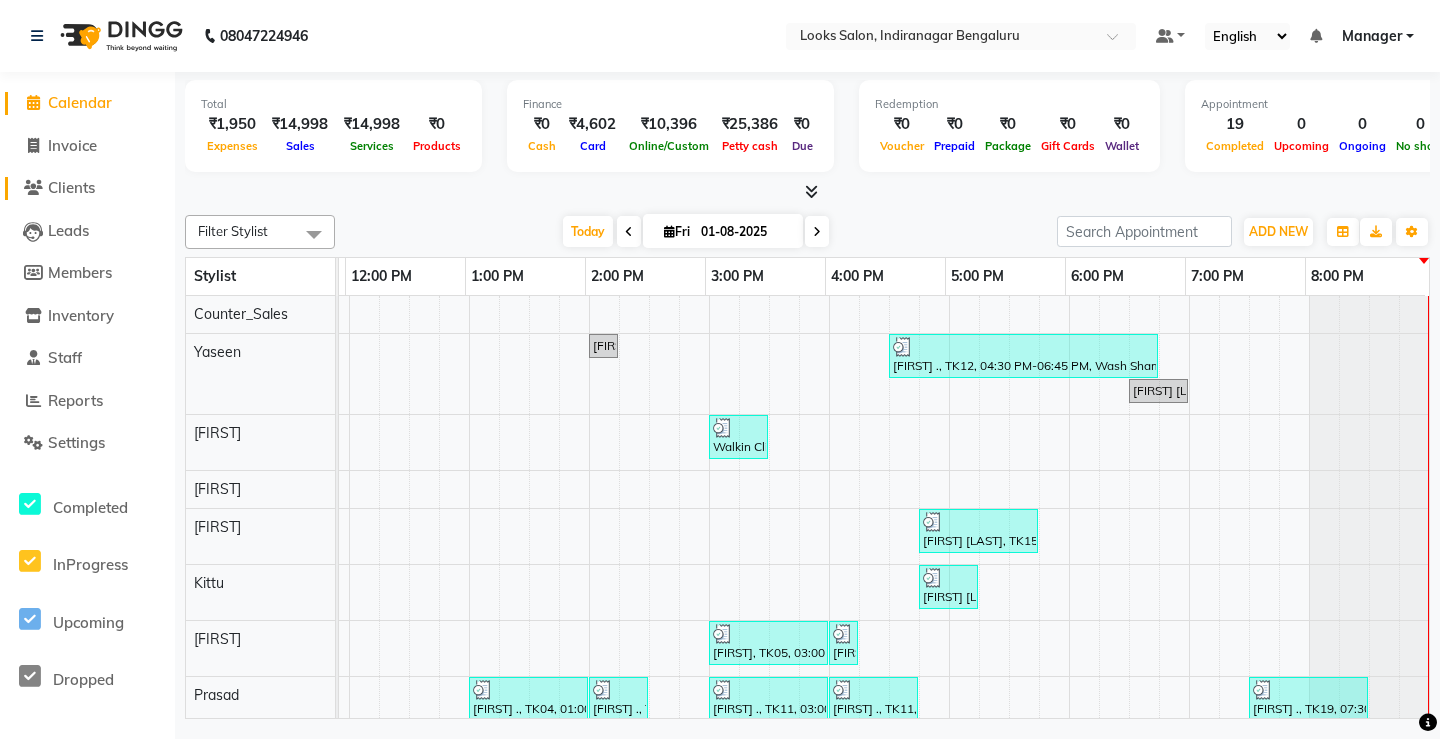 click on "Clients" 